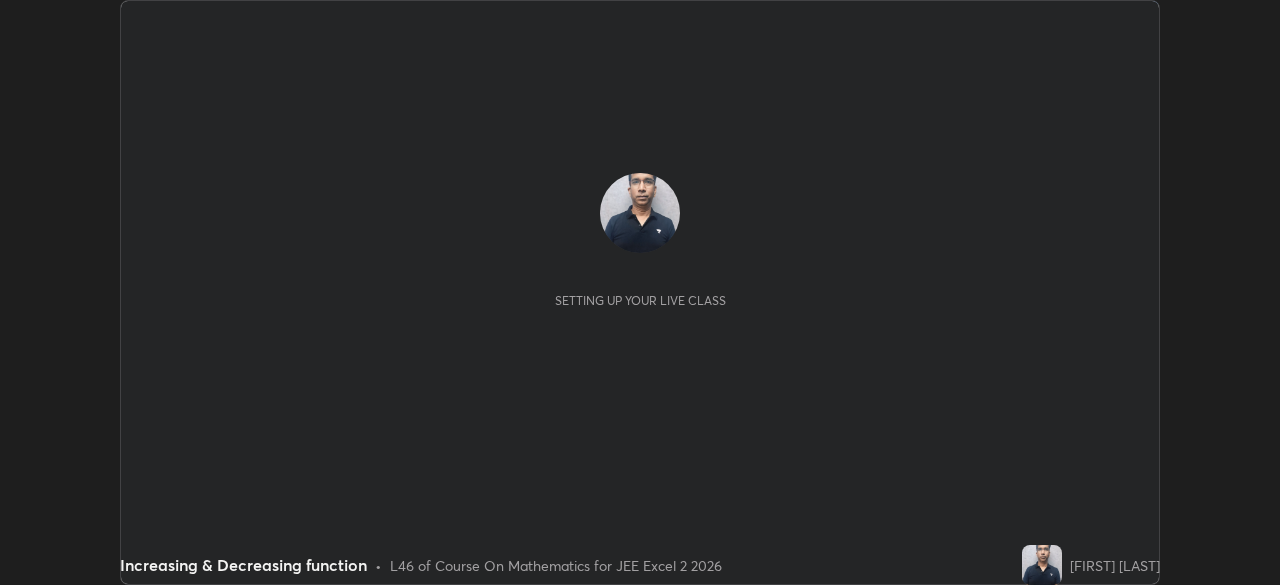 scroll, scrollTop: 0, scrollLeft: 0, axis: both 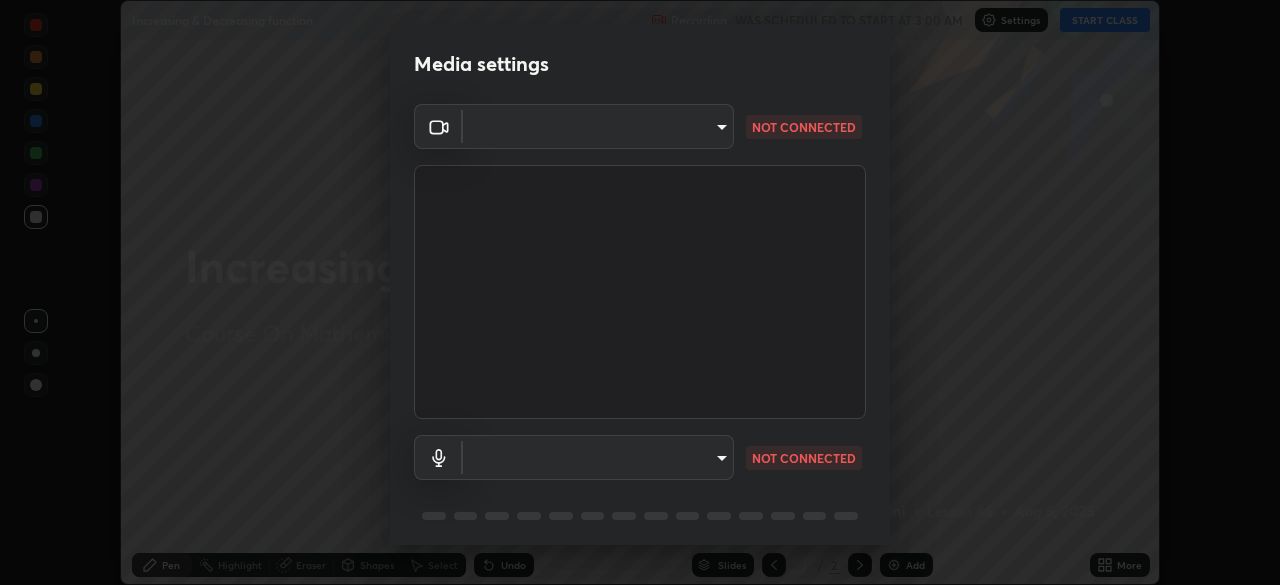 type on "6ee9b2c6c9a5678ab5214f7e96b3922f1b517bc999d2db28af292a13673a7194" 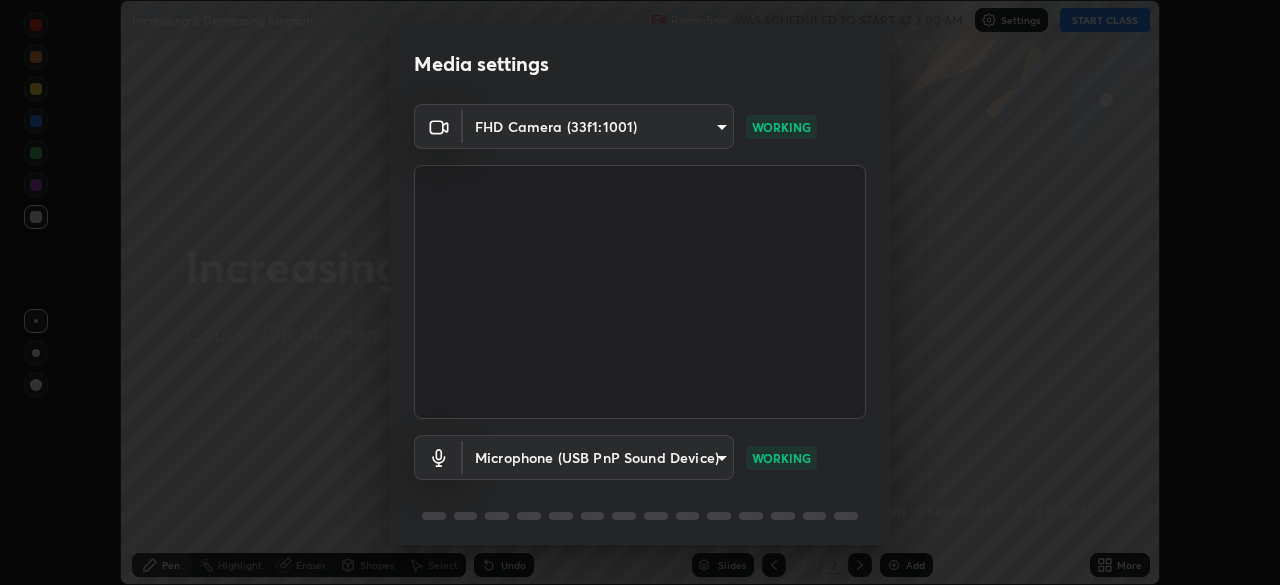 scroll, scrollTop: 71, scrollLeft: 0, axis: vertical 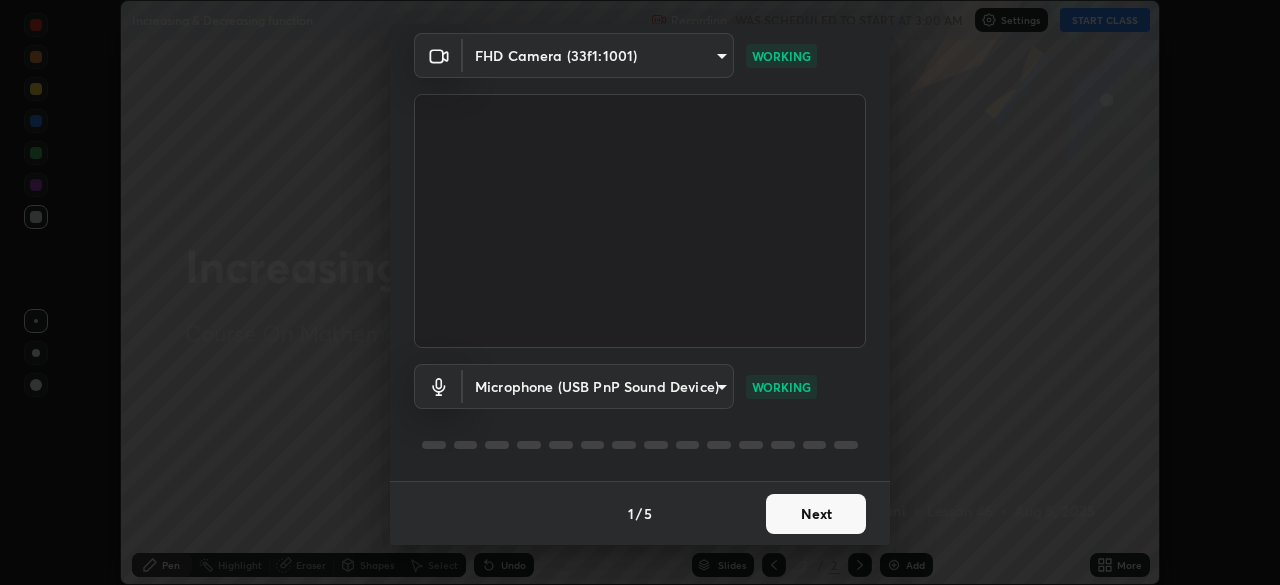 click on "Next" at bounding box center [816, 514] 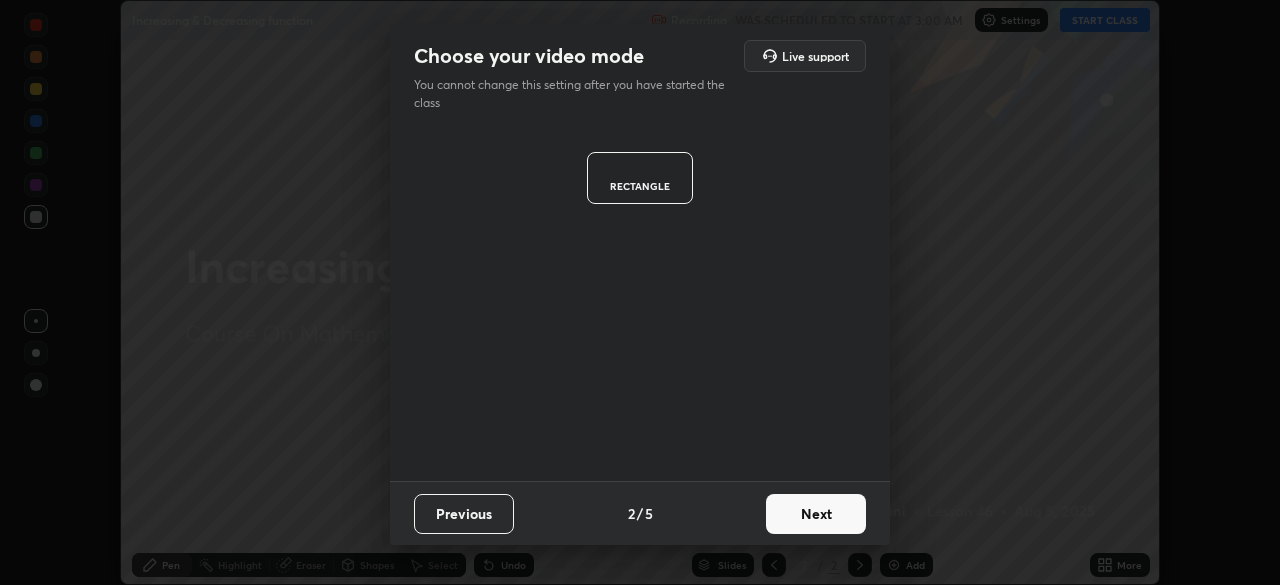 scroll, scrollTop: 0, scrollLeft: 0, axis: both 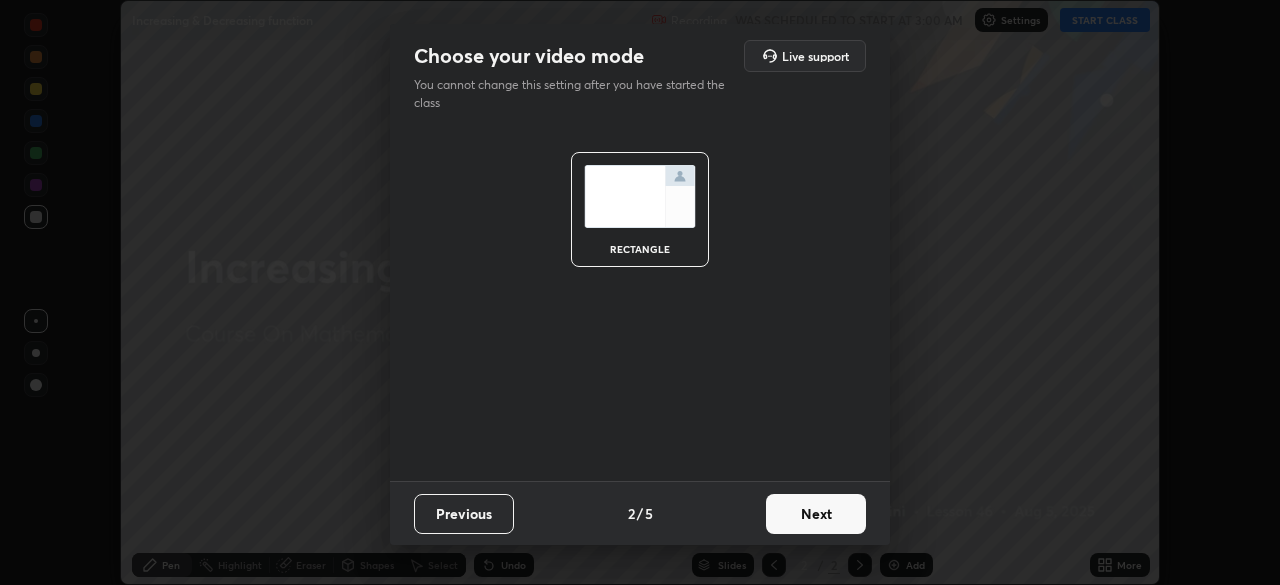 click on "Next" at bounding box center (816, 514) 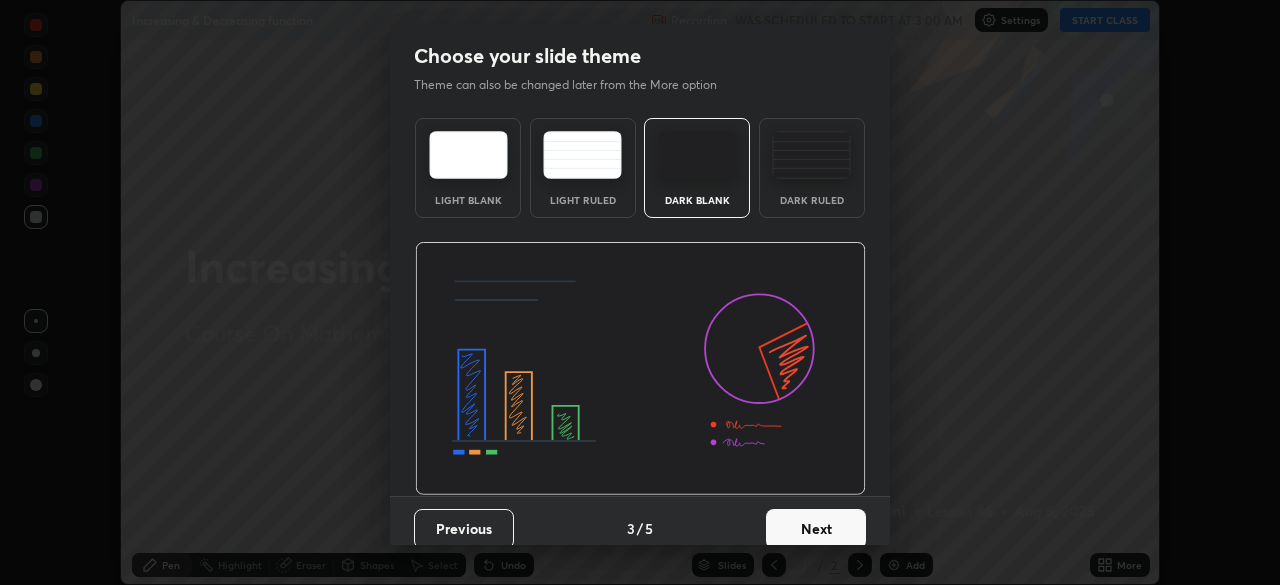 click on "Next" at bounding box center [816, 529] 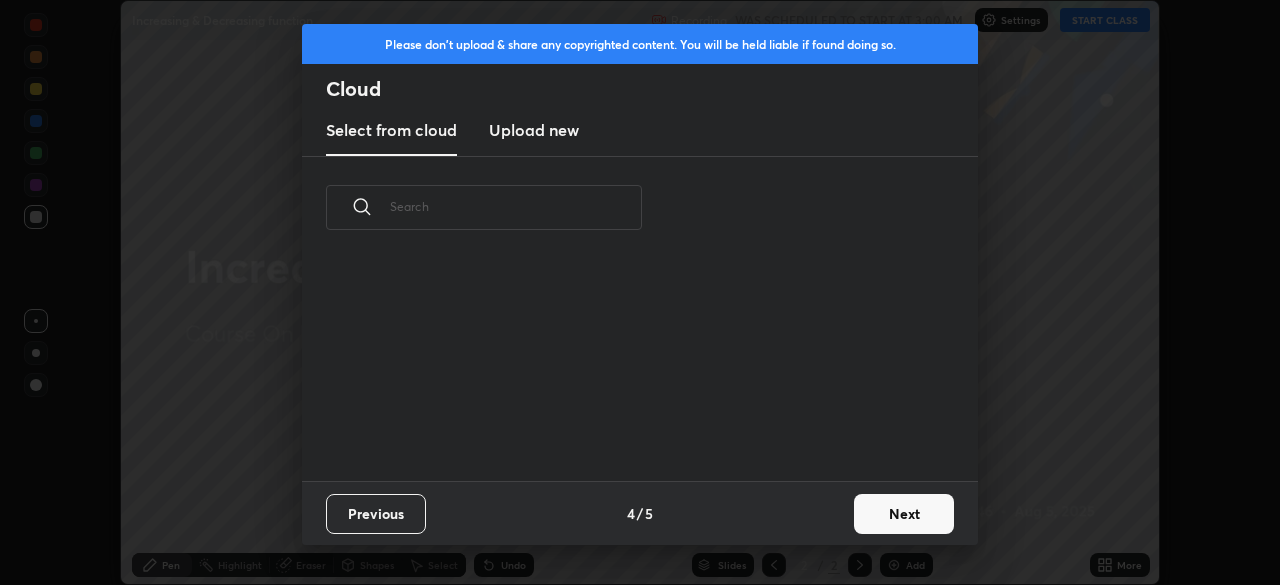 click on "Next" at bounding box center (904, 514) 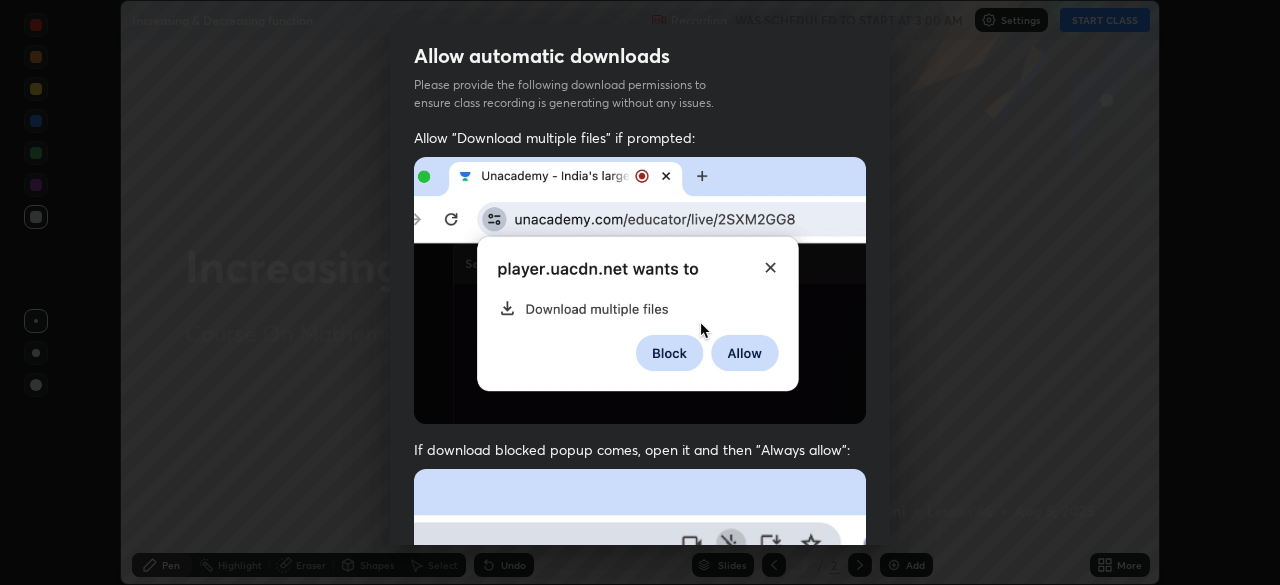 click at bounding box center [640, 687] 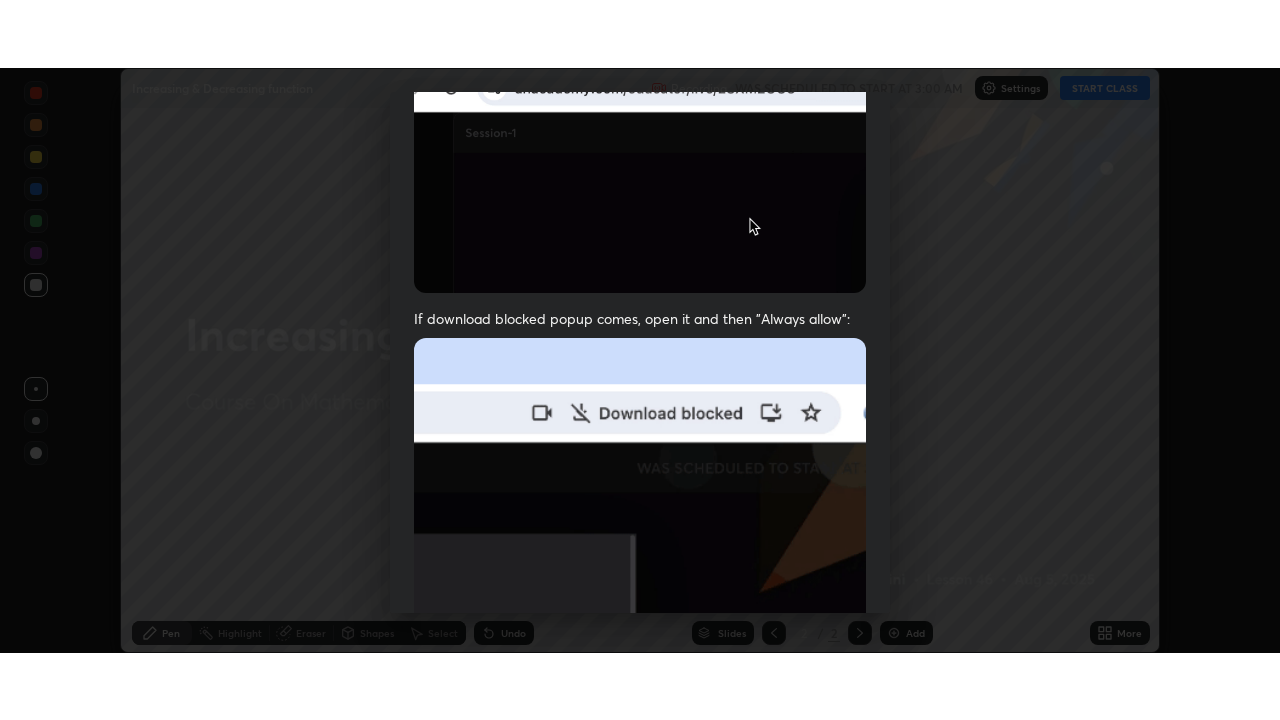 scroll, scrollTop: 479, scrollLeft: 0, axis: vertical 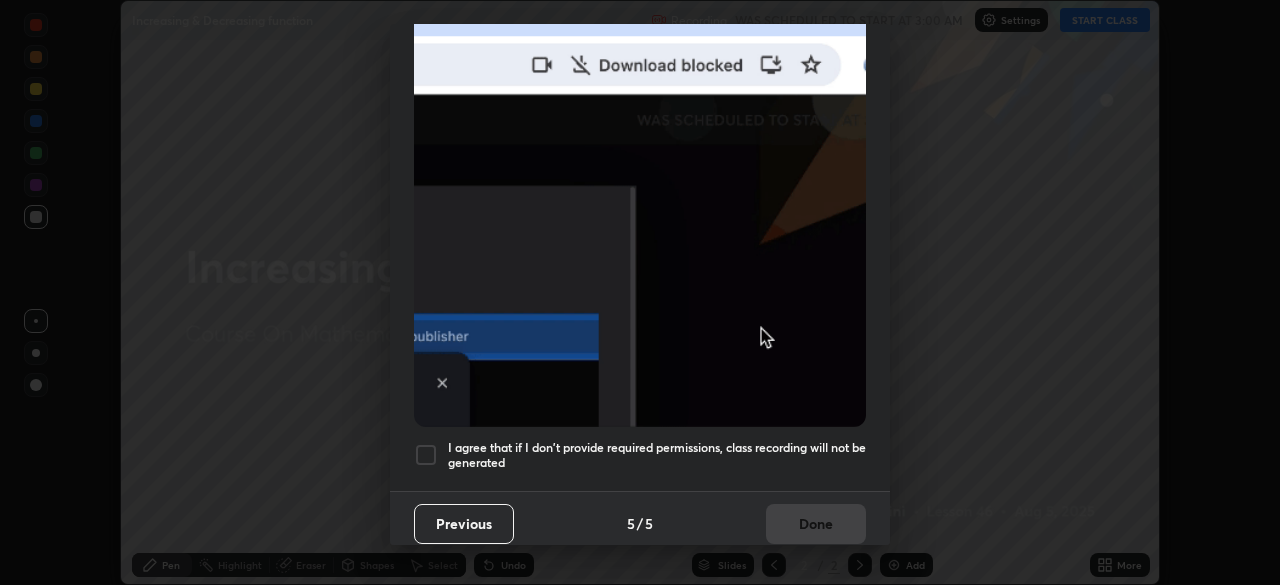 click on "I agree that if I don't provide required permissions, class recording will not be generated" at bounding box center (657, 455) 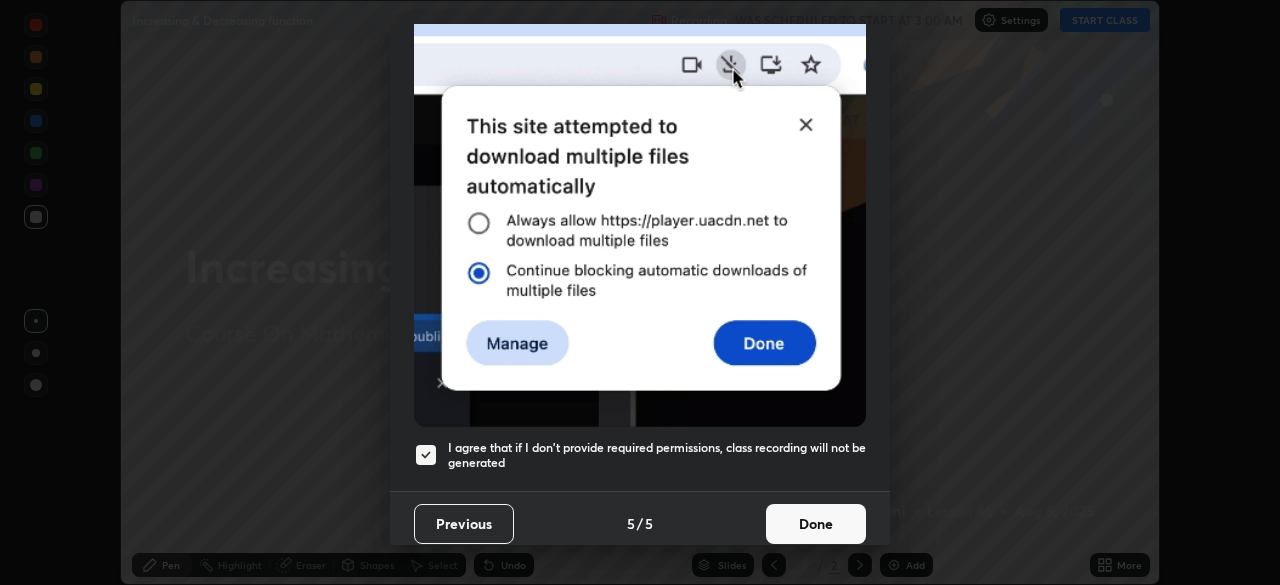 click on "Done" at bounding box center (816, 524) 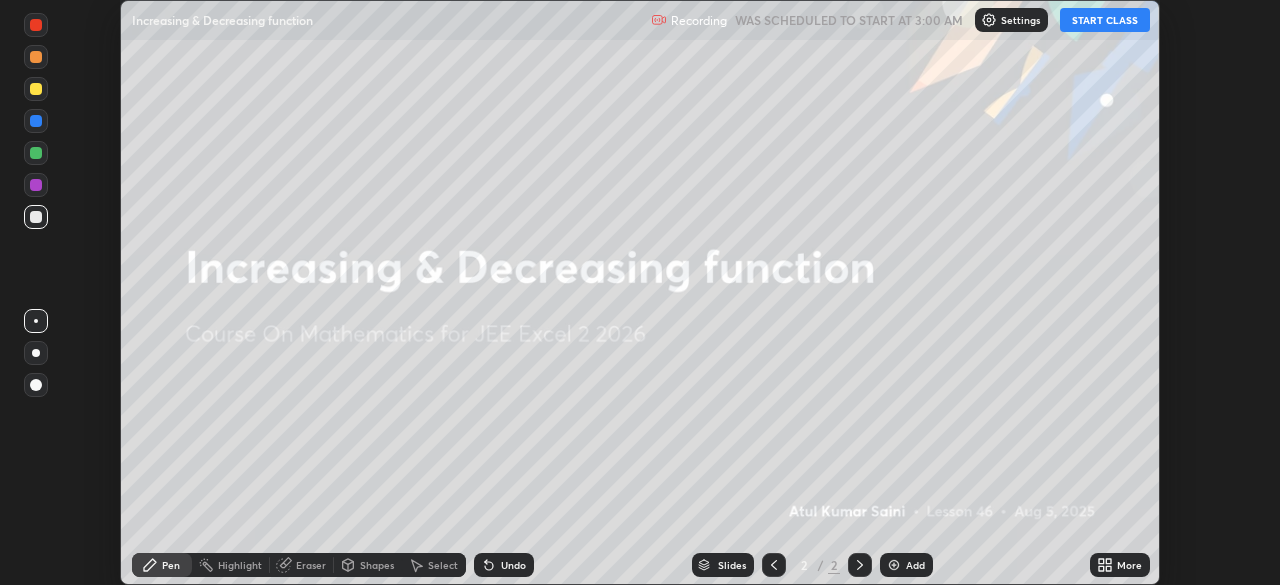 click on "START CLASS" at bounding box center [1105, 20] 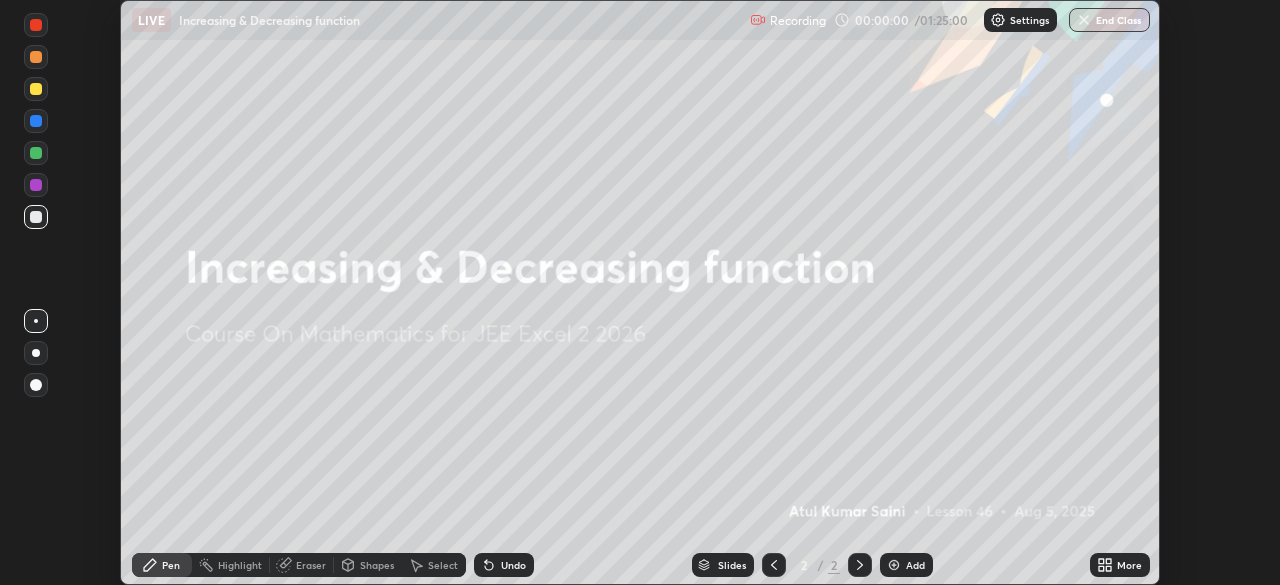 click 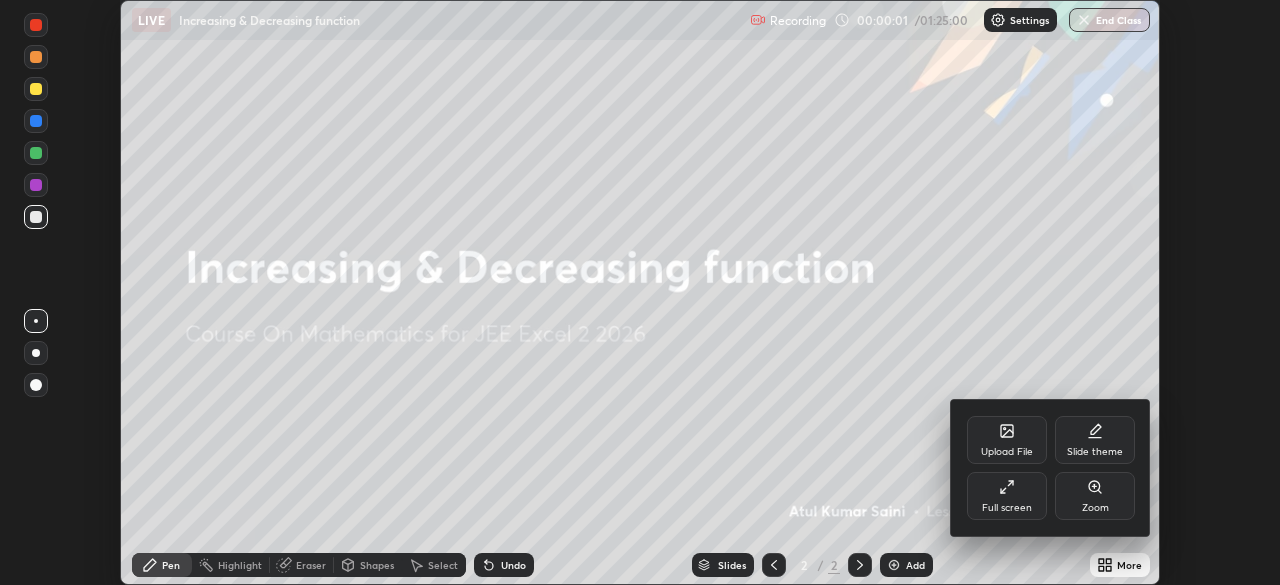 click on "Full screen" at bounding box center (1007, 508) 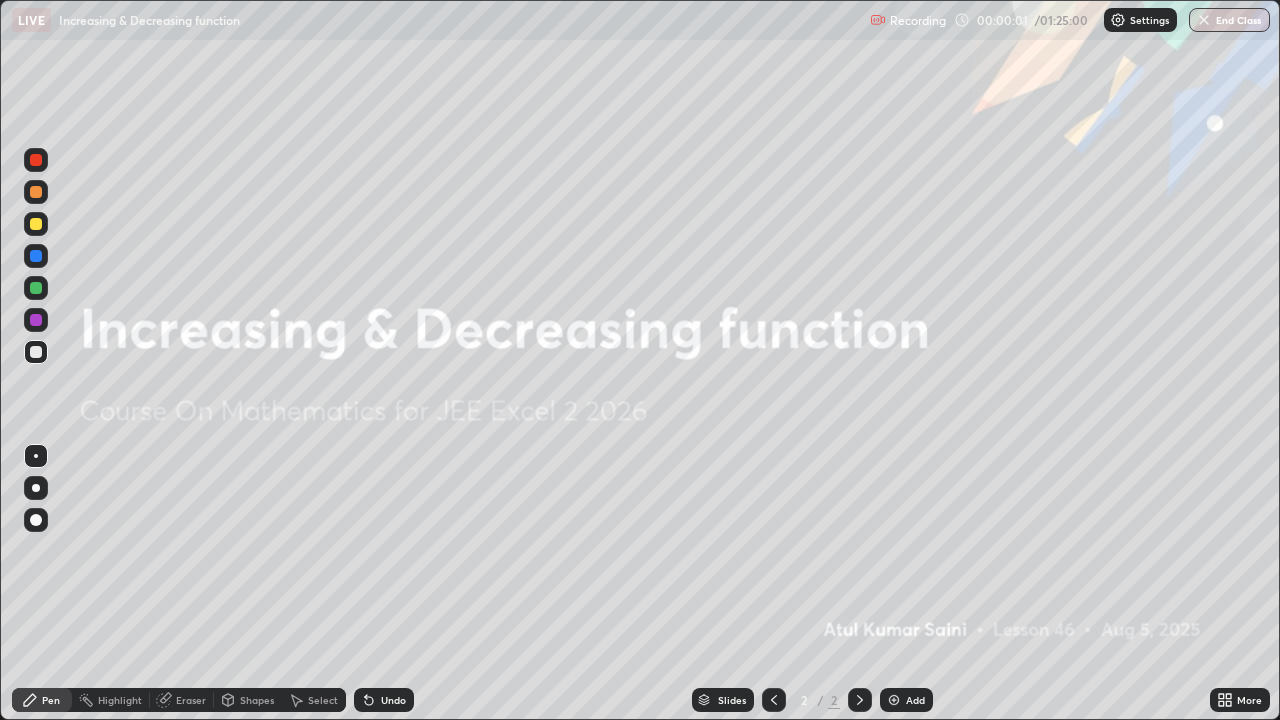 scroll, scrollTop: 99280, scrollLeft: 98720, axis: both 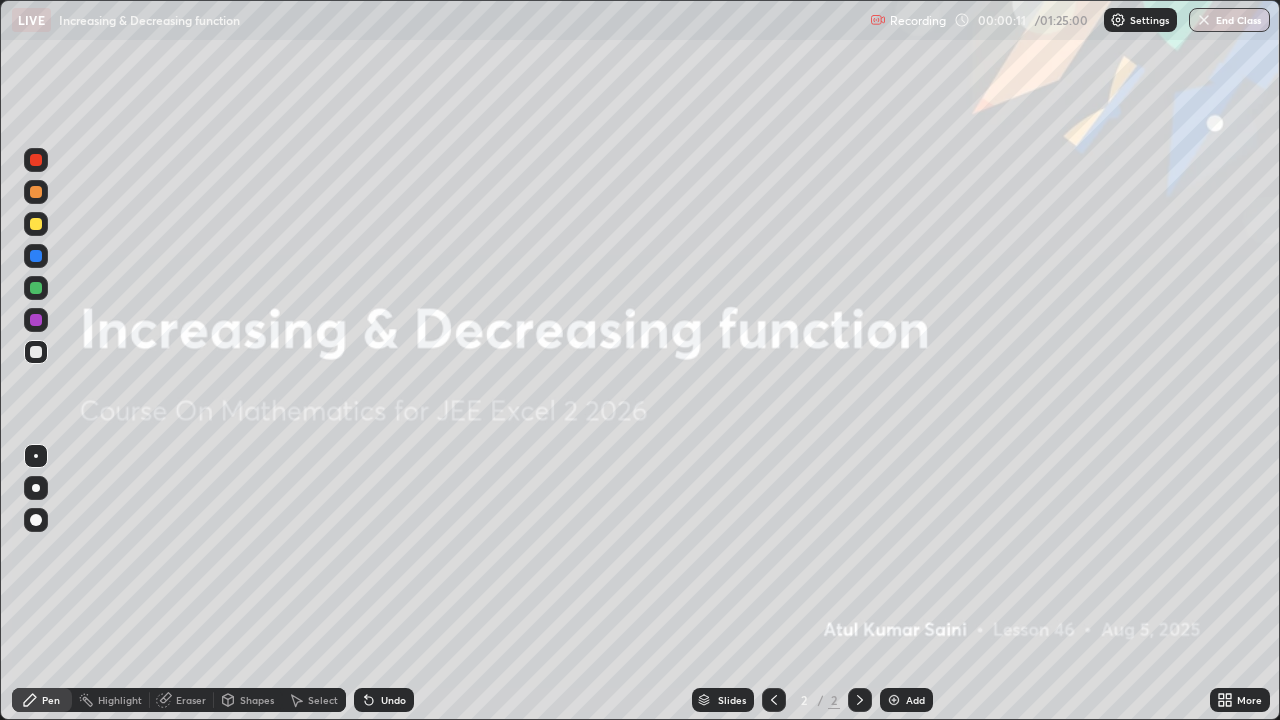 click on "Add" at bounding box center (906, 700) 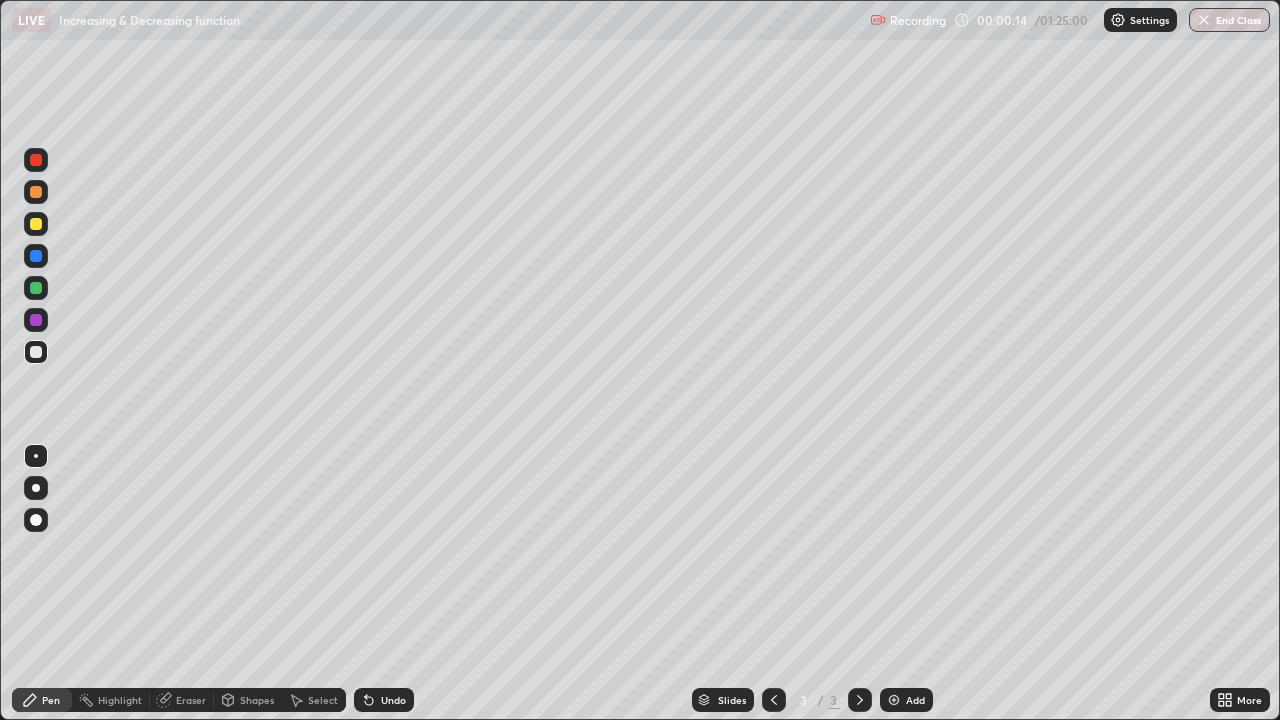 click at bounding box center (36, 288) 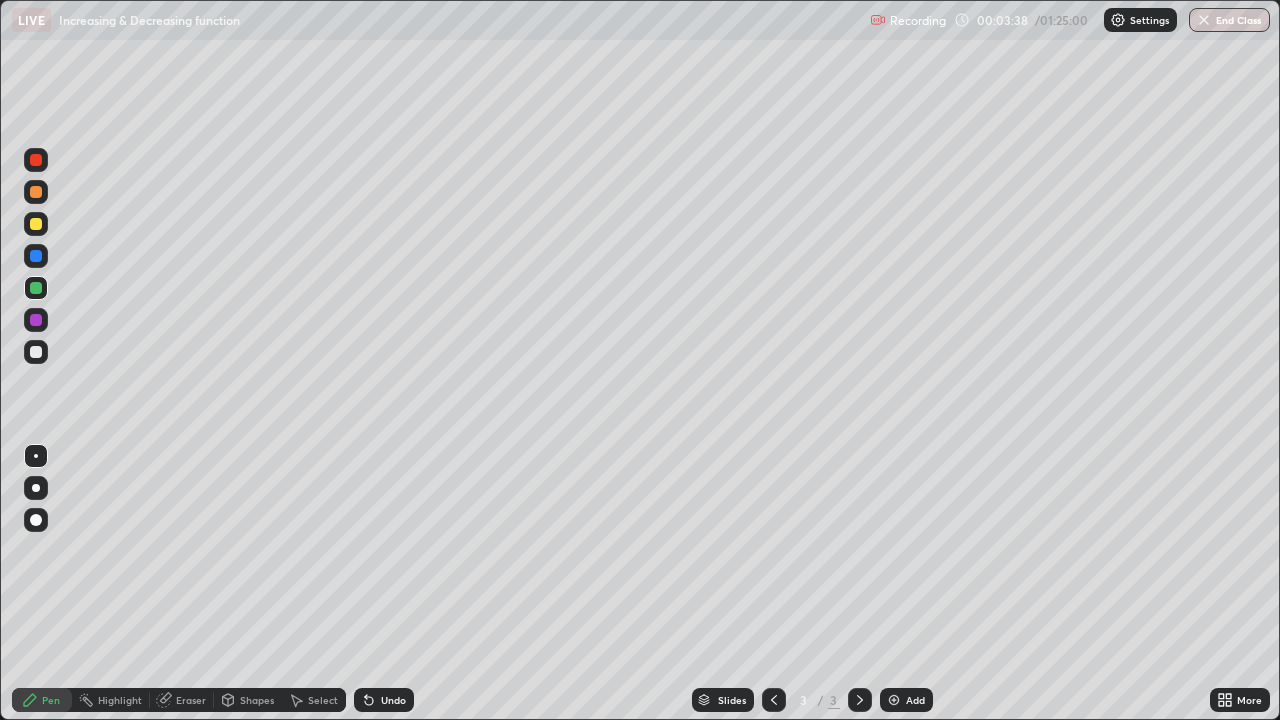 click at bounding box center [36, 352] 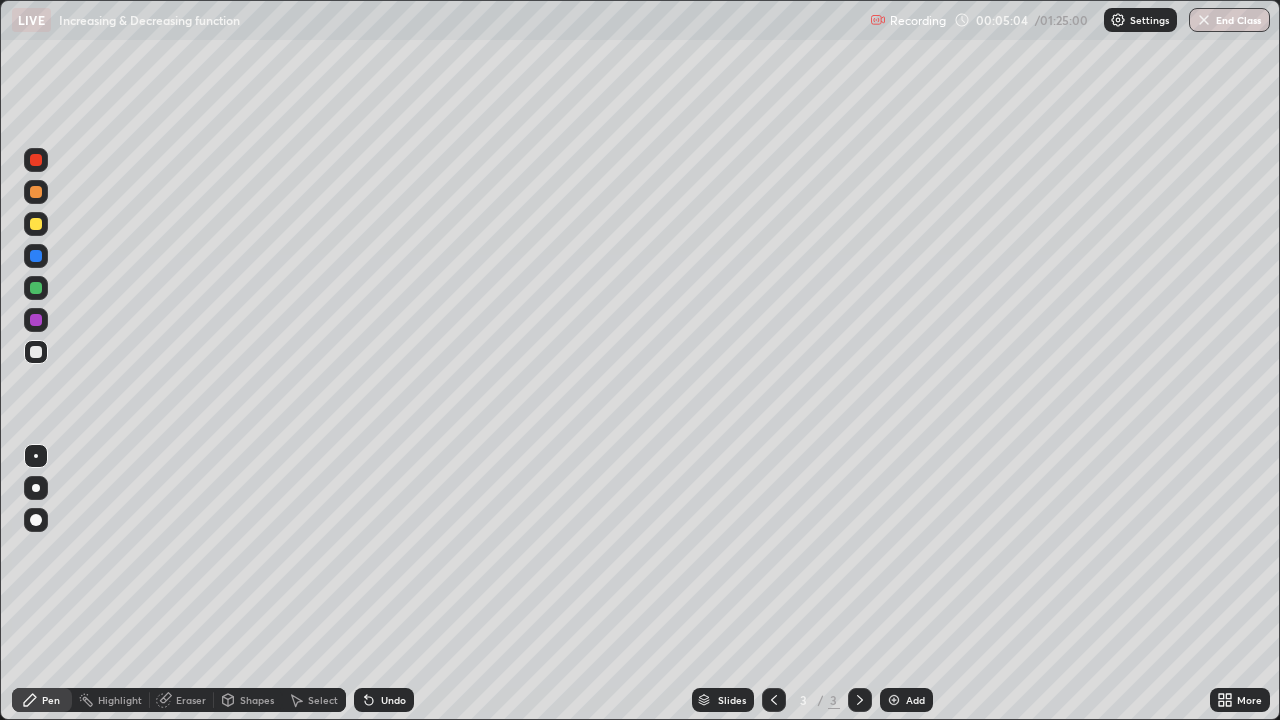 click on "Add" at bounding box center [915, 700] 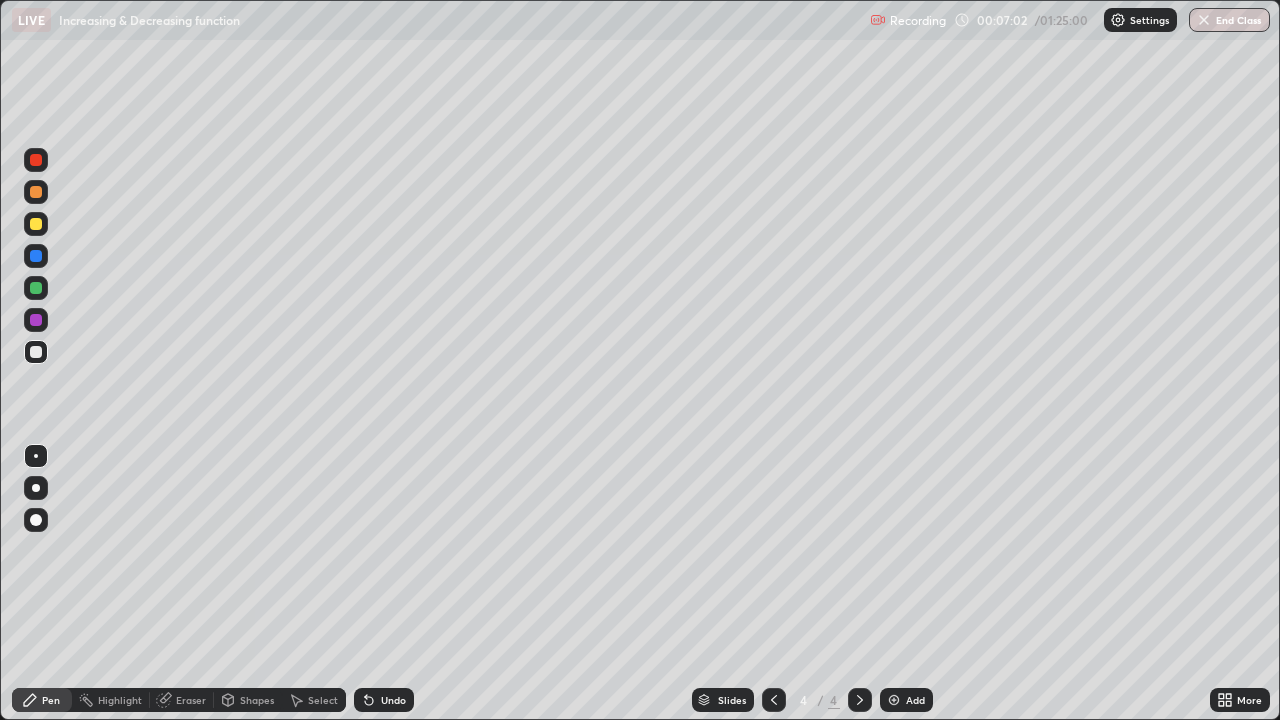 click 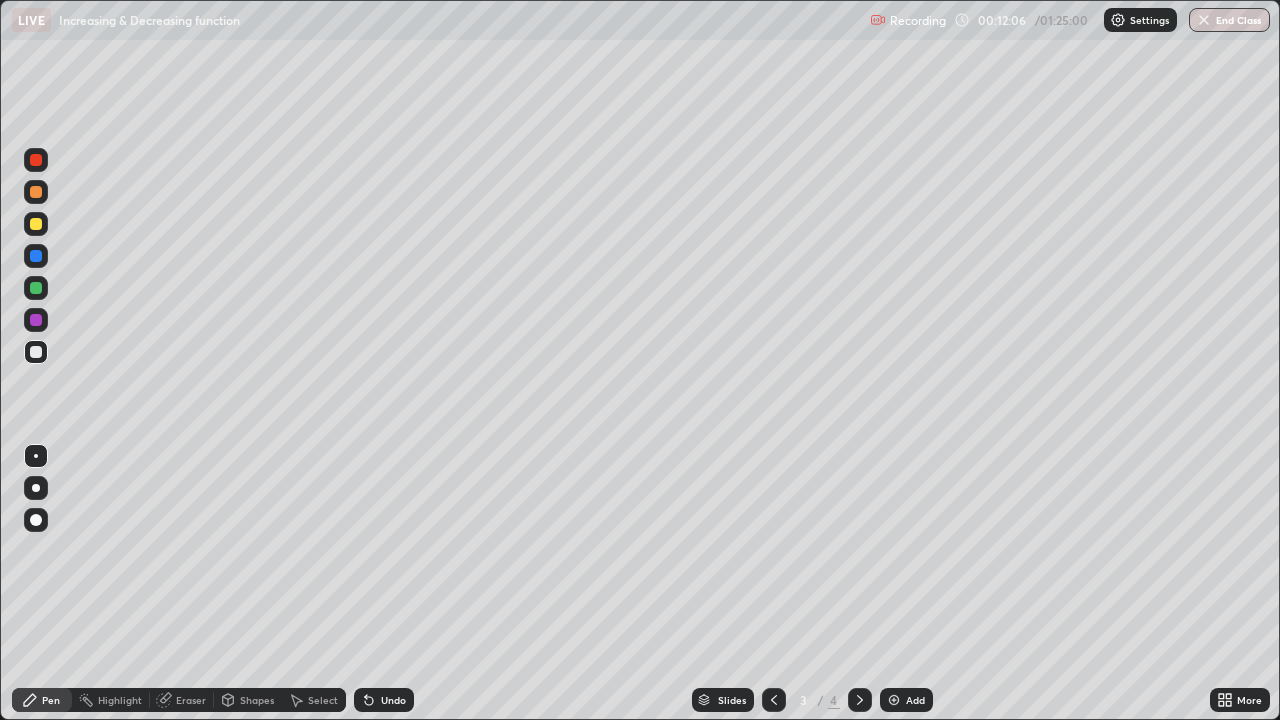 click 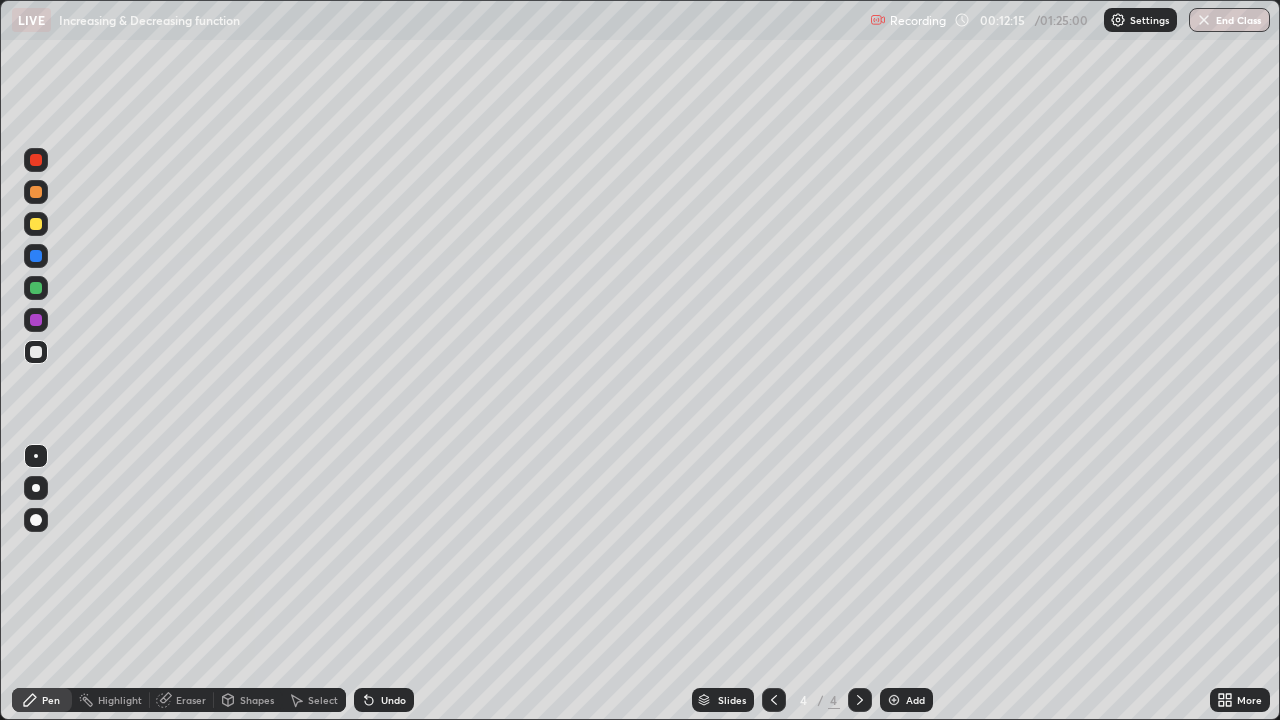 click at bounding box center (36, 160) 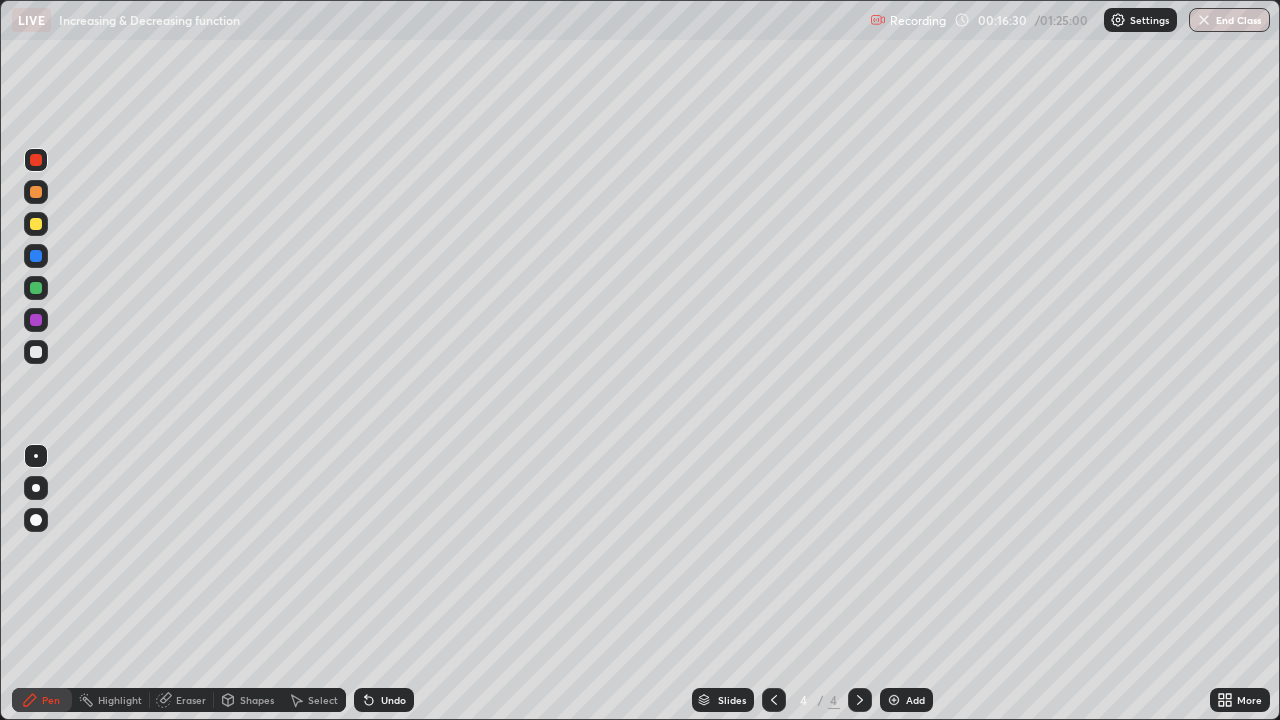 click on "Add" at bounding box center [915, 700] 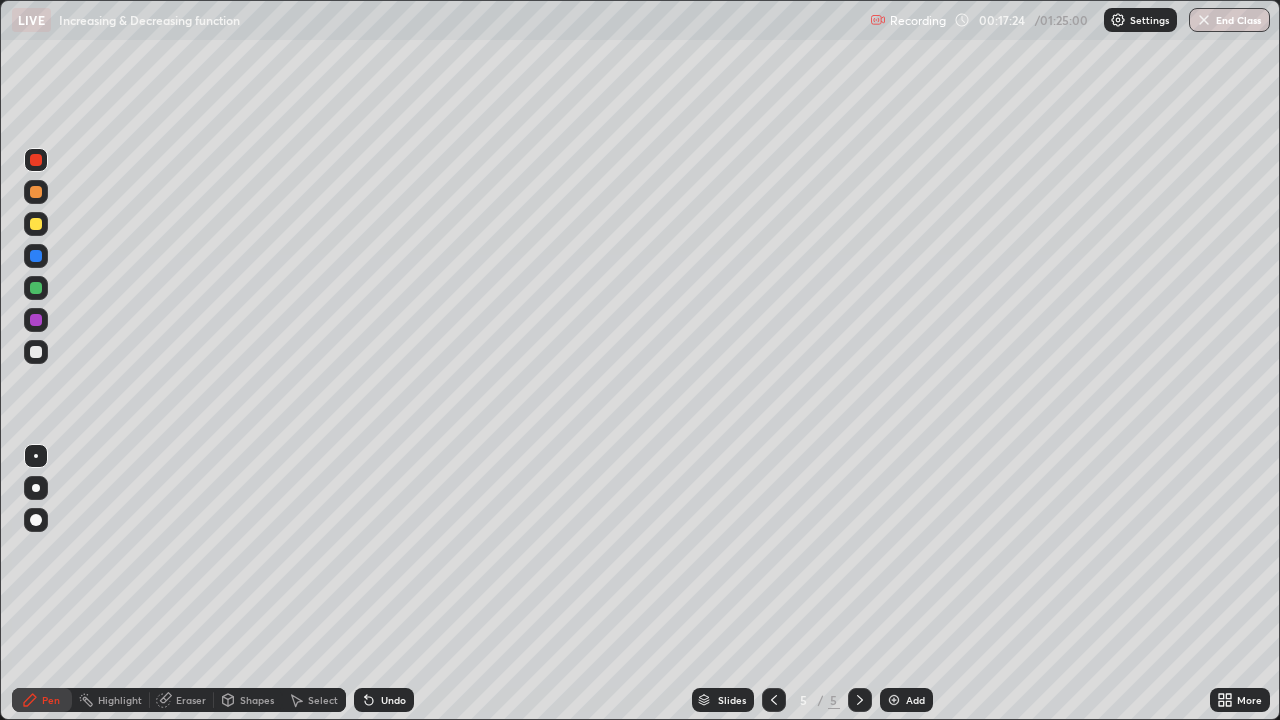 click on "Undo" at bounding box center [384, 700] 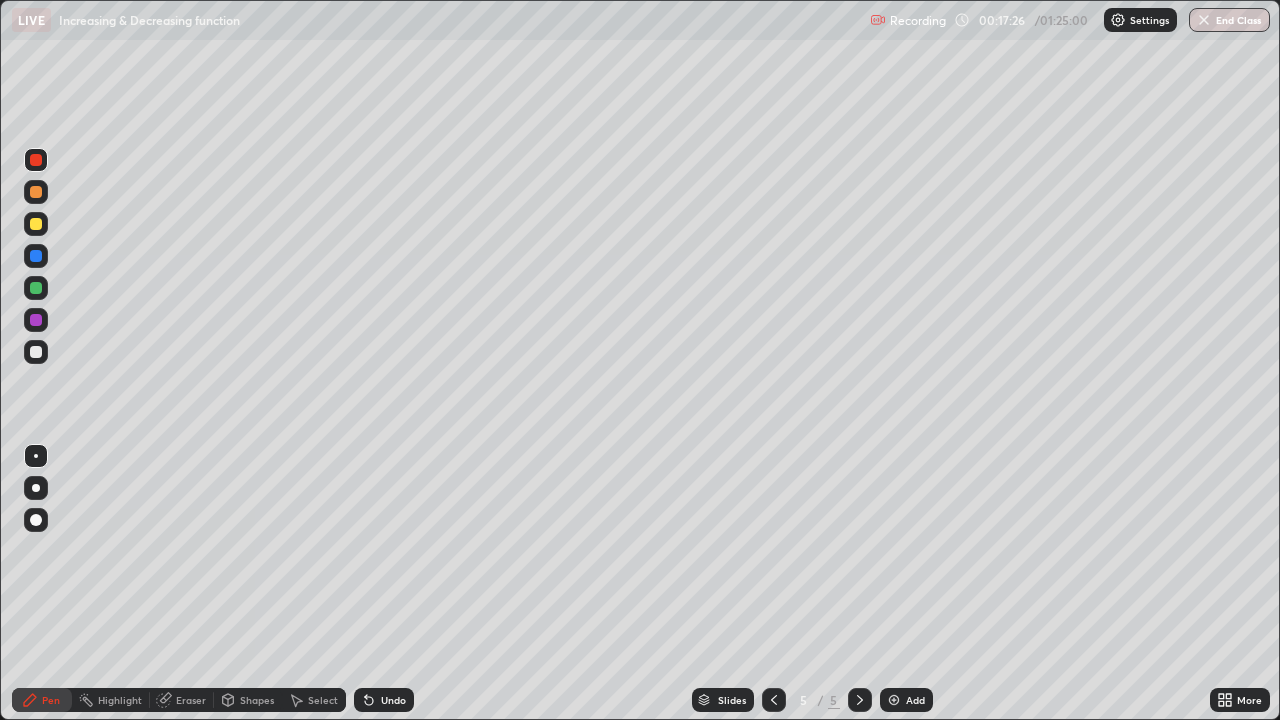 click on "Undo" at bounding box center [384, 700] 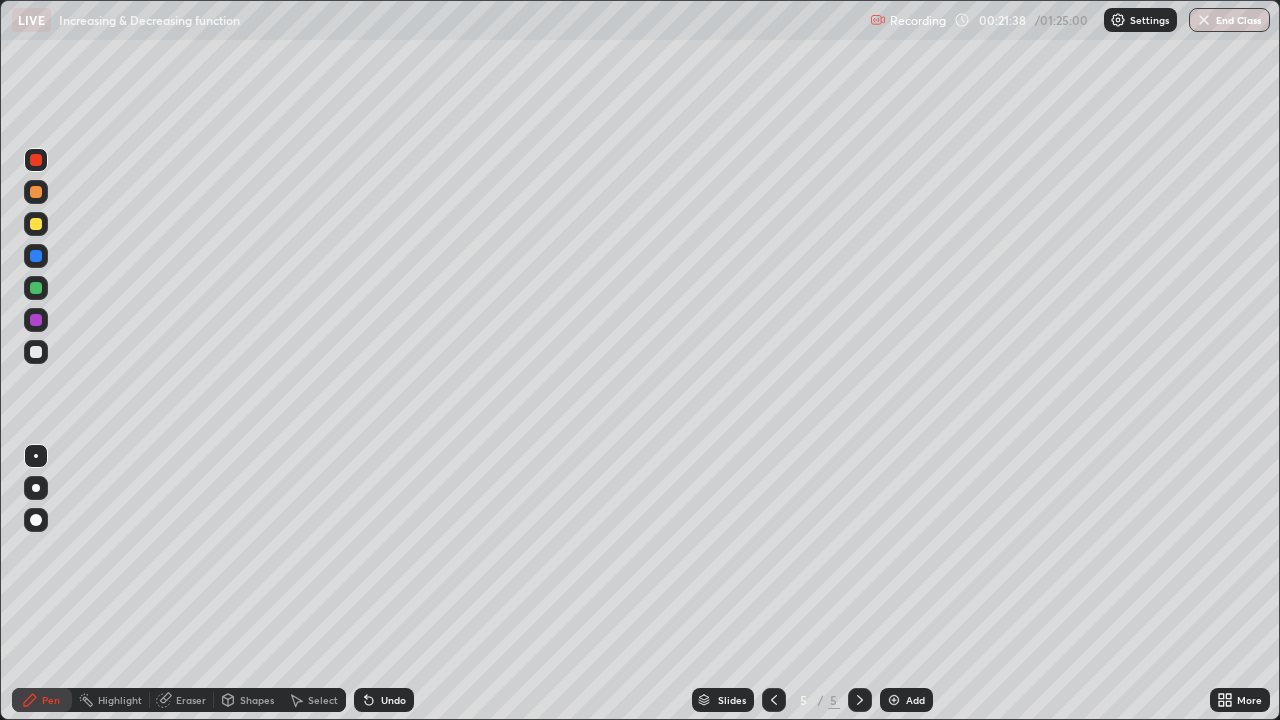 click on "Add" at bounding box center [906, 700] 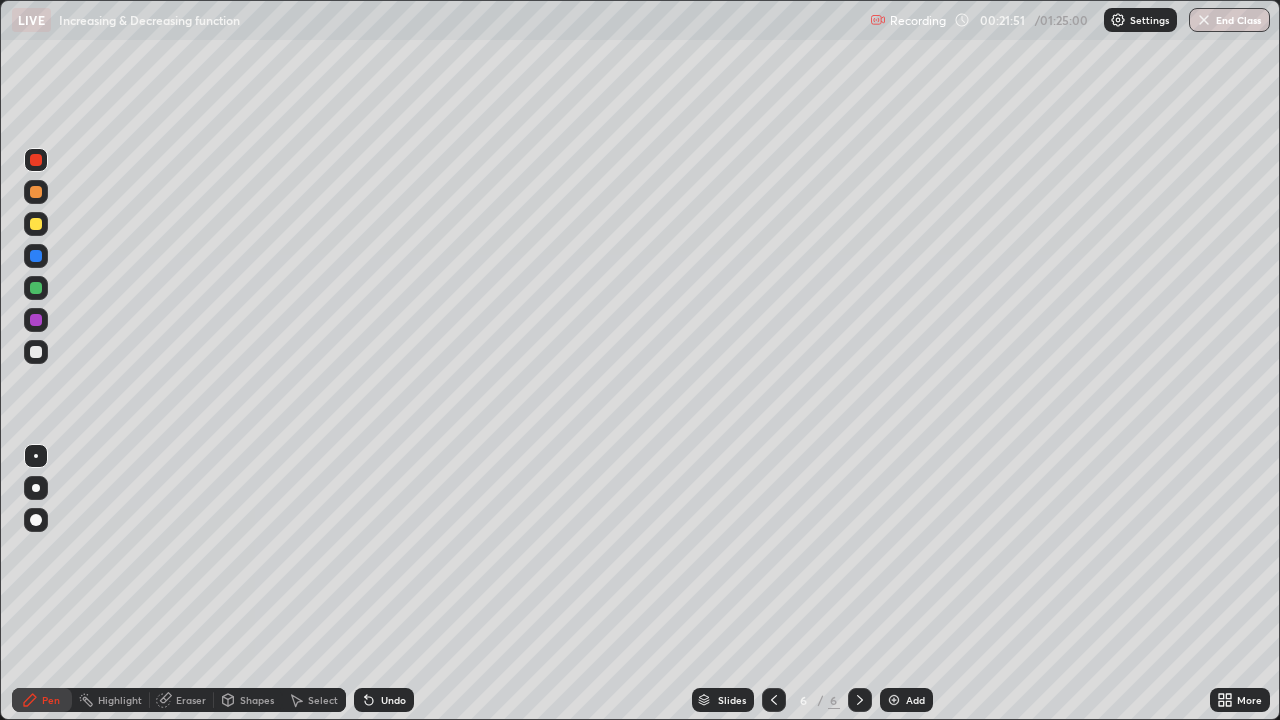 click on "Undo" at bounding box center [393, 700] 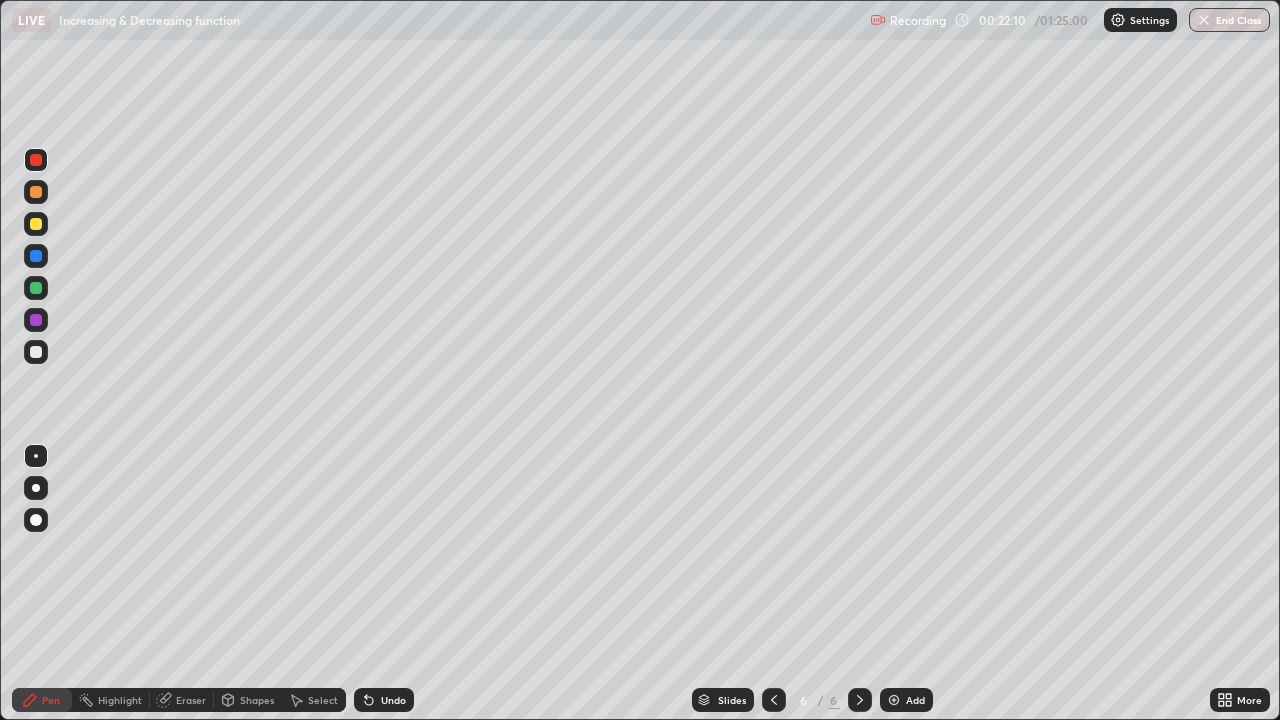 click on "Eraser" at bounding box center (191, 700) 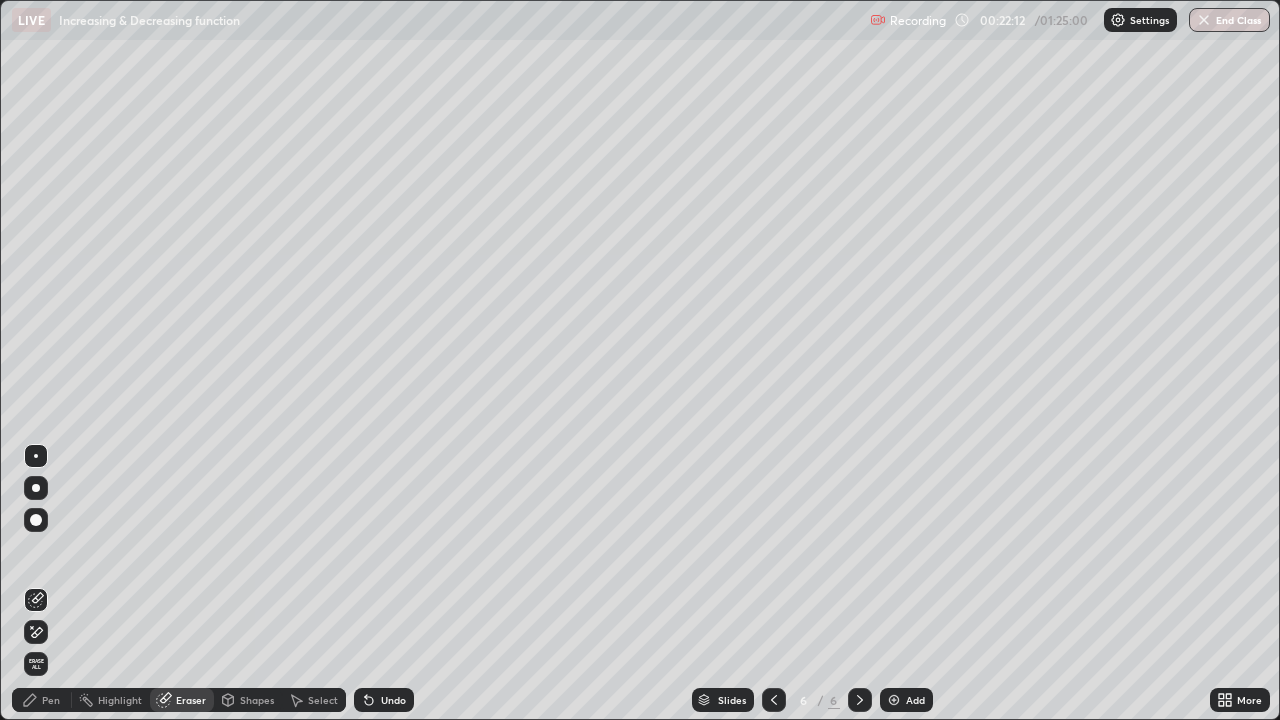 click on "Pen" at bounding box center (51, 700) 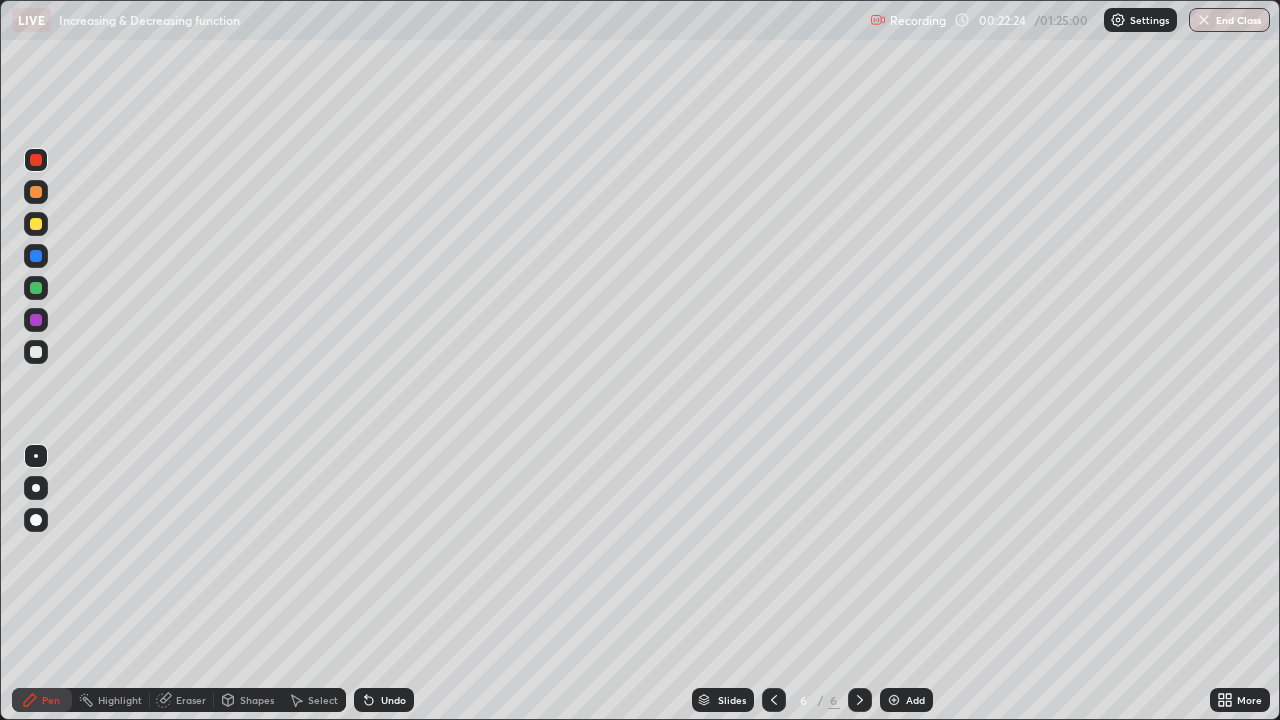 click 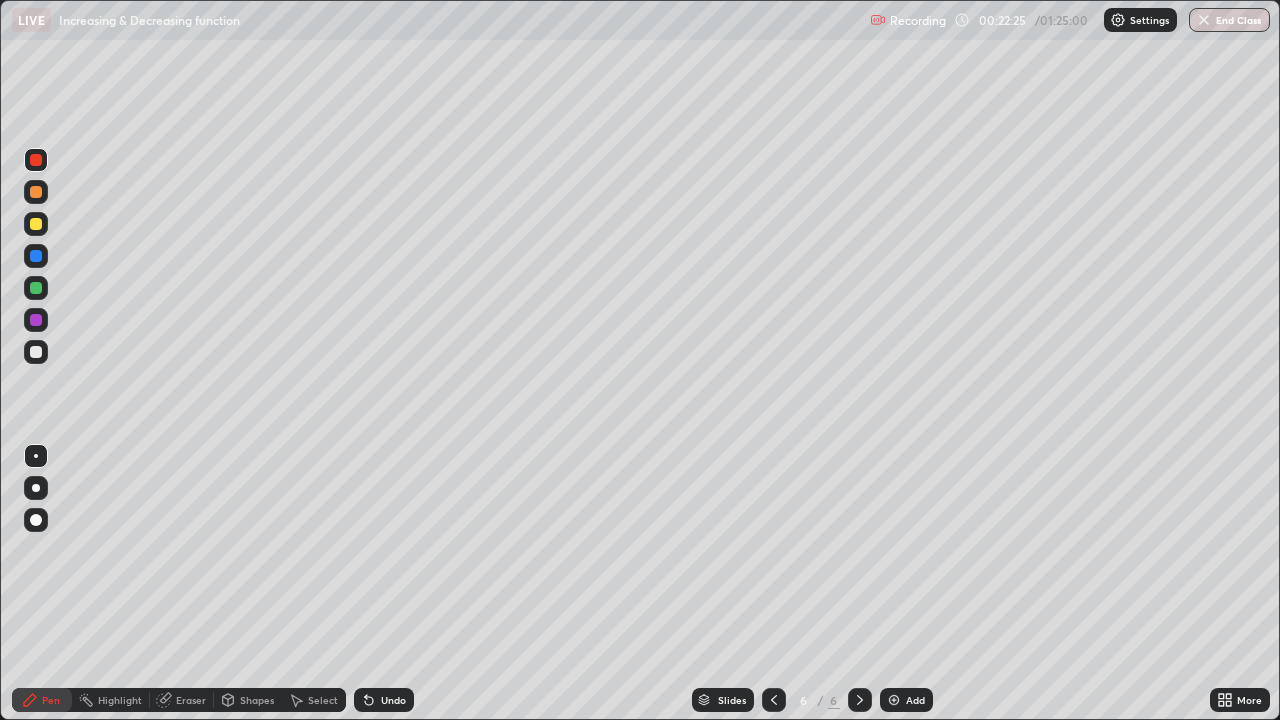 click 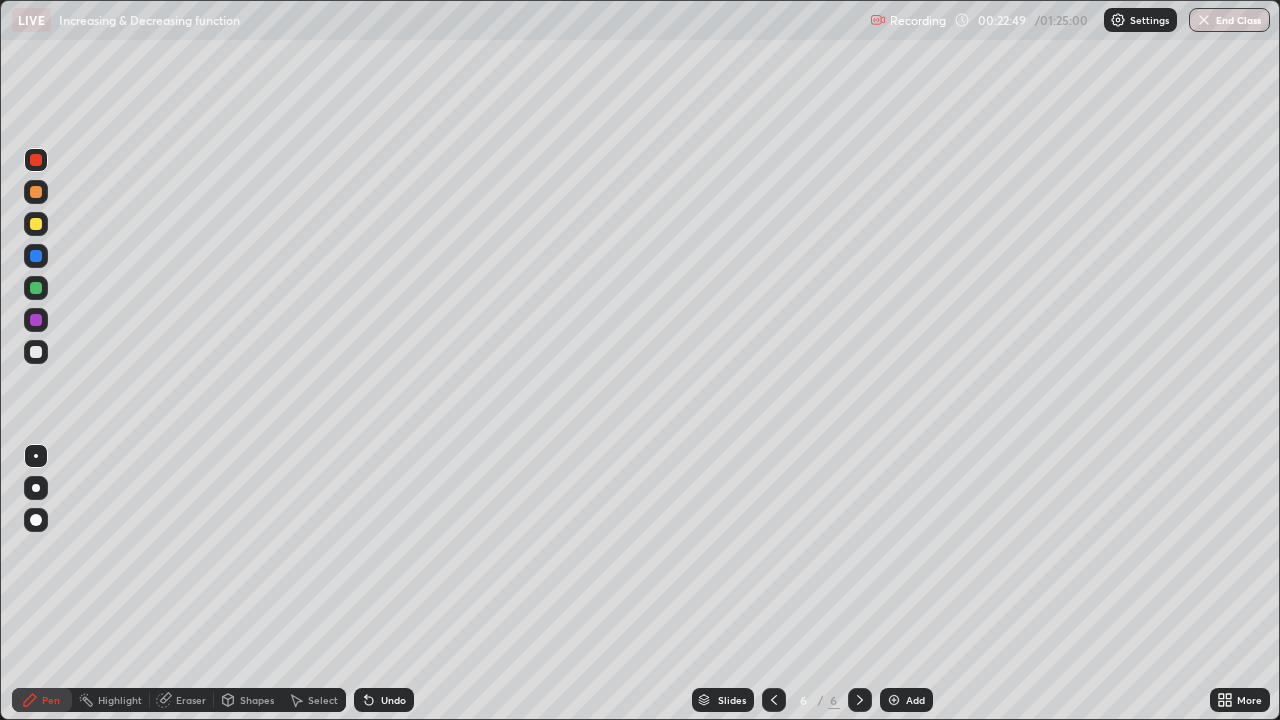 click 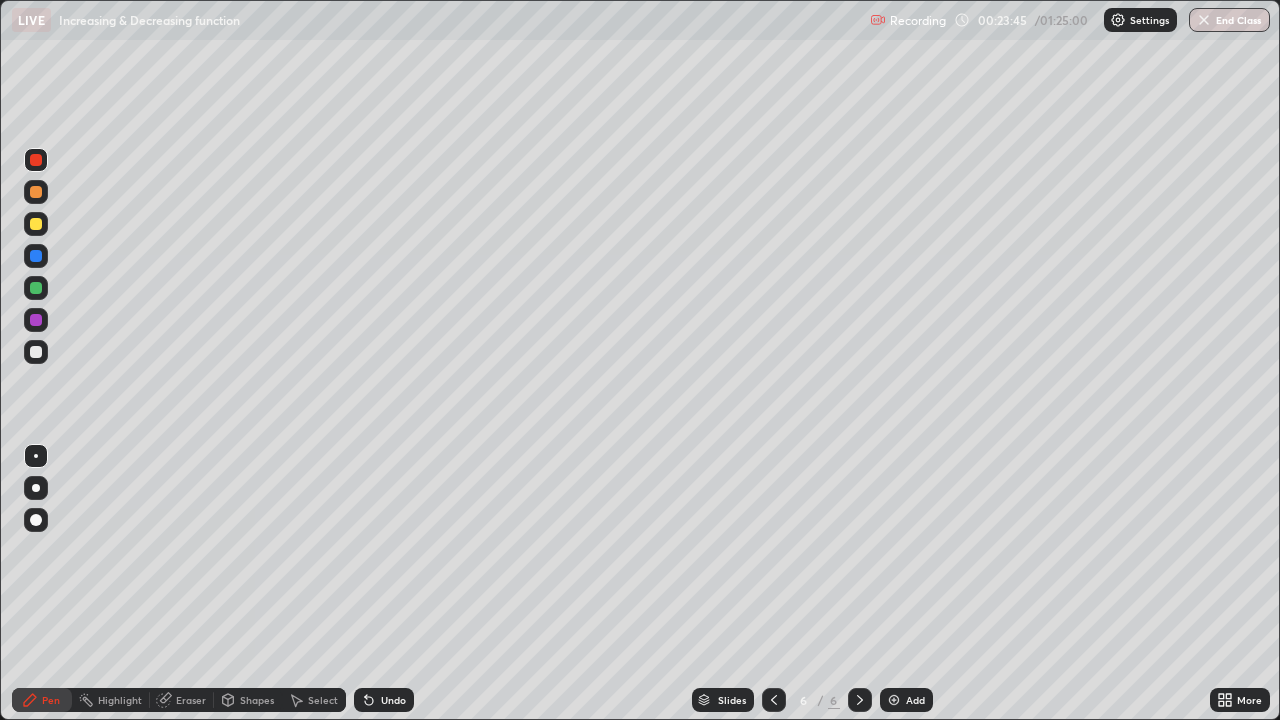 click on "Eraser" at bounding box center [191, 700] 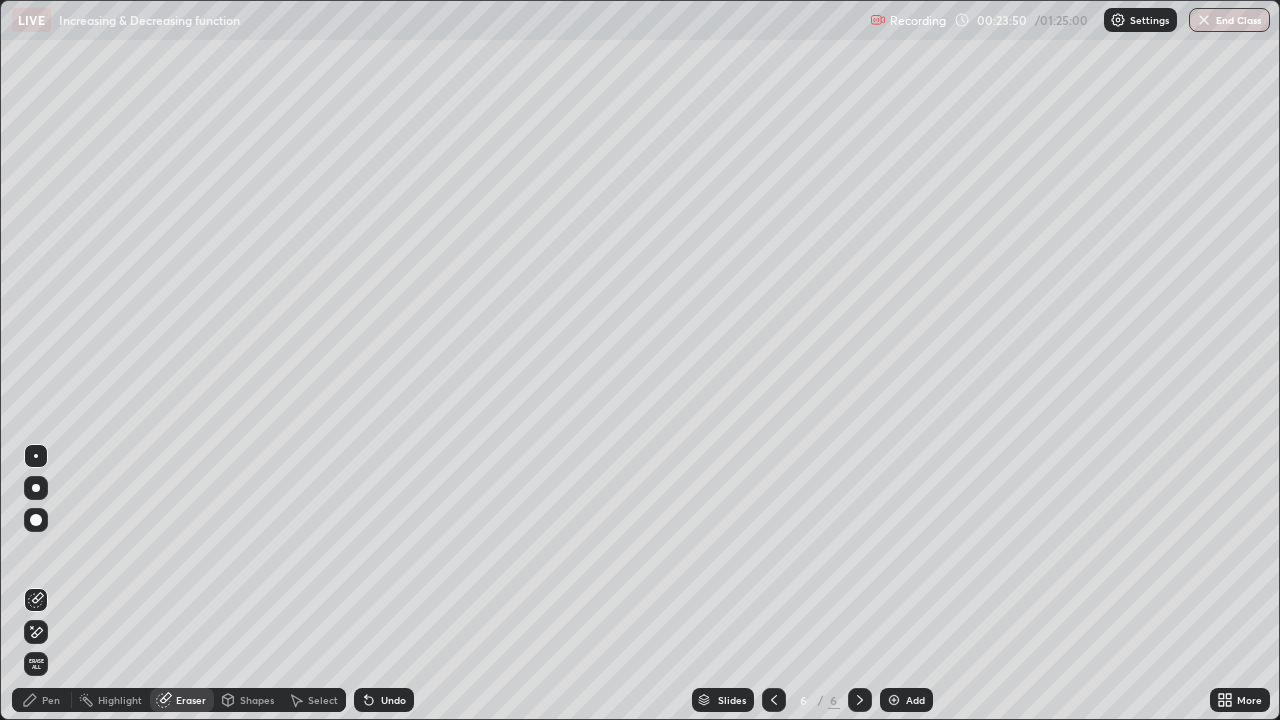 click on "Pen" at bounding box center [51, 700] 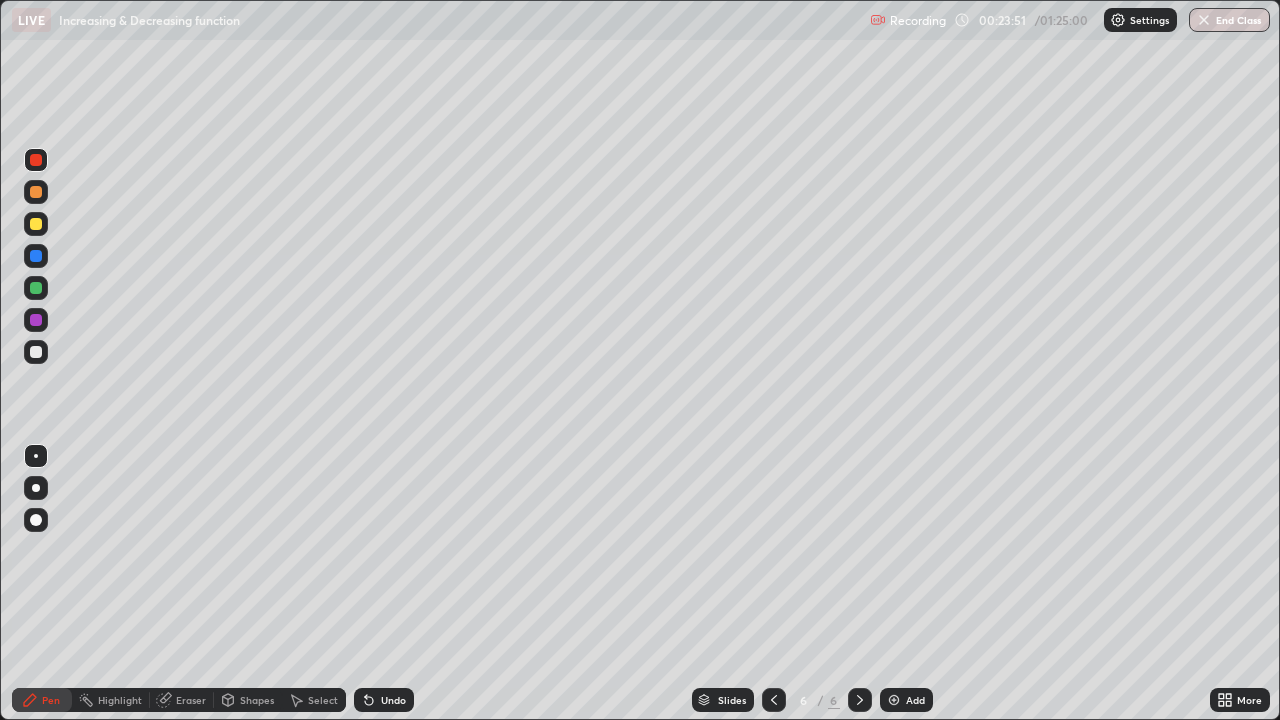click at bounding box center [36, 352] 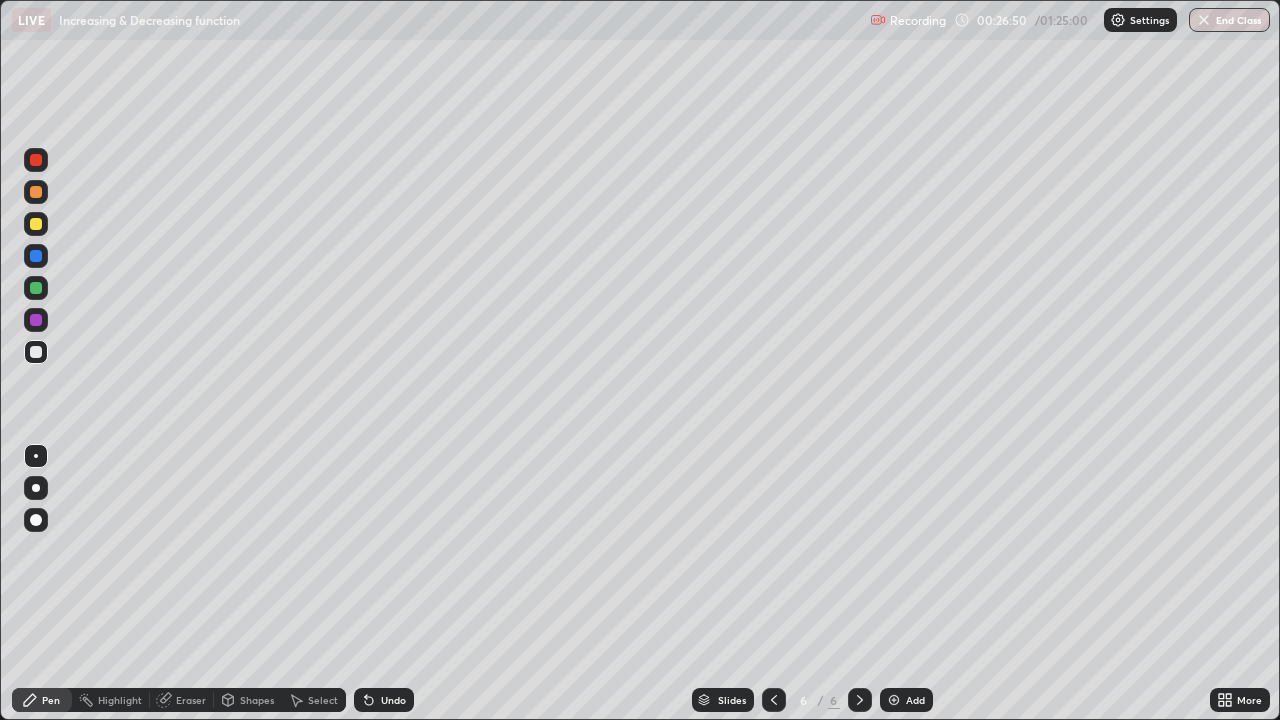 click at bounding box center (36, 288) 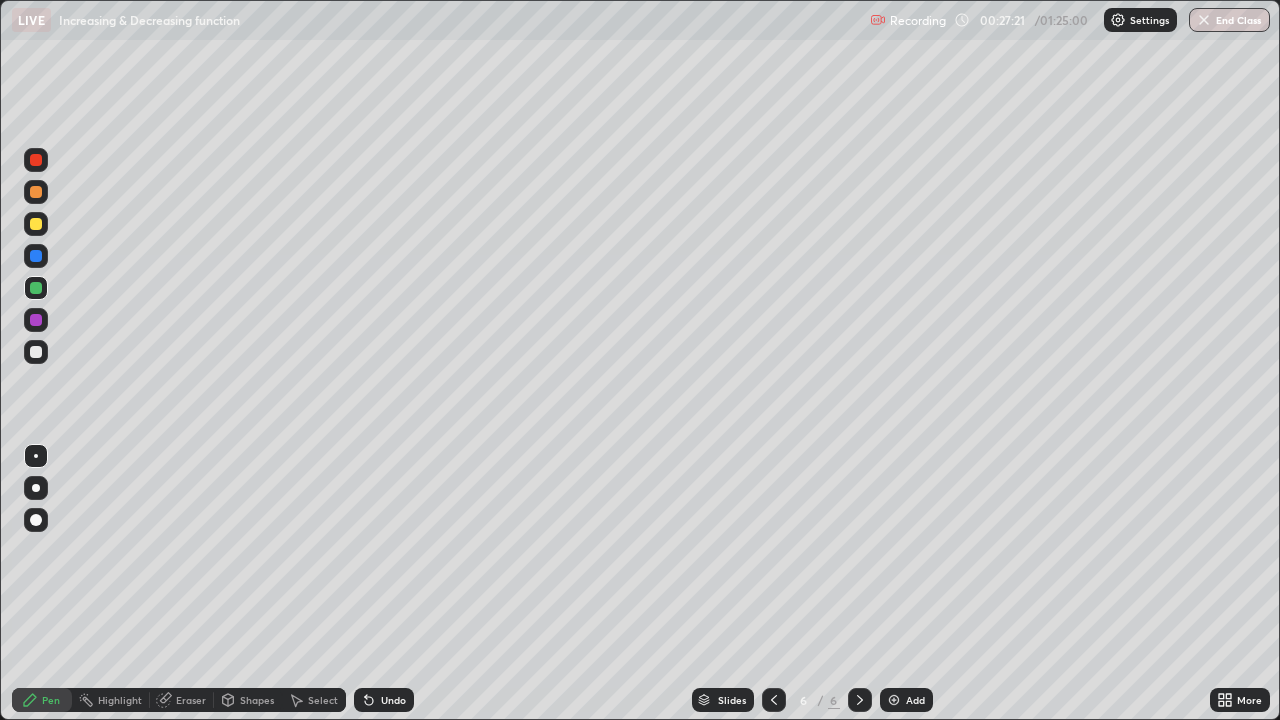 click on "Undo" at bounding box center (393, 700) 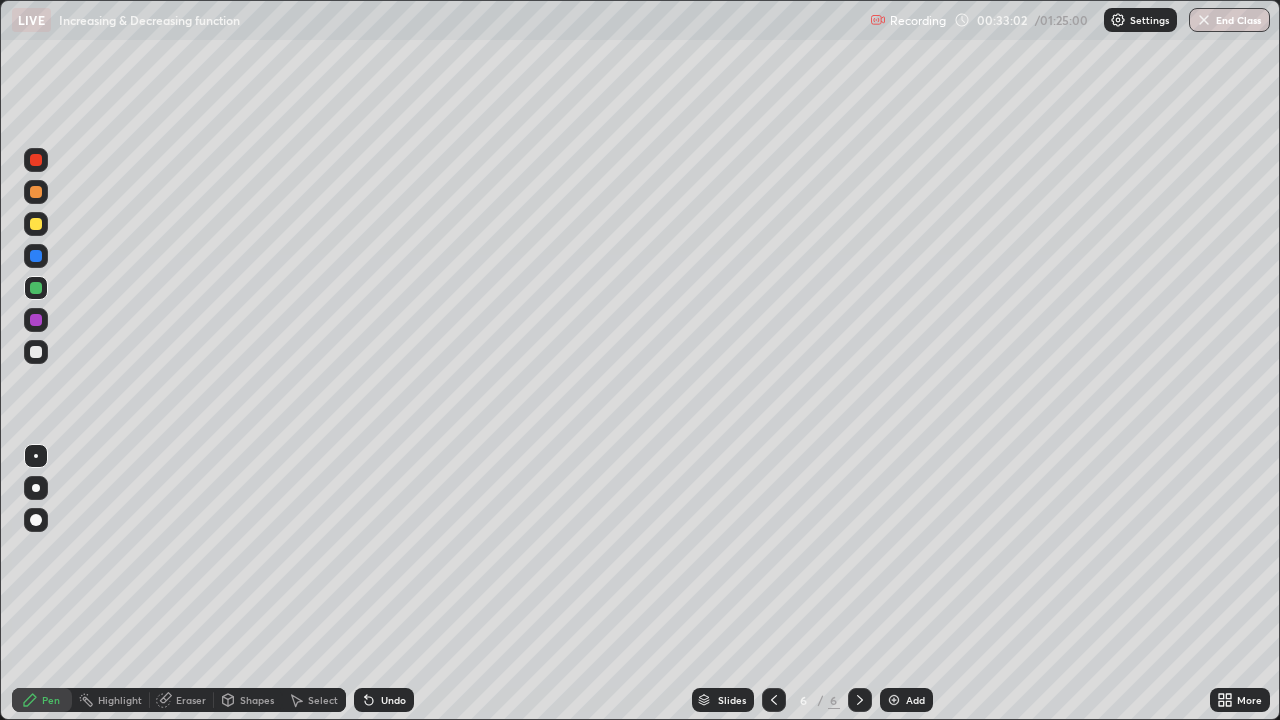 click at bounding box center (894, 700) 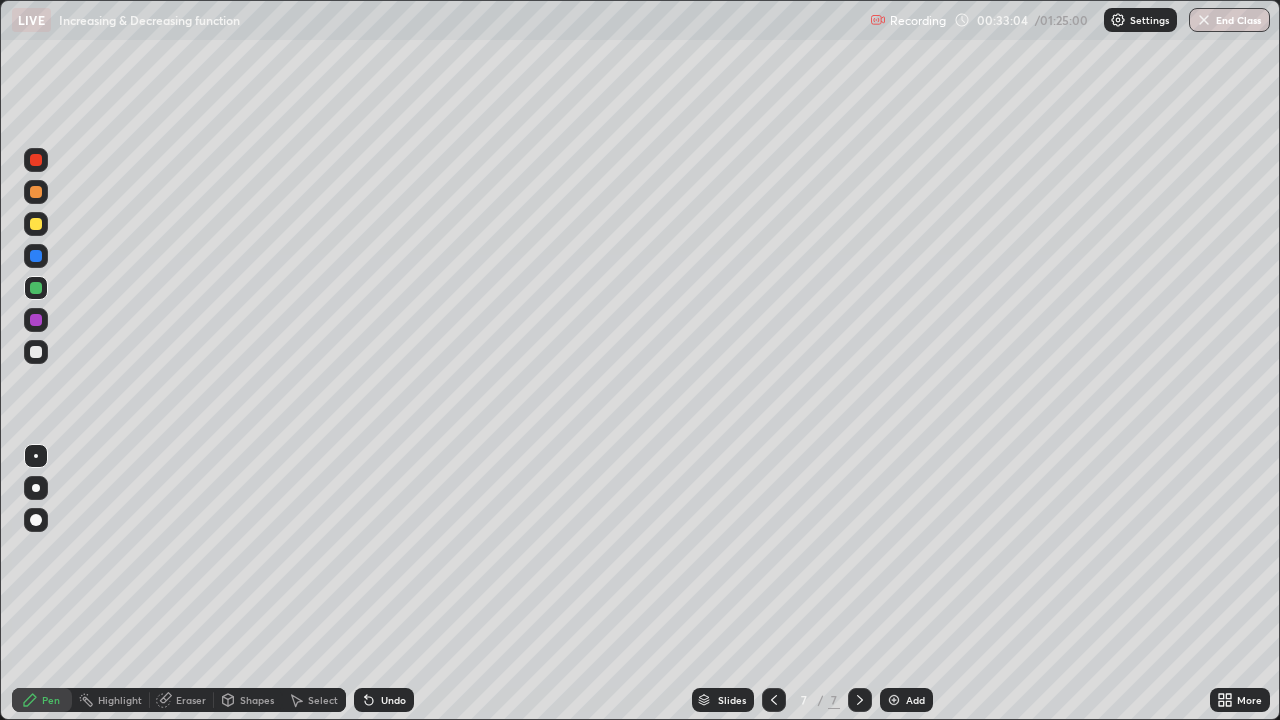 click at bounding box center (36, 160) 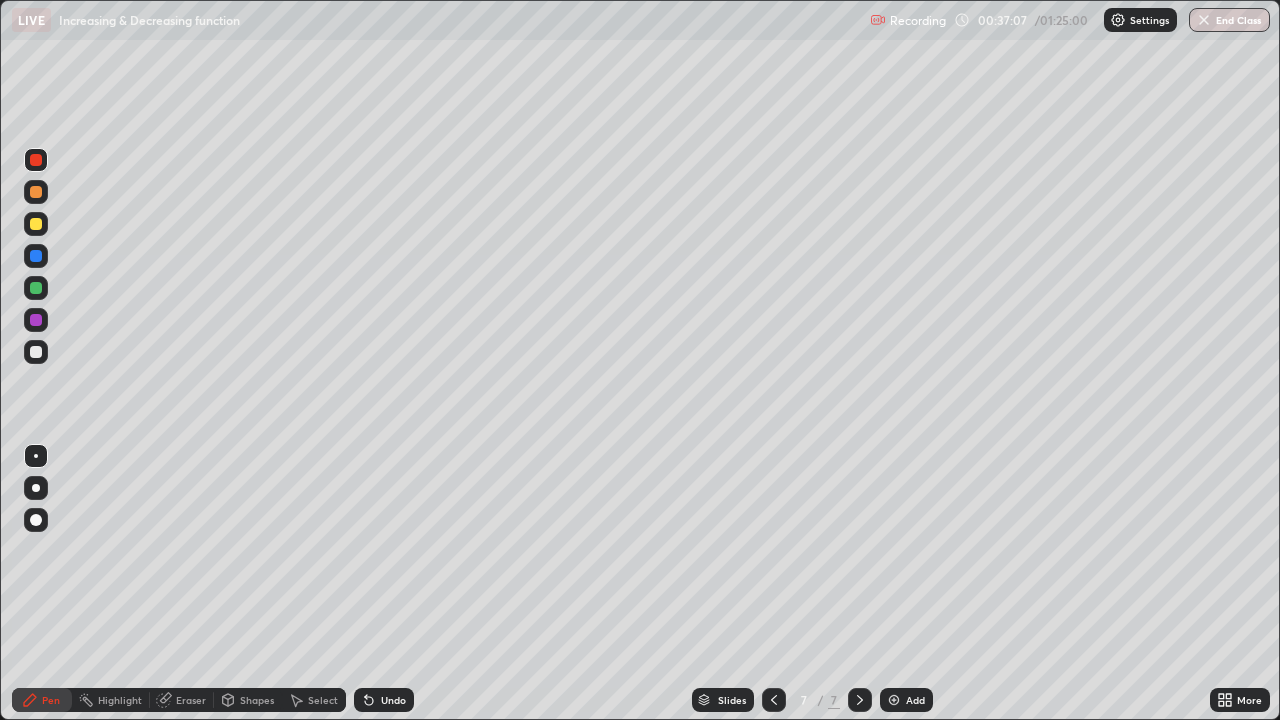 click at bounding box center (894, 700) 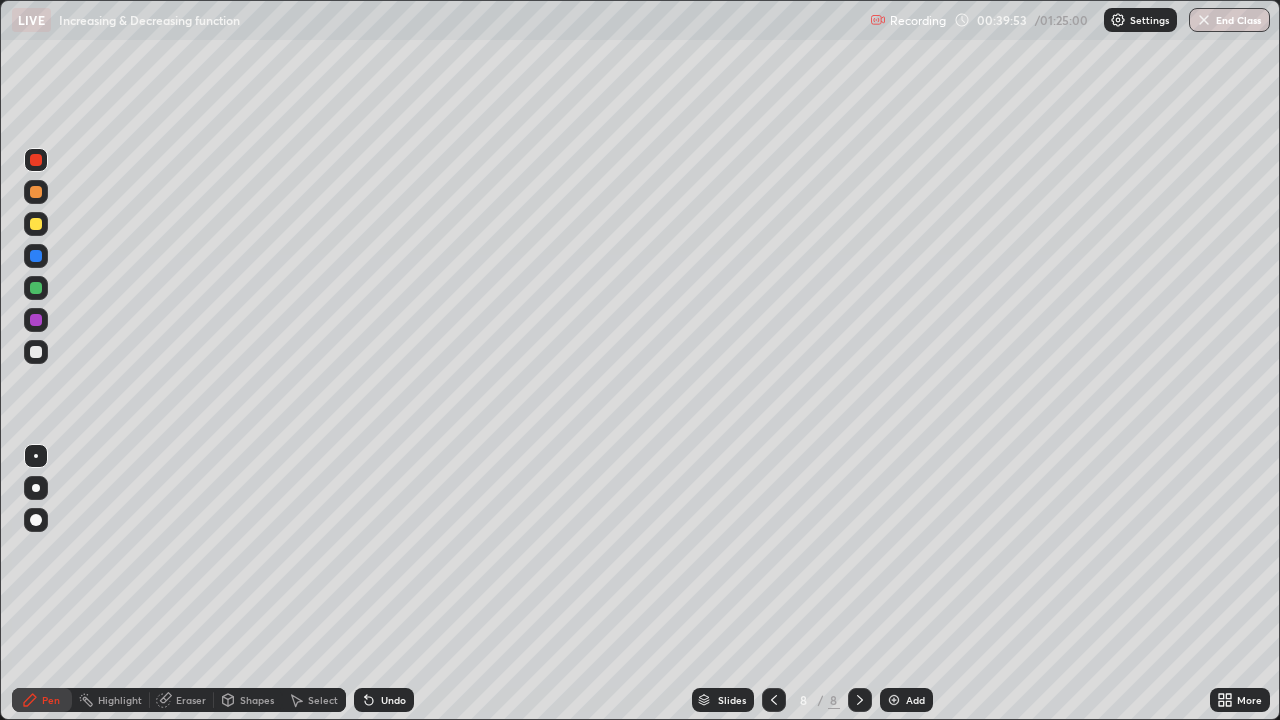 click at bounding box center (36, 352) 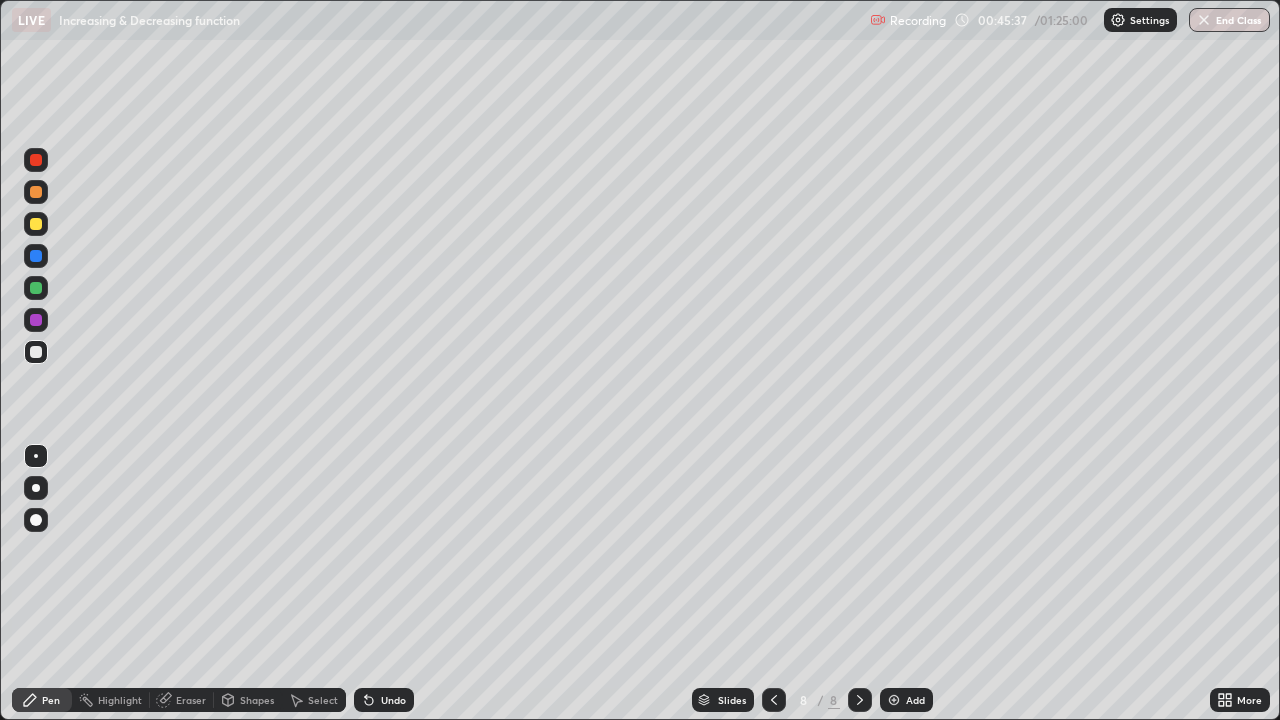 click on "Add" at bounding box center [915, 700] 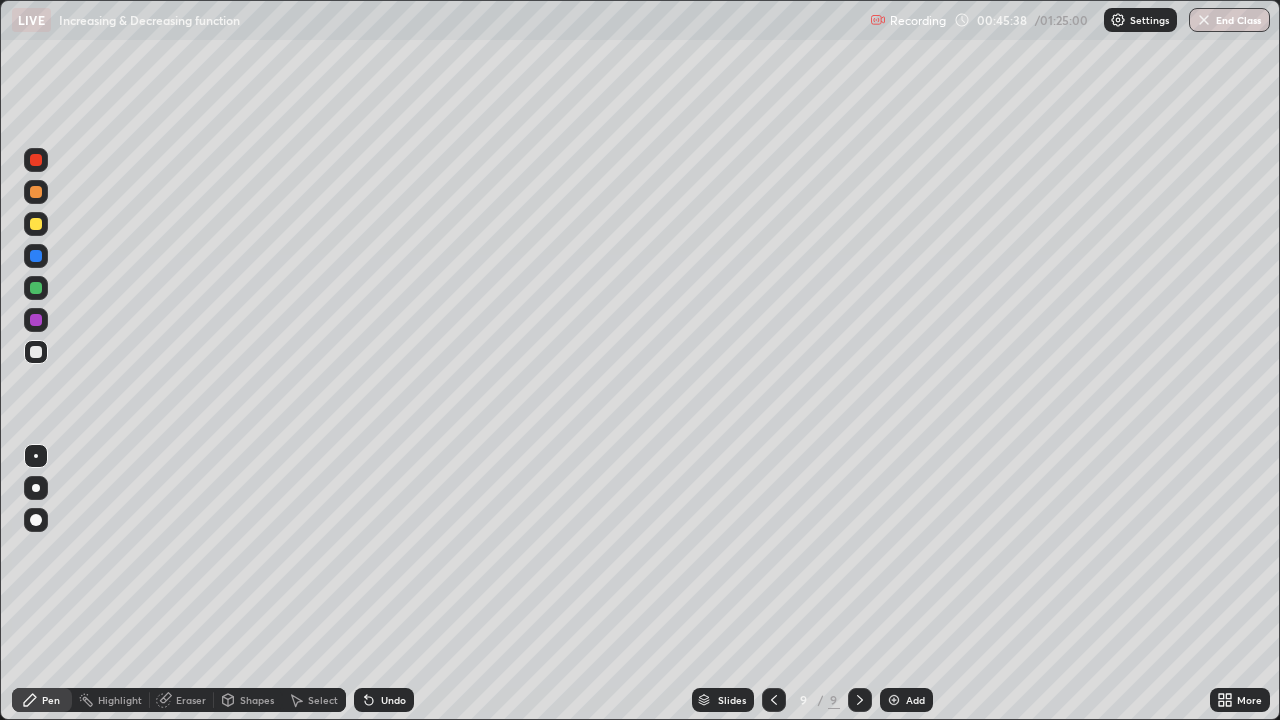 click at bounding box center [36, 288] 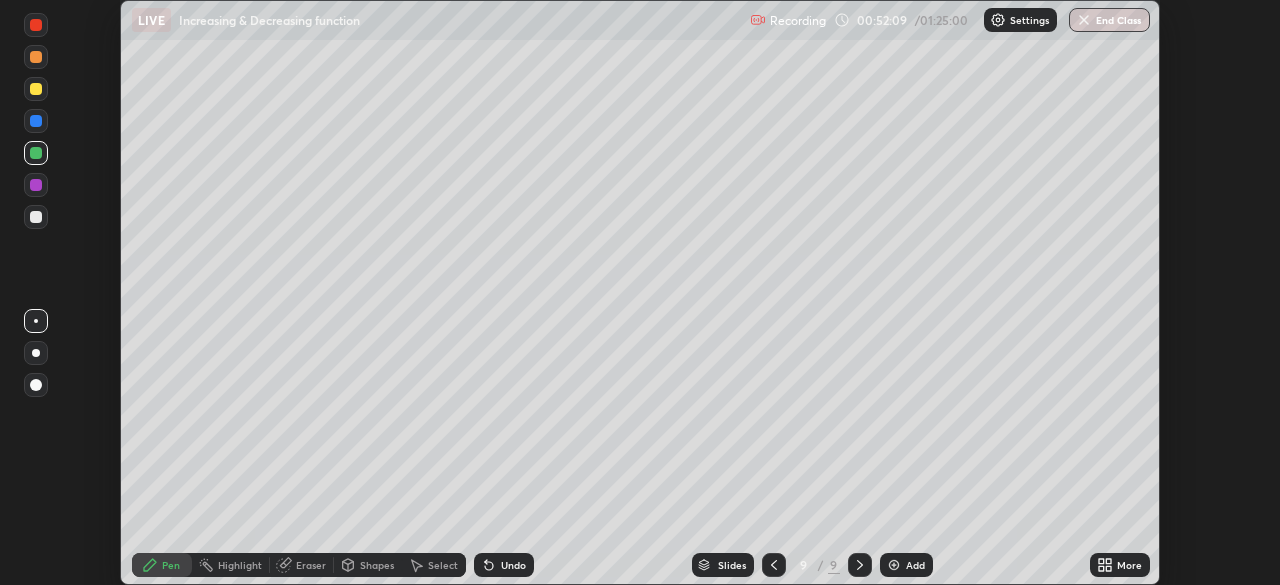 scroll, scrollTop: 0, scrollLeft: 0, axis: both 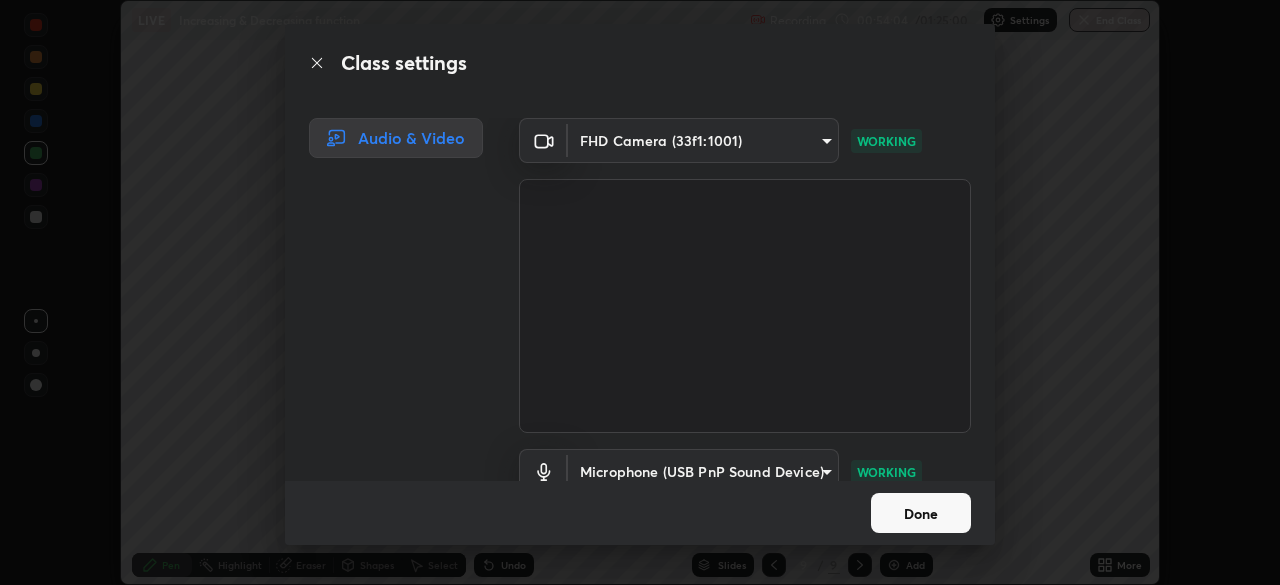 click on "Done" at bounding box center [921, 513] 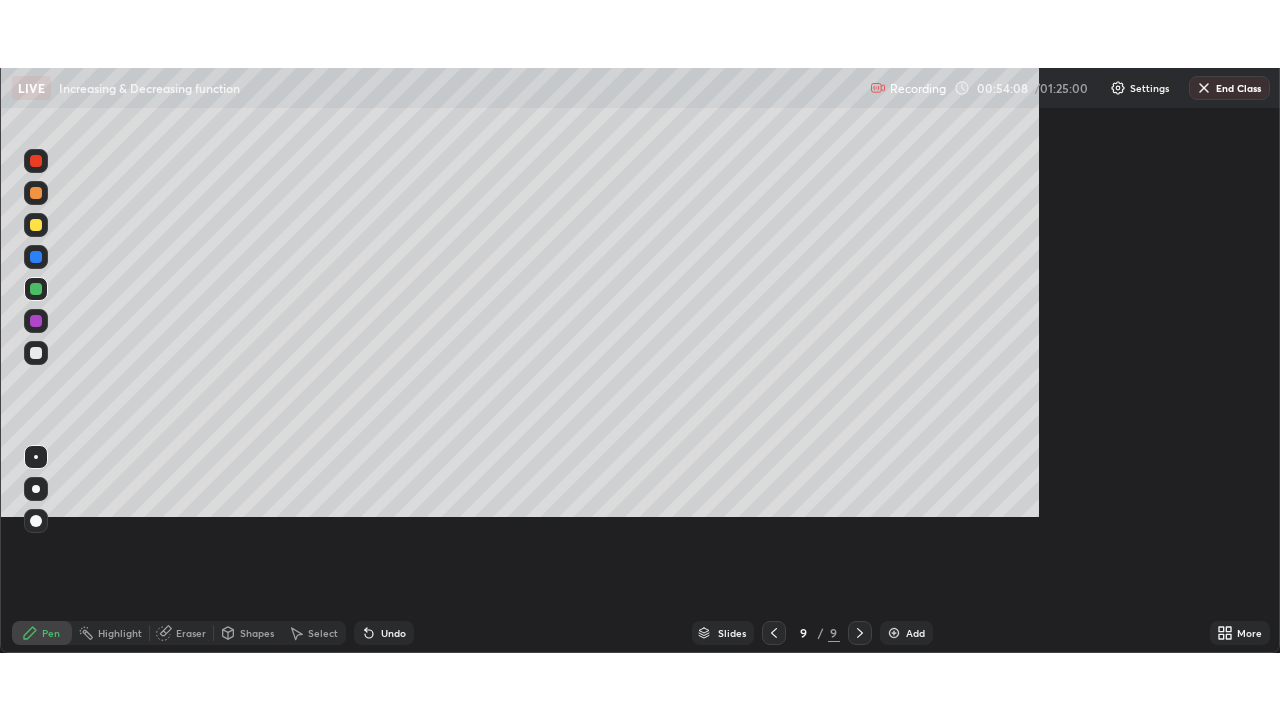 scroll, scrollTop: 99280, scrollLeft: 98720, axis: both 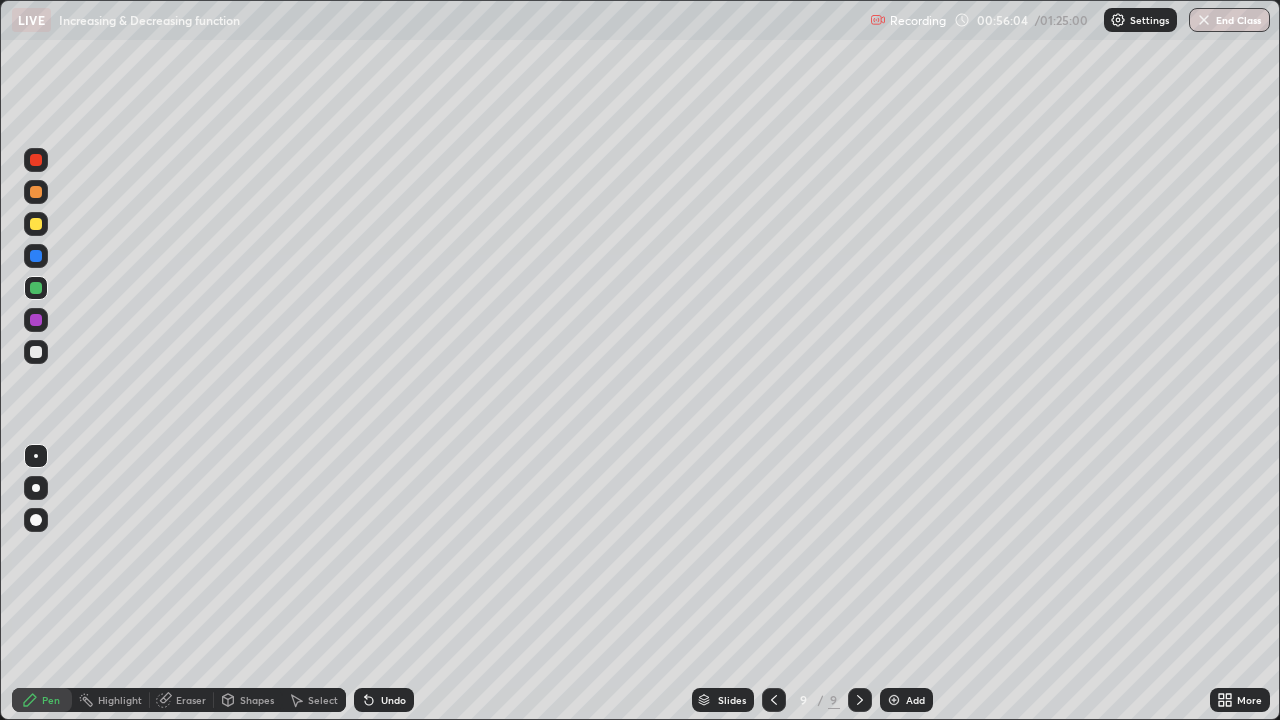 click on "Add" at bounding box center (915, 700) 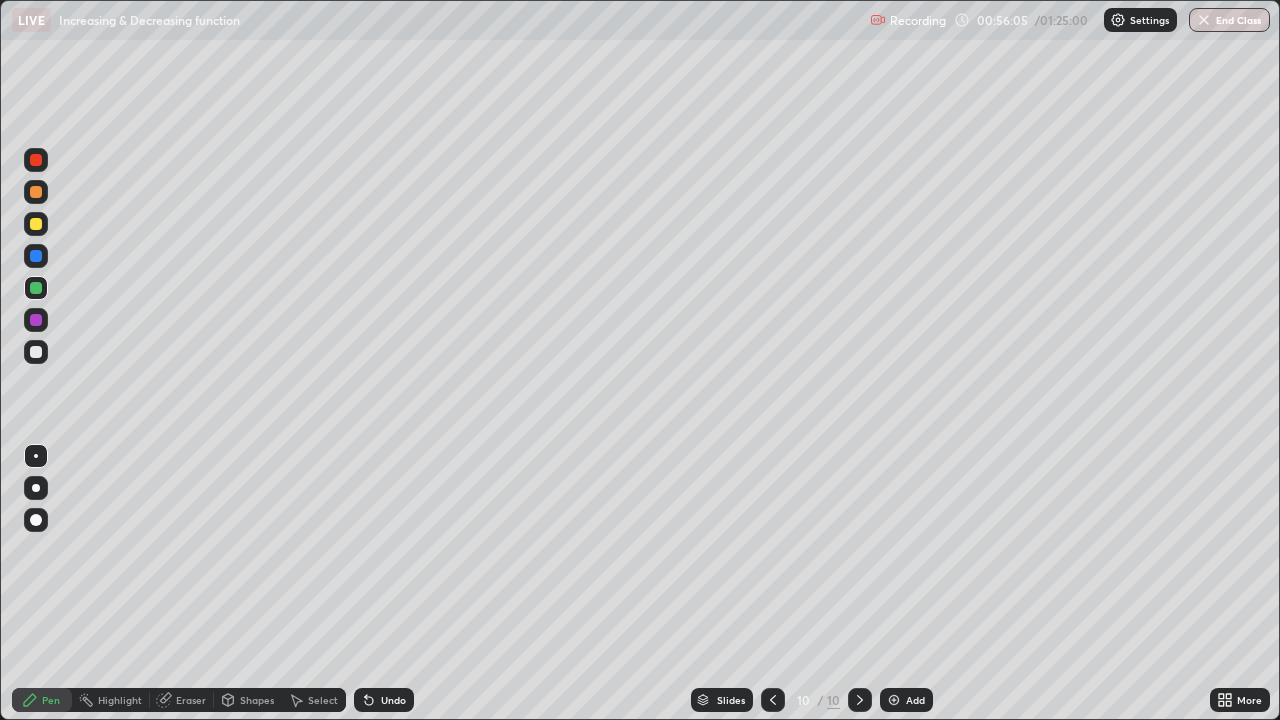 click at bounding box center (36, 192) 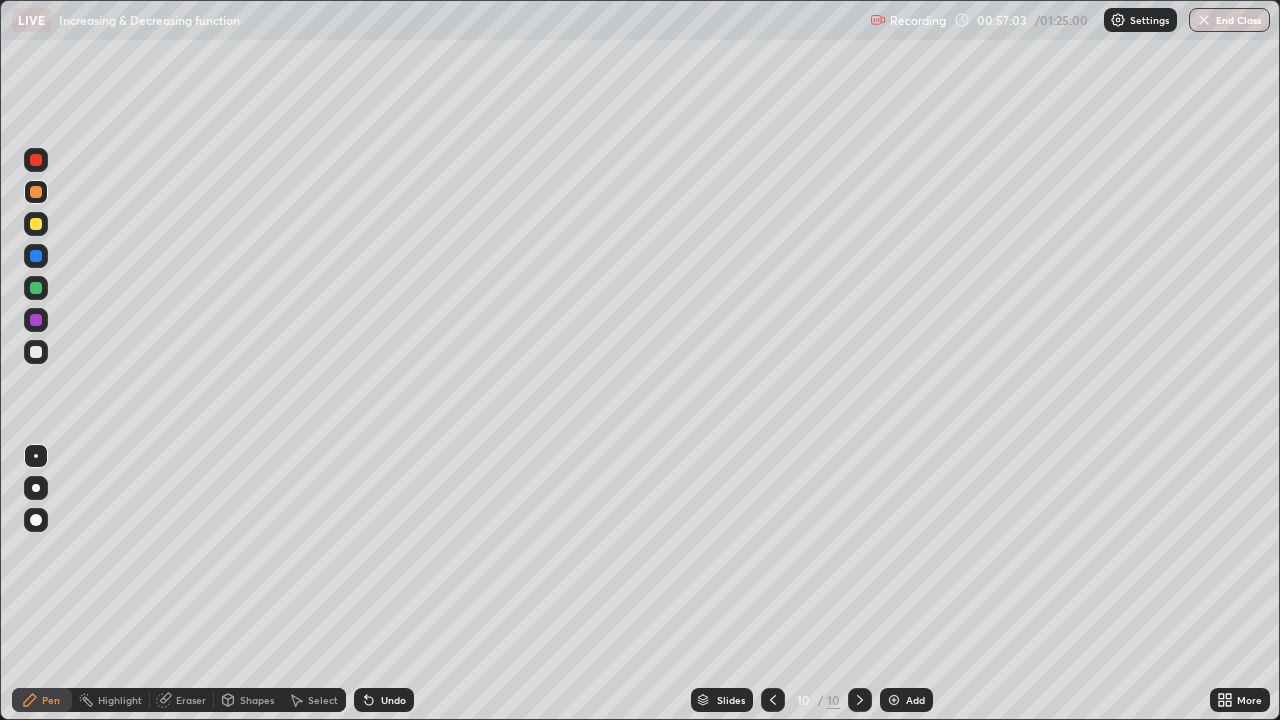 click at bounding box center (36, 352) 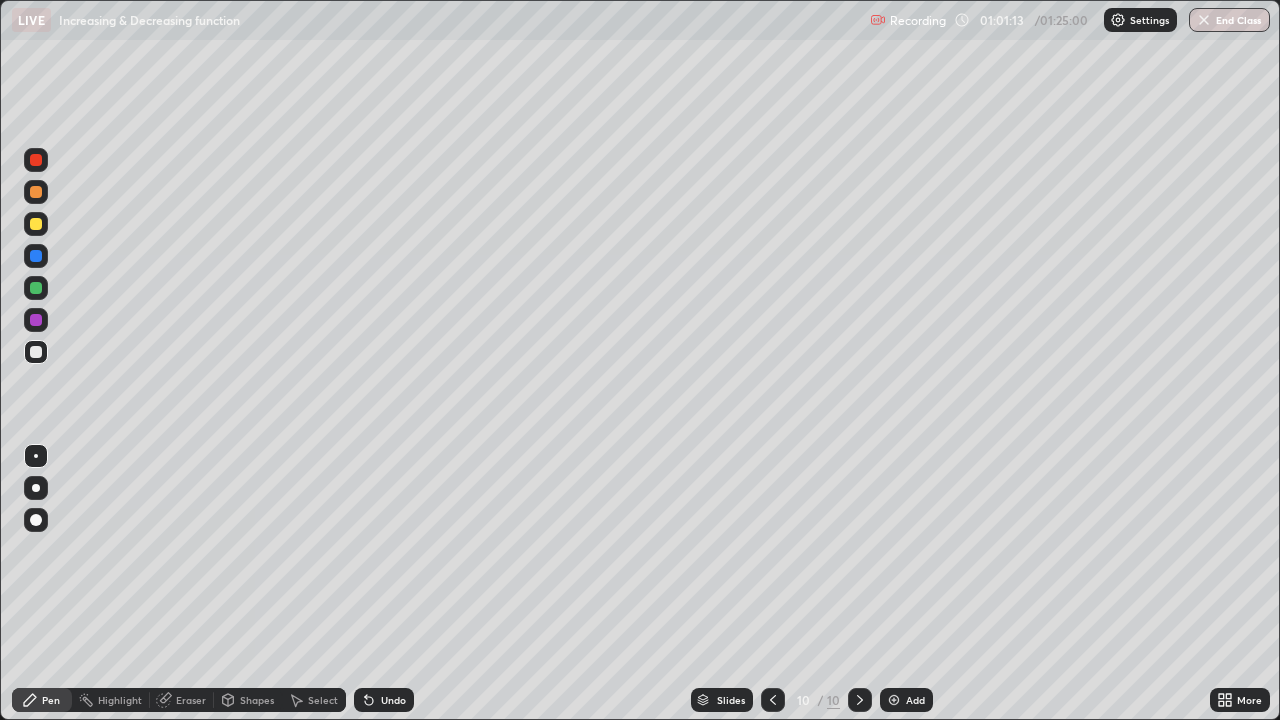 click on "Add" at bounding box center (915, 700) 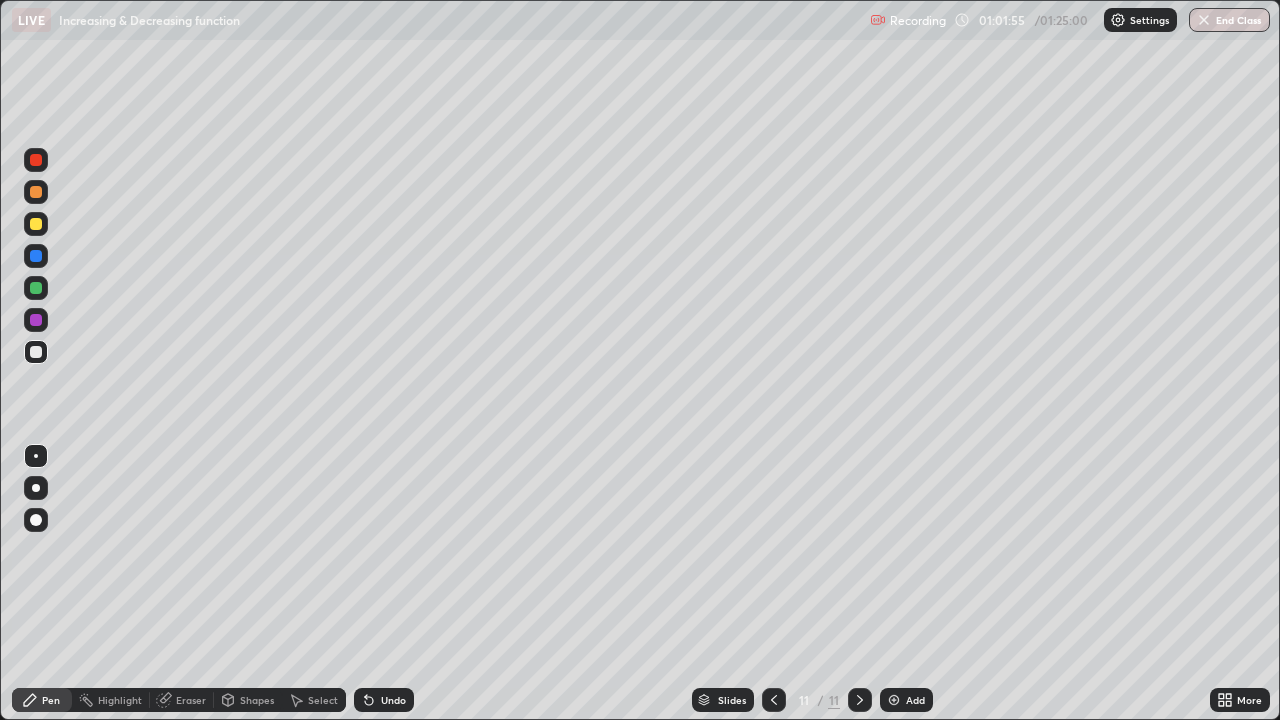 click on "Undo" at bounding box center (393, 700) 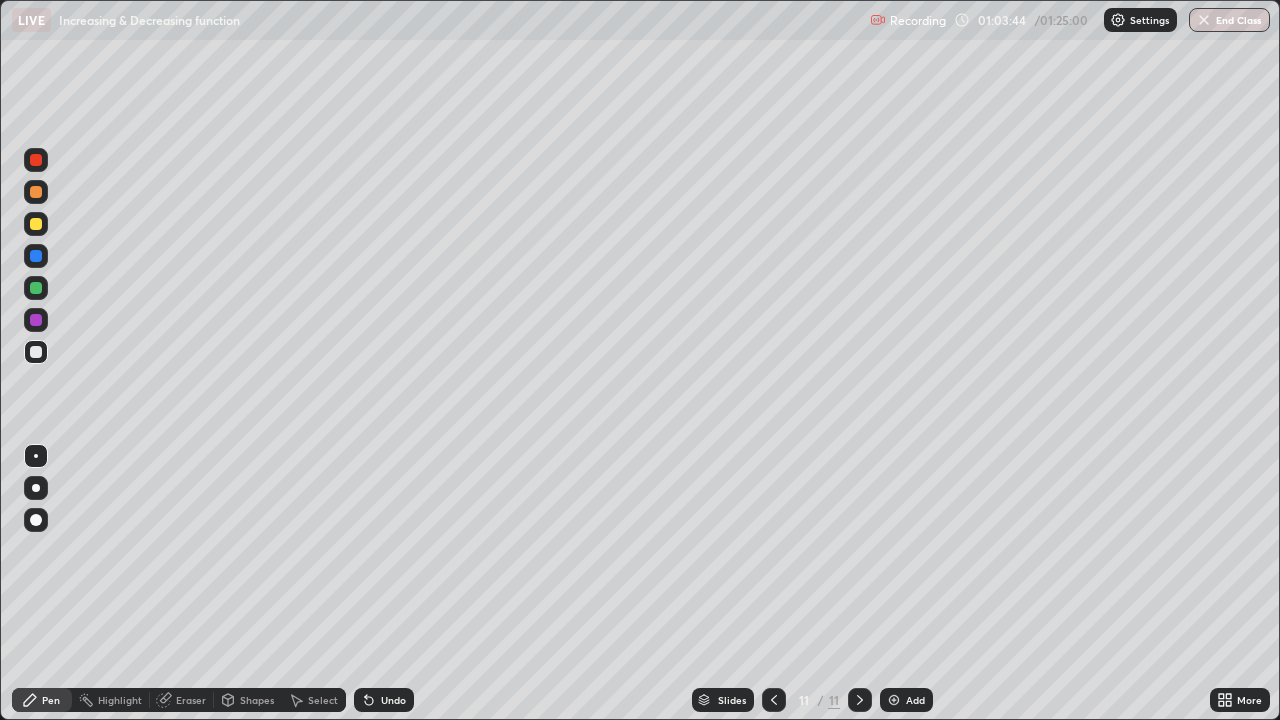 click at bounding box center (36, 192) 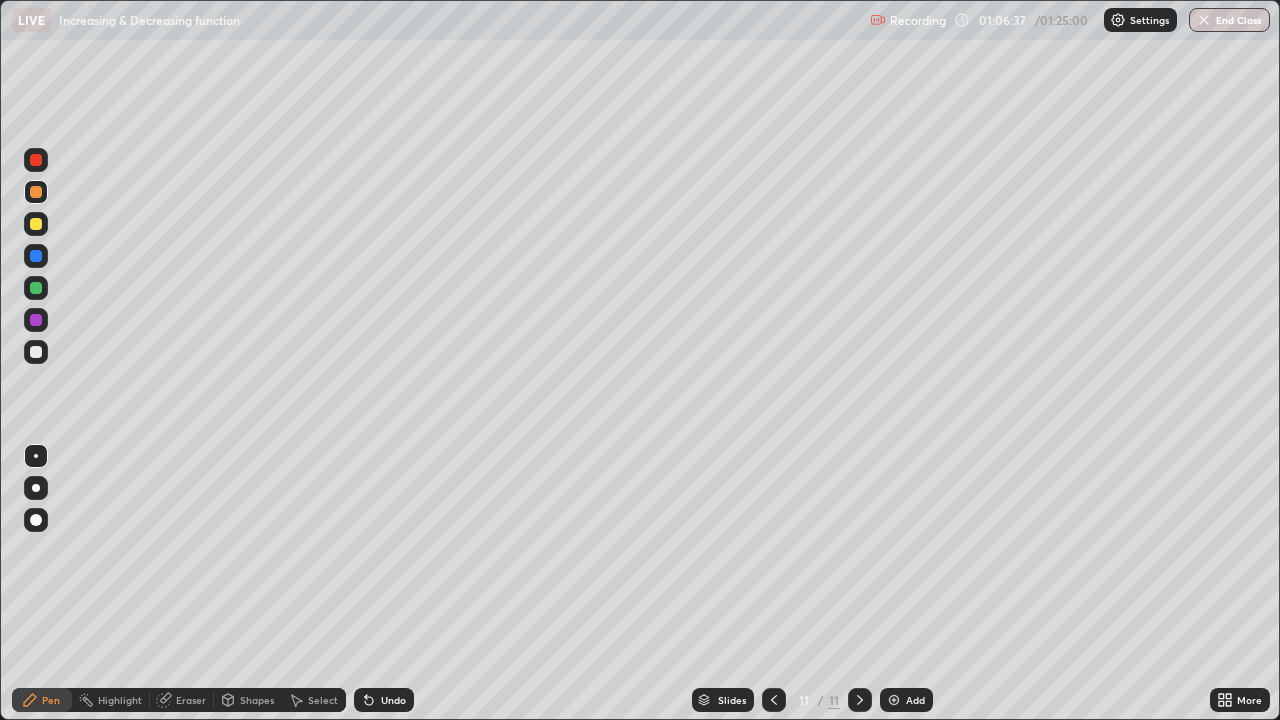 click on "Add" at bounding box center (915, 700) 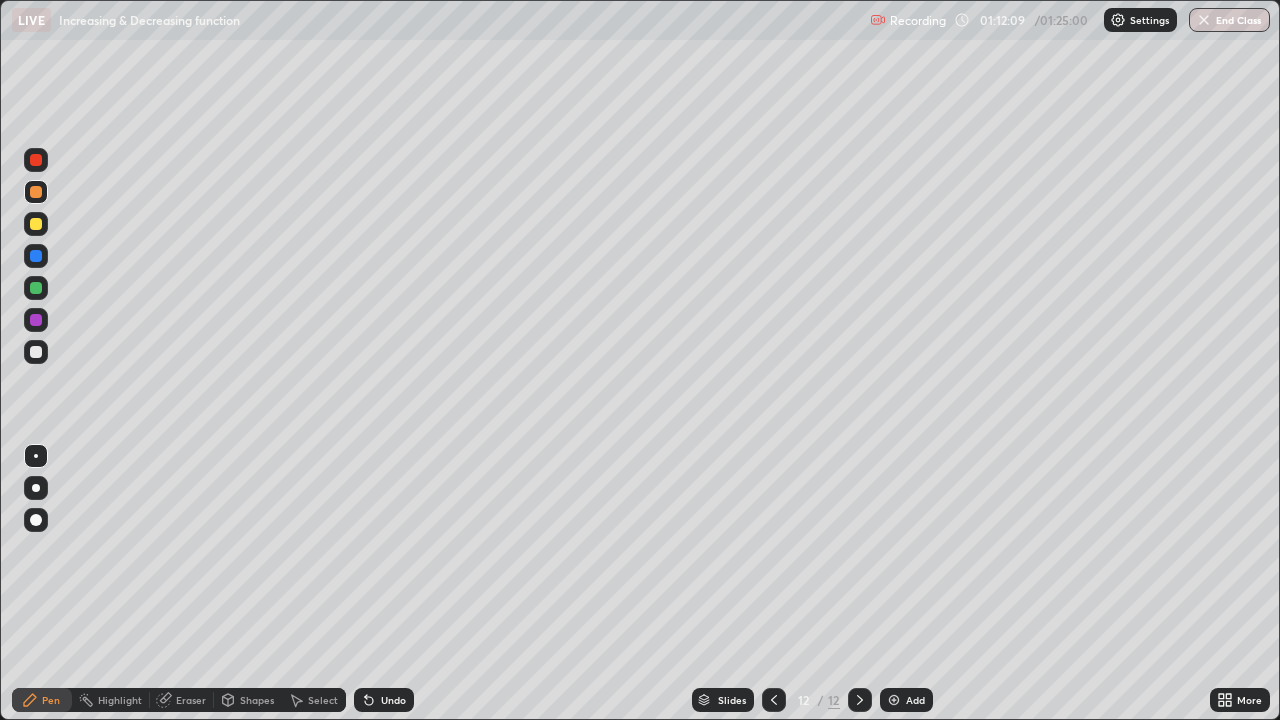 click at bounding box center (36, 352) 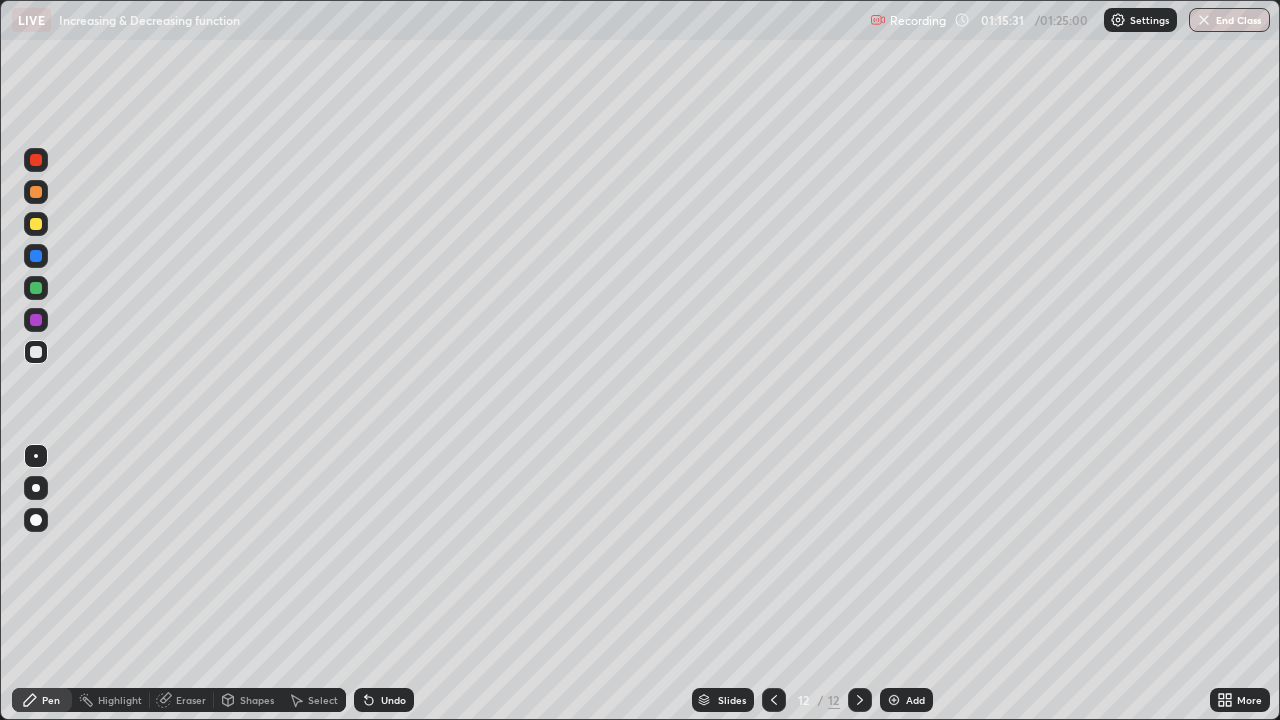 click at bounding box center [36, 160] 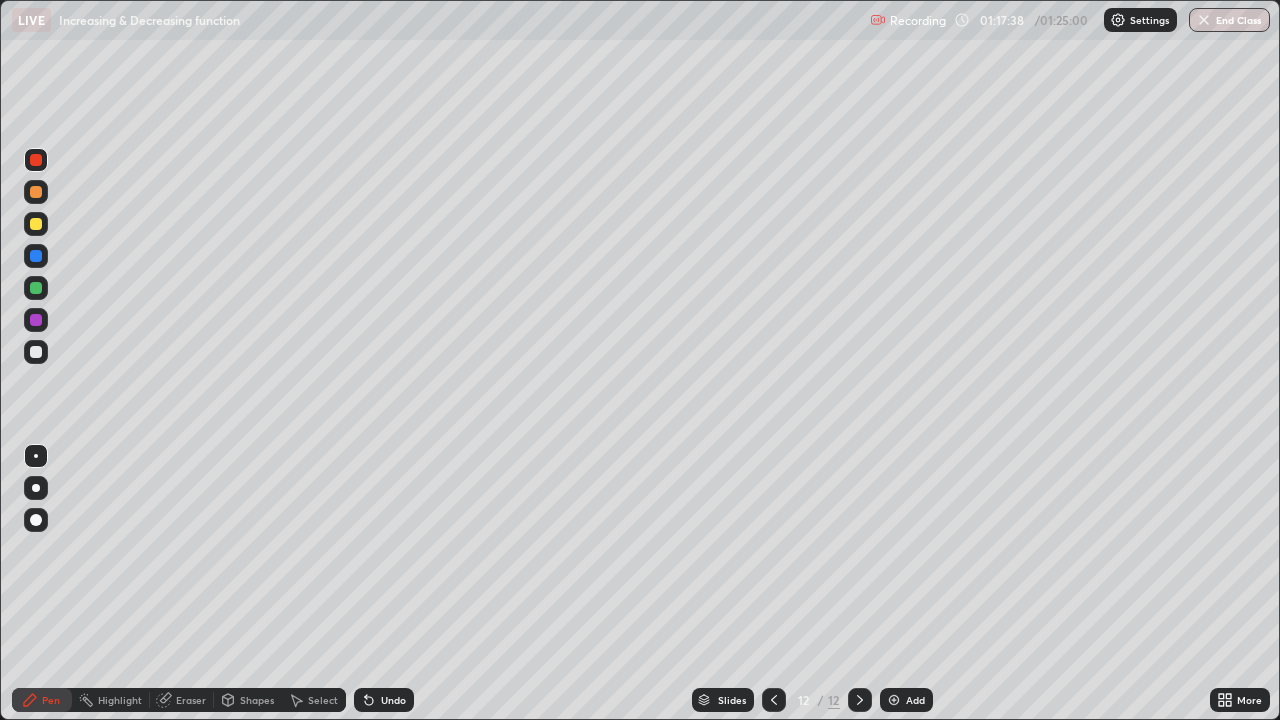 click on "Add" at bounding box center (906, 700) 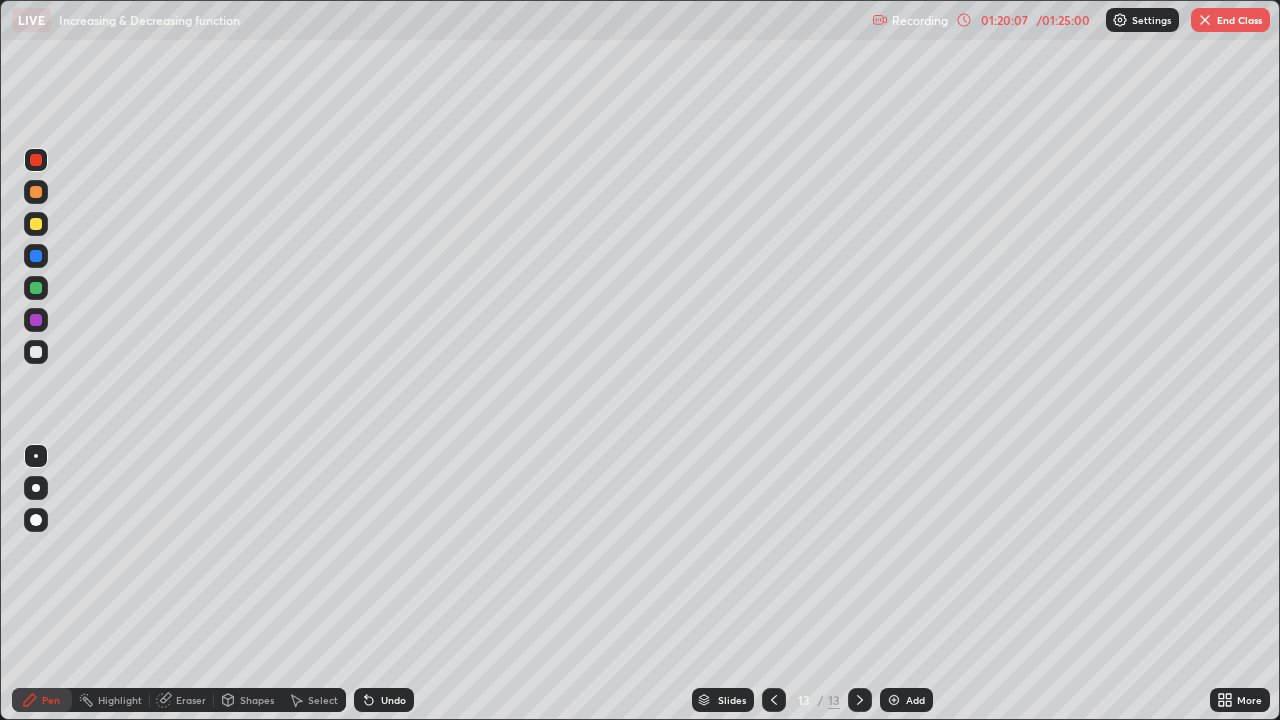 click on "End Class" at bounding box center [1230, 20] 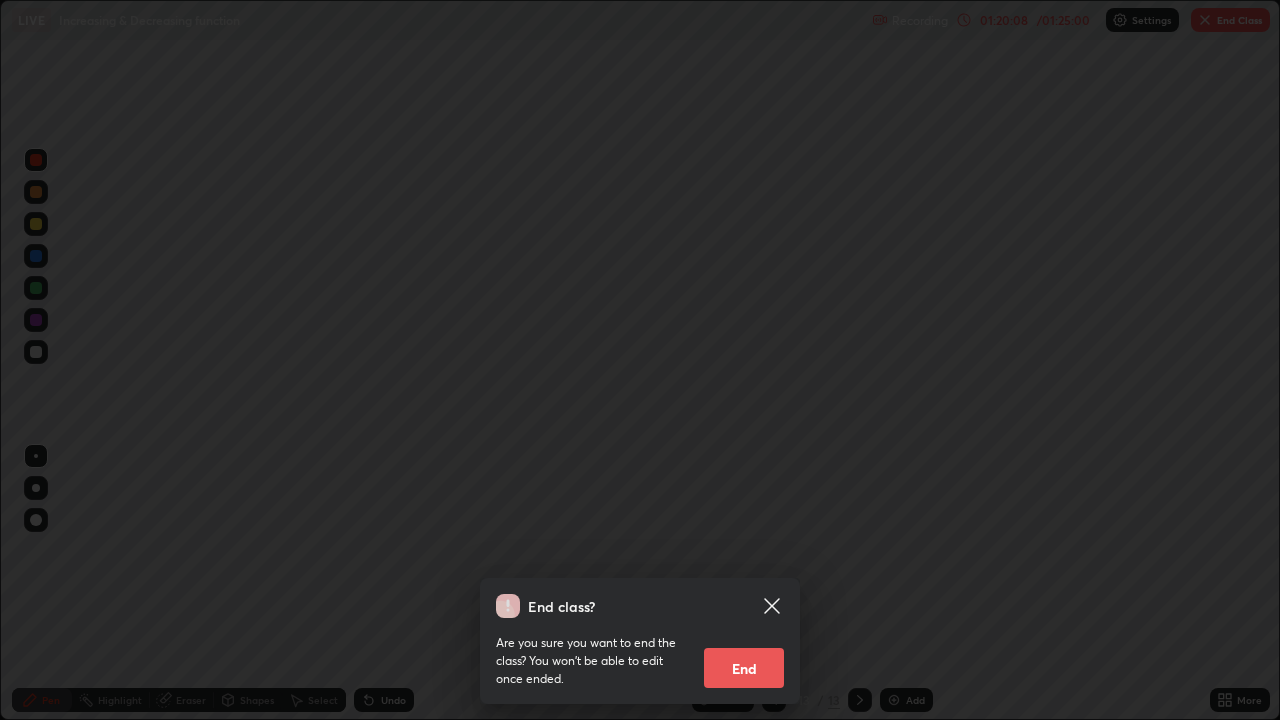 click on "End" at bounding box center [744, 668] 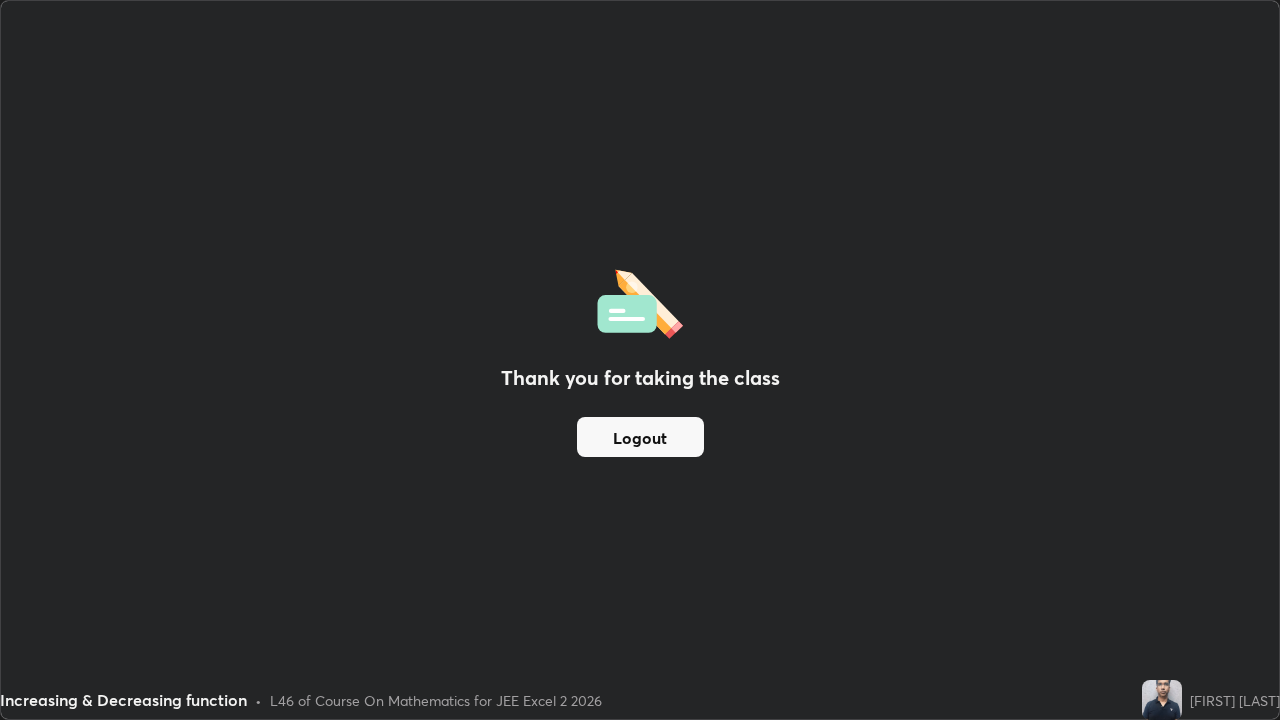 click on "Logout" at bounding box center (640, 437) 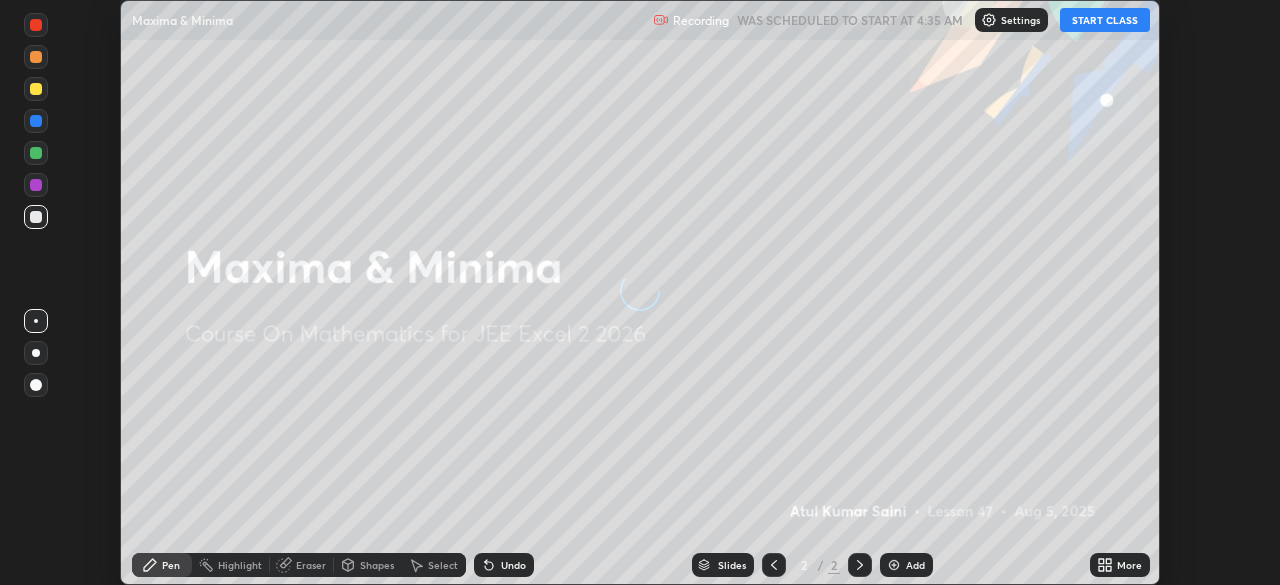 scroll, scrollTop: 0, scrollLeft: 0, axis: both 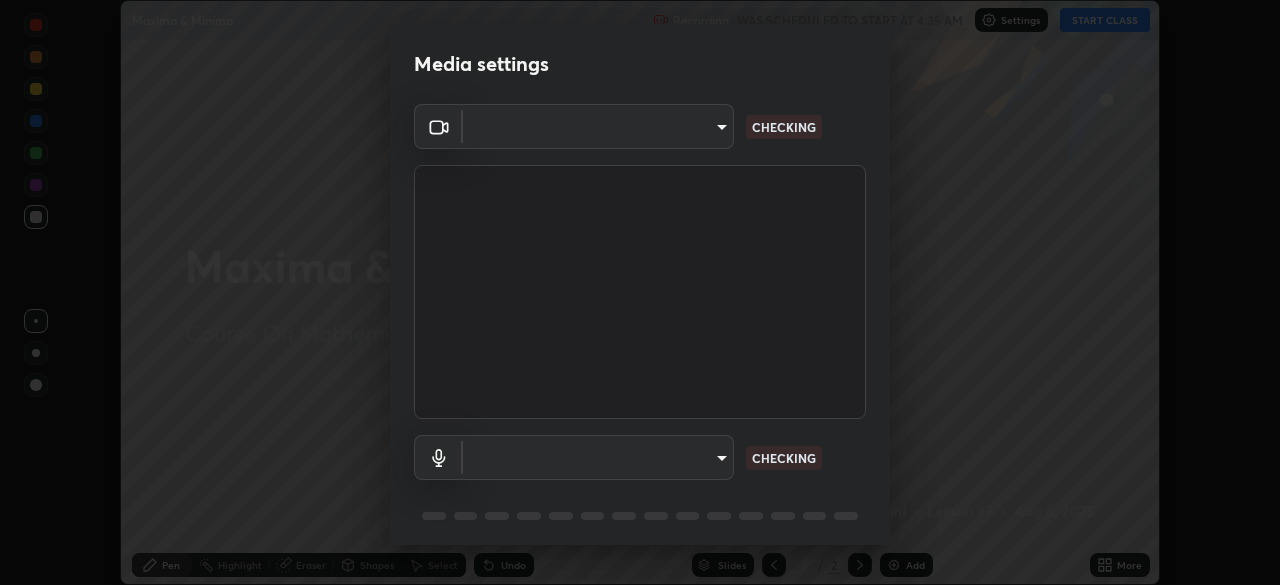 type on "6ee9b2c6c9a5678ab5214f7e96b3922f1b517bc999d2db28af292a13673a7194" 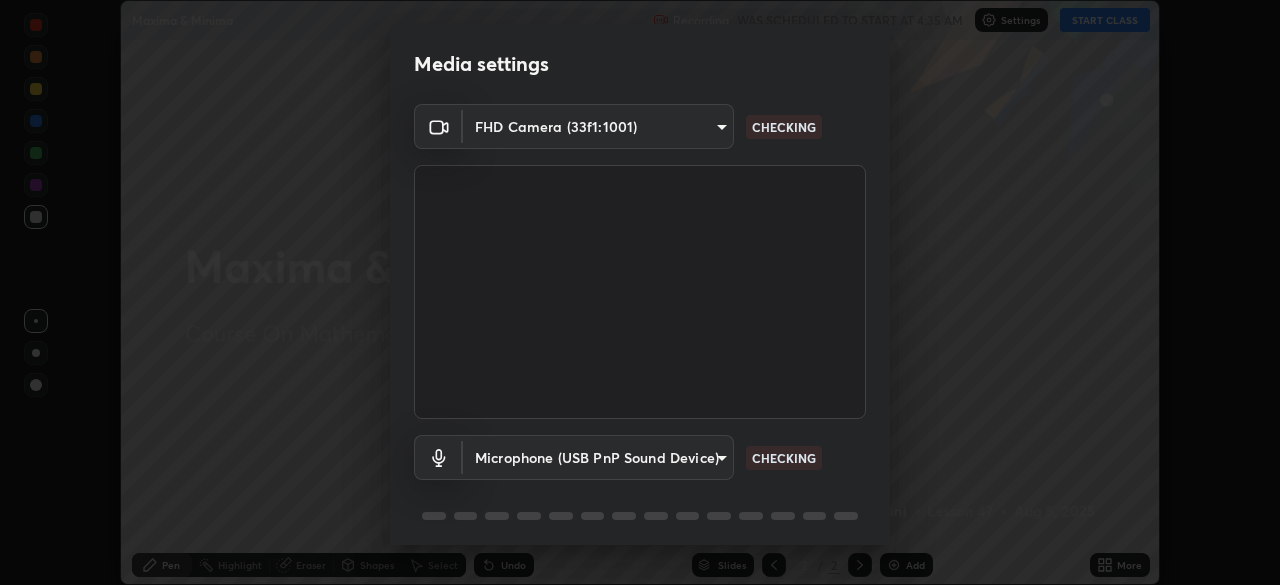 scroll, scrollTop: 71, scrollLeft: 0, axis: vertical 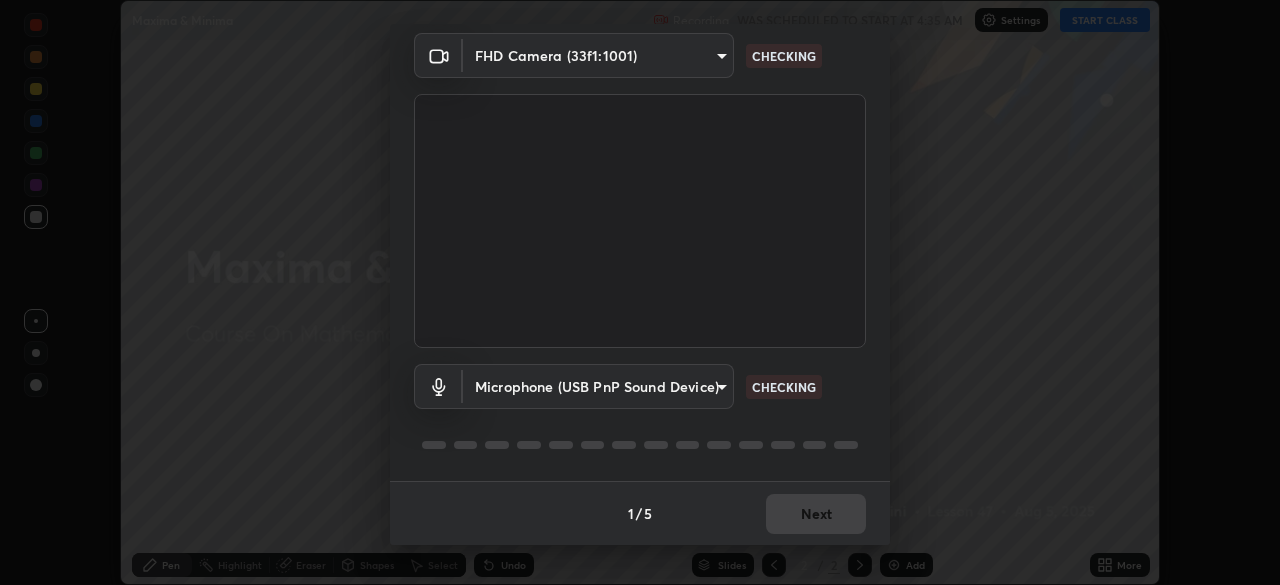 click on "Erase all Maxima & Minima Recording WAS SCHEDULED TO START AT  [TIME] Settings START CLASS Setting up your live class Maxima & Minima • L47 of Course On Mathematics for JEE Excel 2 2026 [FIRST] [LAST] Pen Highlight Eraser Shapes Select Undo Slides 2 / 2 Add More No doubts shared Encourage your learners to ask a doubt for better clarity Report an issue Reason for reporting Buffering Chat not working Audio - Video sync issue Educator video quality low ​ Attach an image Report Media settings FHD Camera (33f1:1001) [HASH] CHECKING Microphone (USB PnP Sound Device) [HASH] CHECKING 1 / 5 Next" at bounding box center (640, 292) 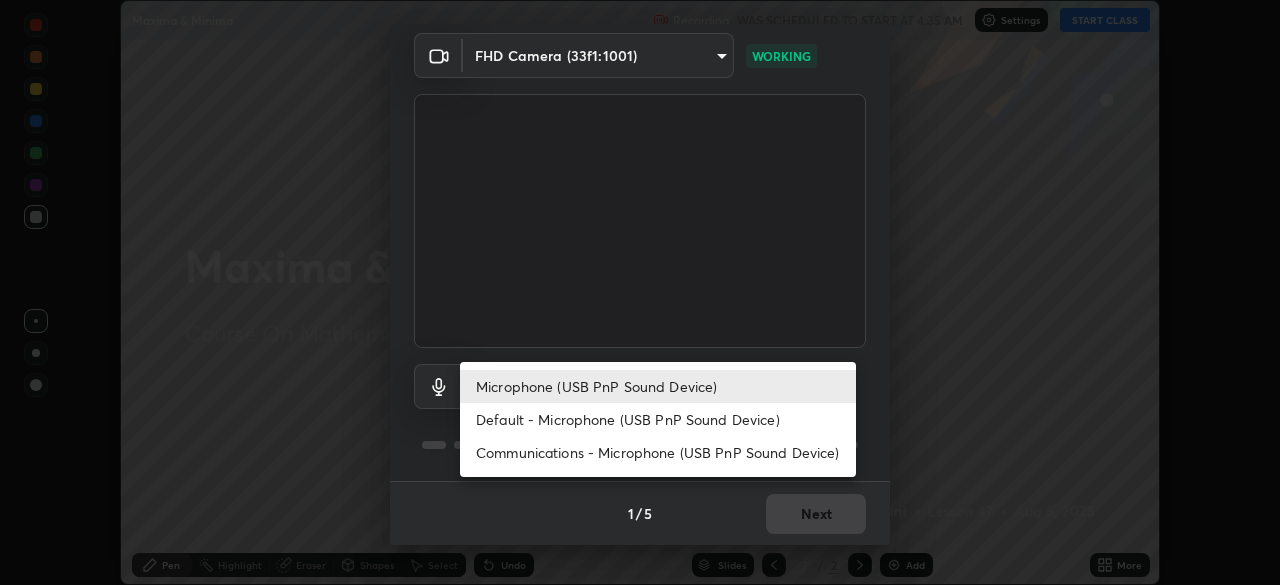 click on "Default - Microphone (USB PnP Sound Device)" at bounding box center (658, 419) 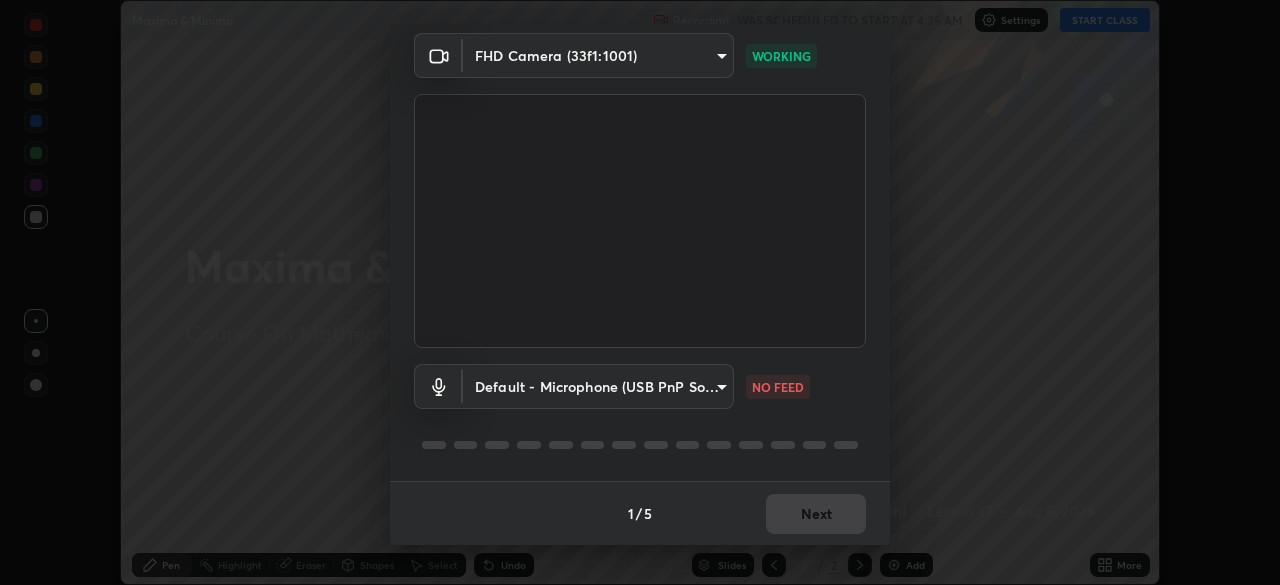 type on "default" 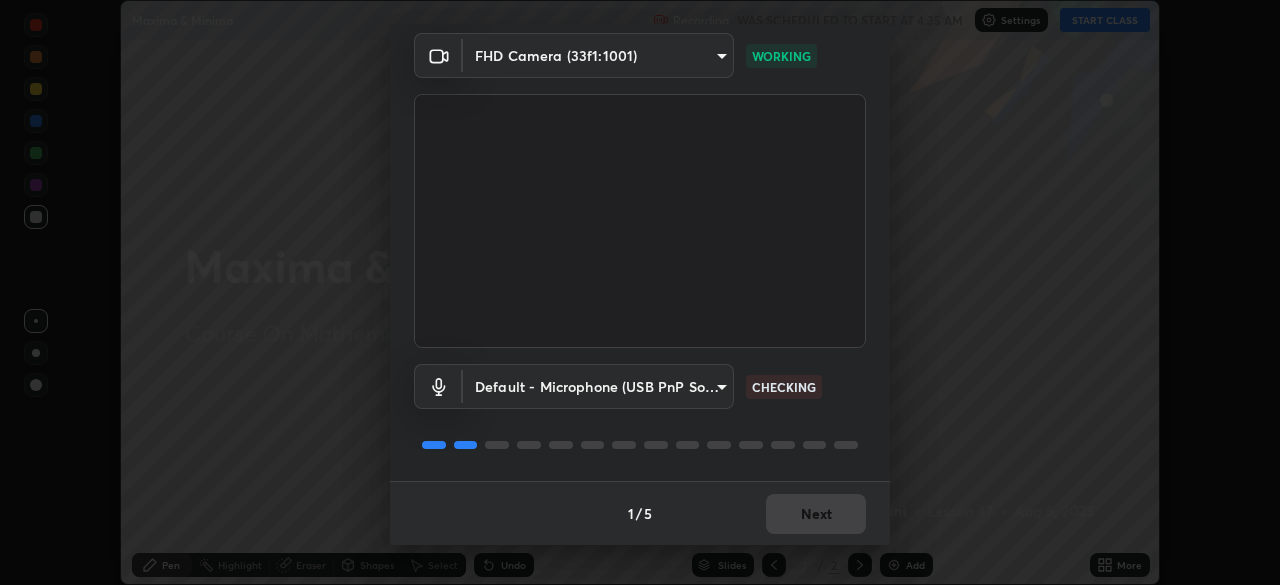click on "1 / 5 Next" at bounding box center [640, 513] 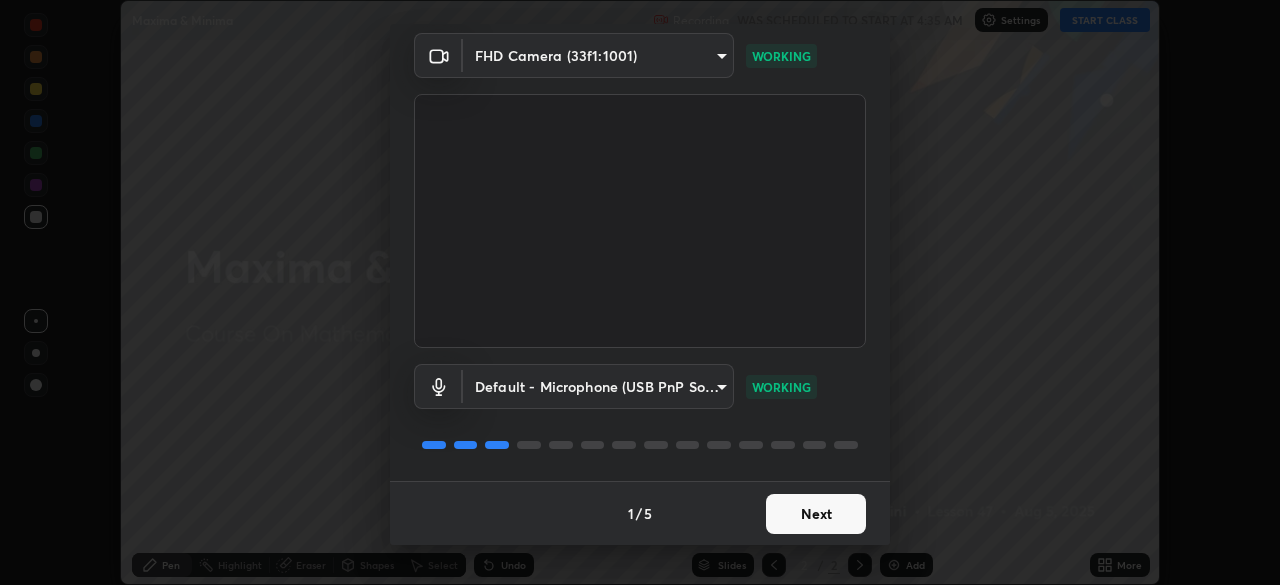 click on "Next" at bounding box center [816, 514] 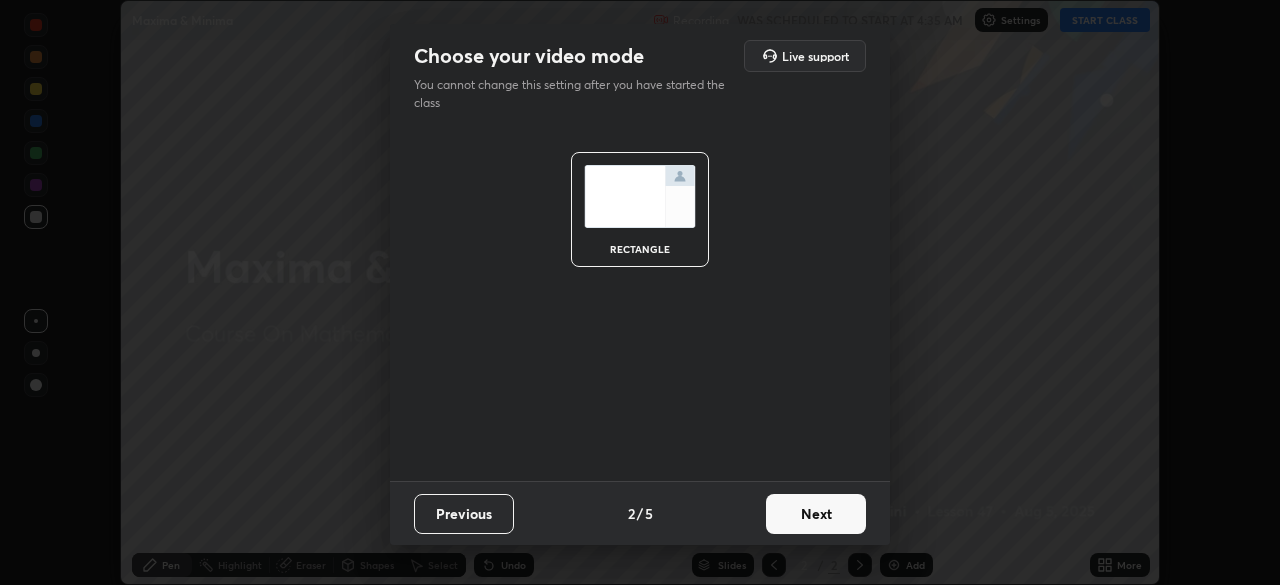 scroll, scrollTop: 0, scrollLeft: 0, axis: both 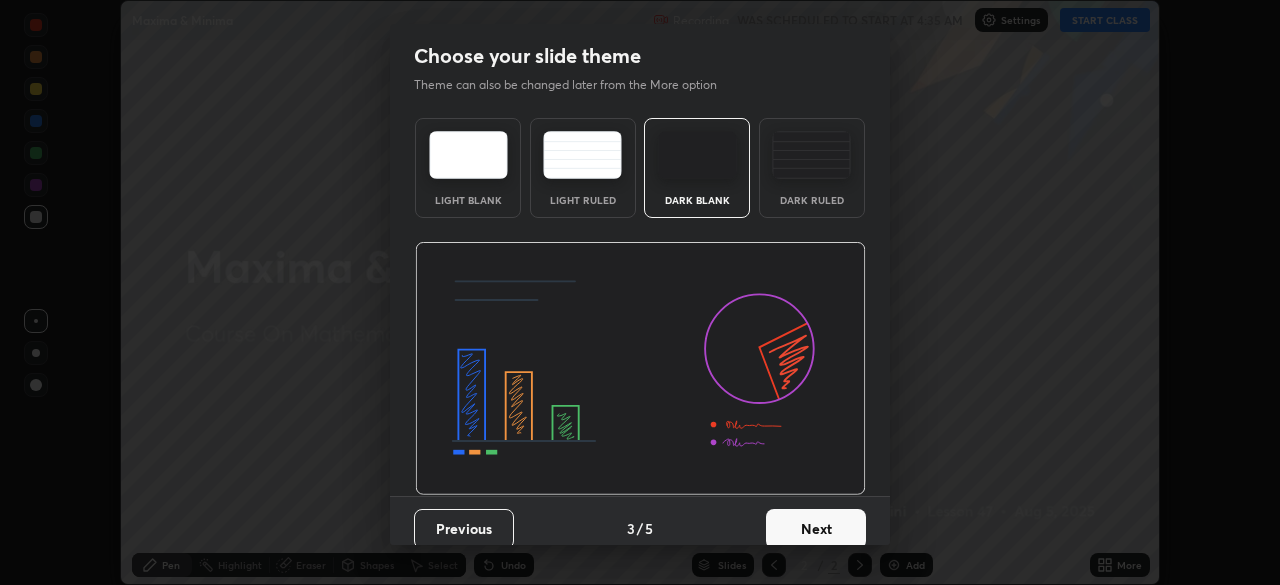 click on "Next" at bounding box center (816, 529) 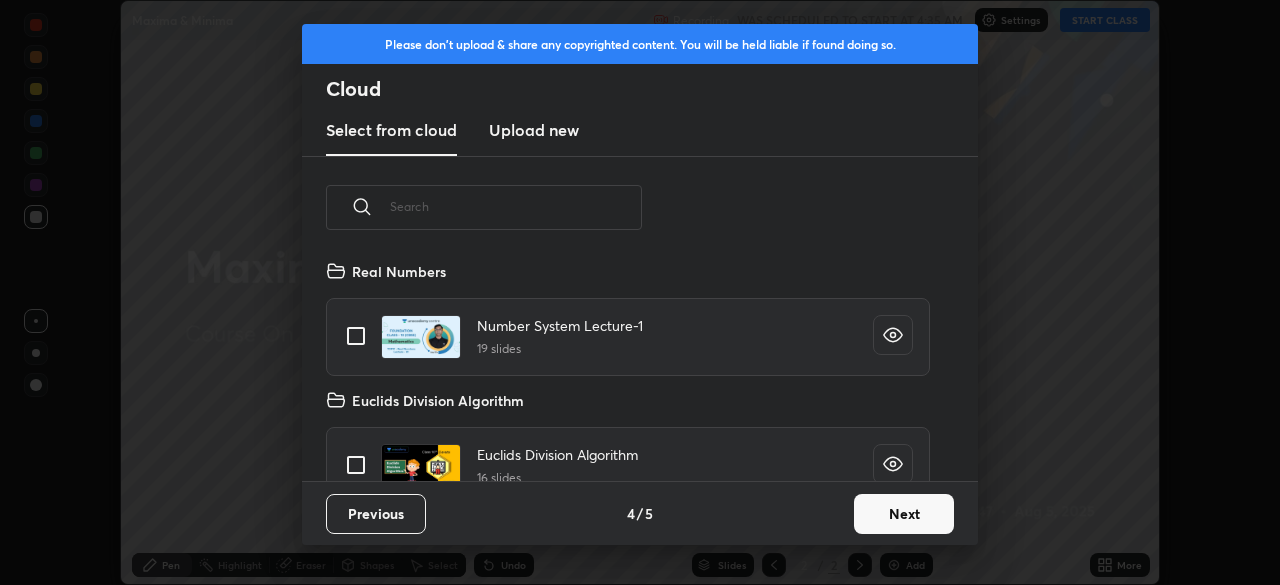 scroll, scrollTop: 7, scrollLeft: 11, axis: both 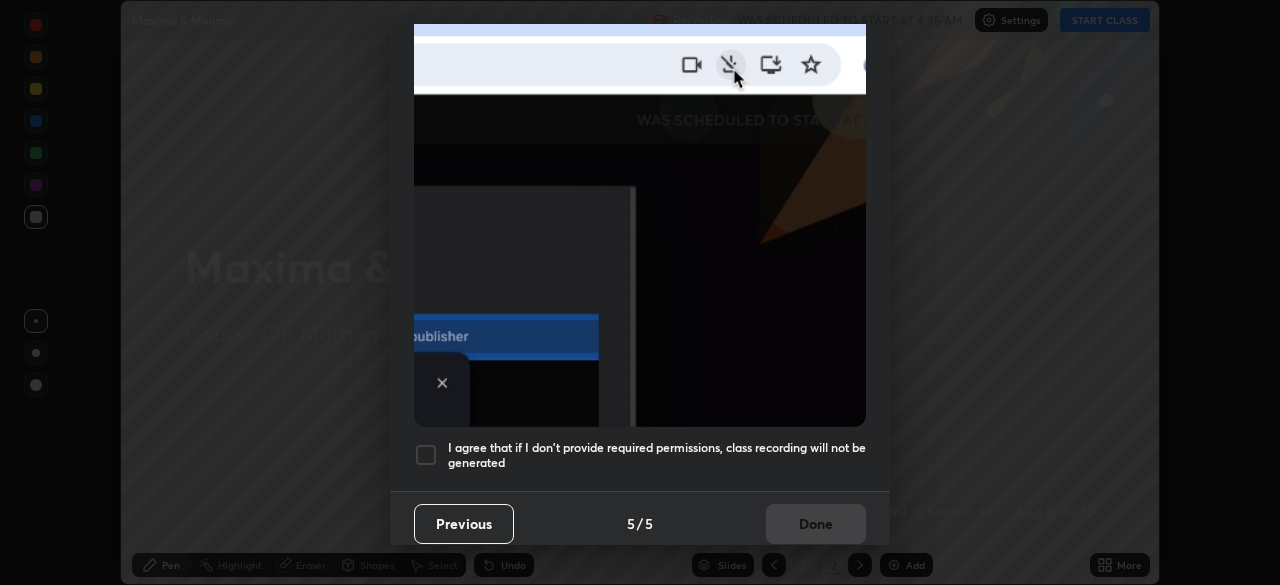 click on "I agree that if I don't provide required permissions, class recording will not be generated" at bounding box center [657, 455] 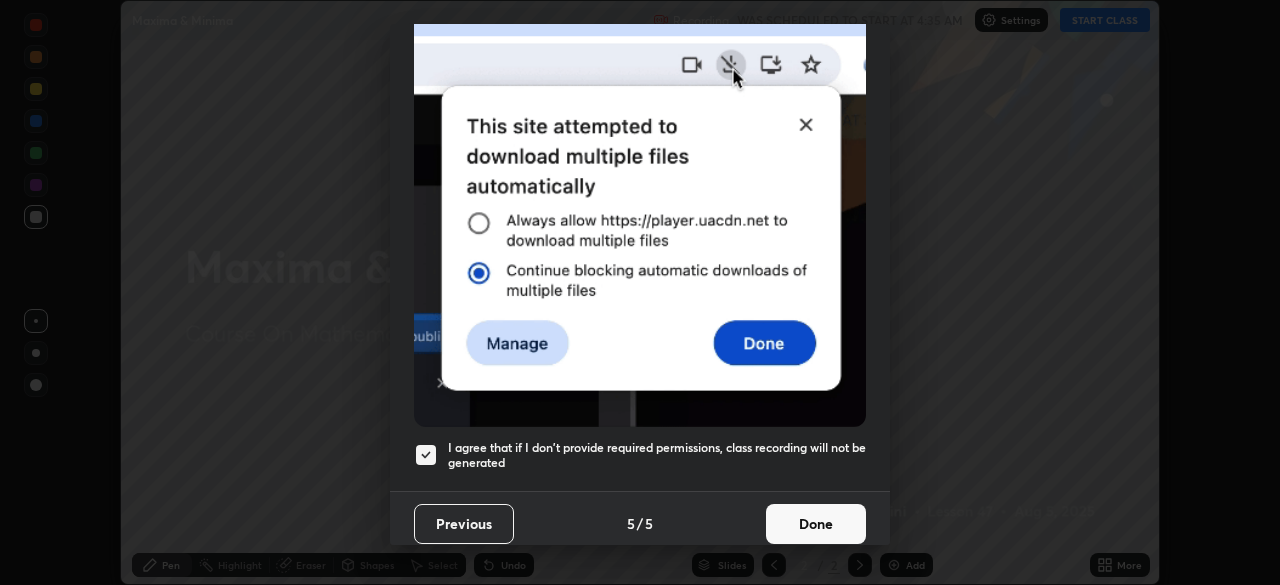 click on "Done" at bounding box center [816, 524] 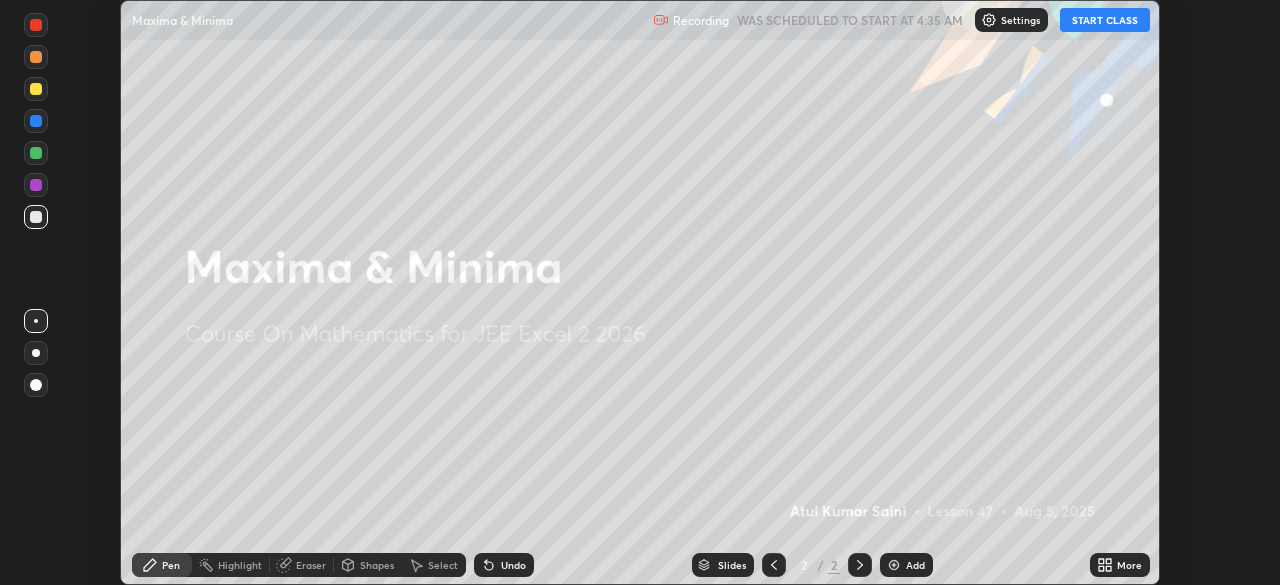 click 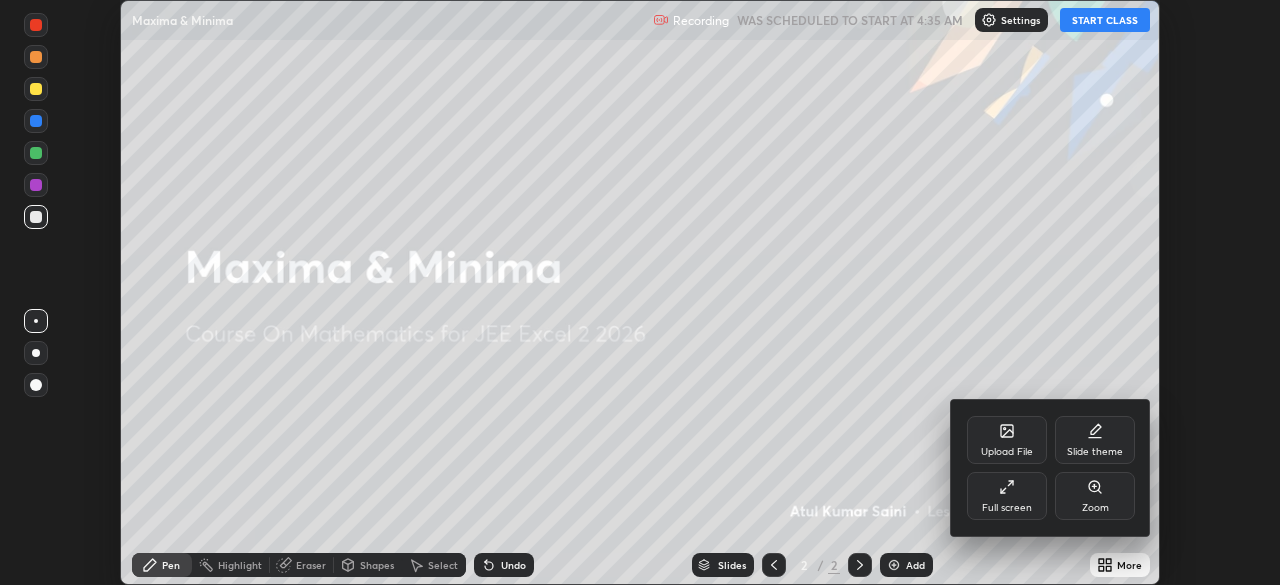 click on "Full screen" at bounding box center (1007, 496) 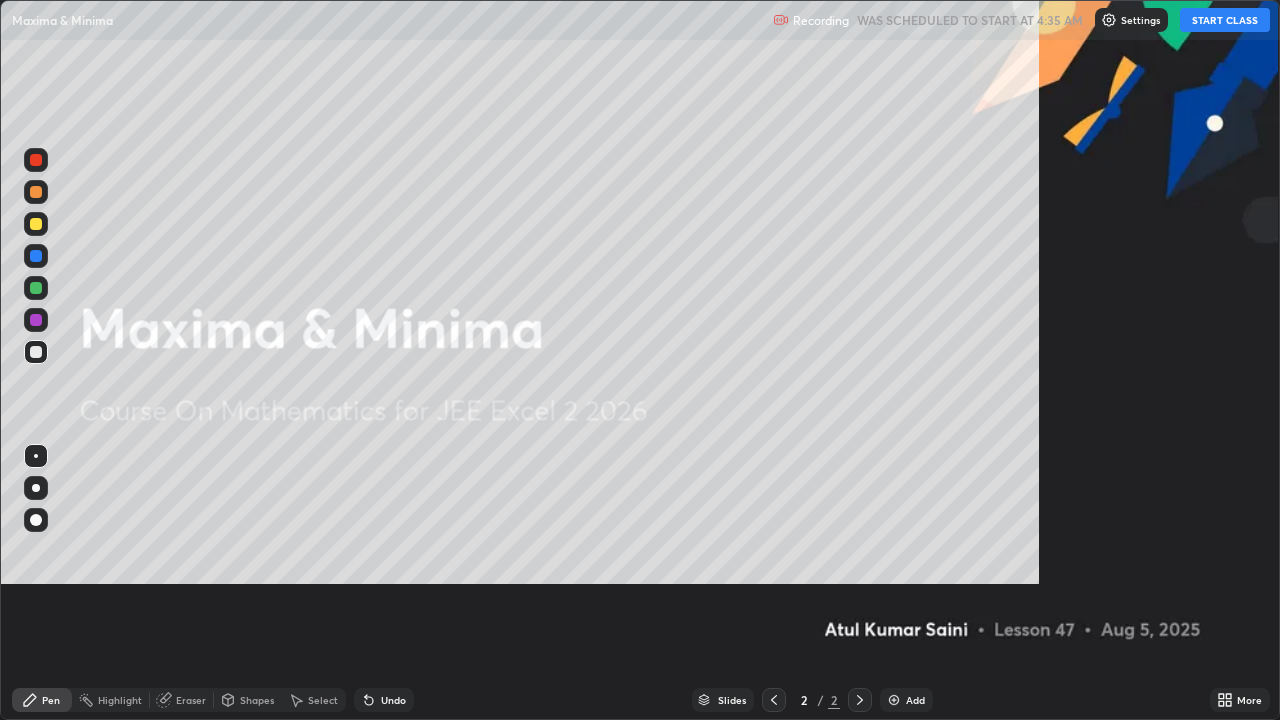 scroll, scrollTop: 99280, scrollLeft: 98720, axis: both 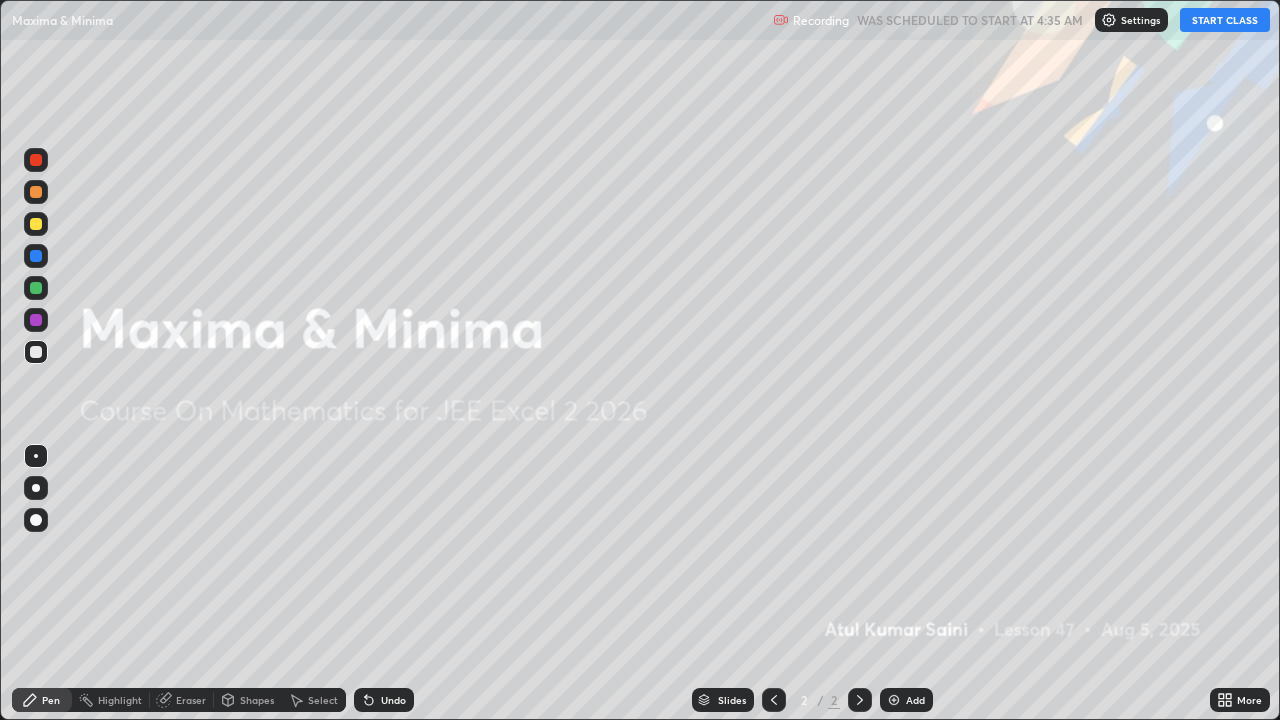 click on "START CLASS" at bounding box center [1225, 20] 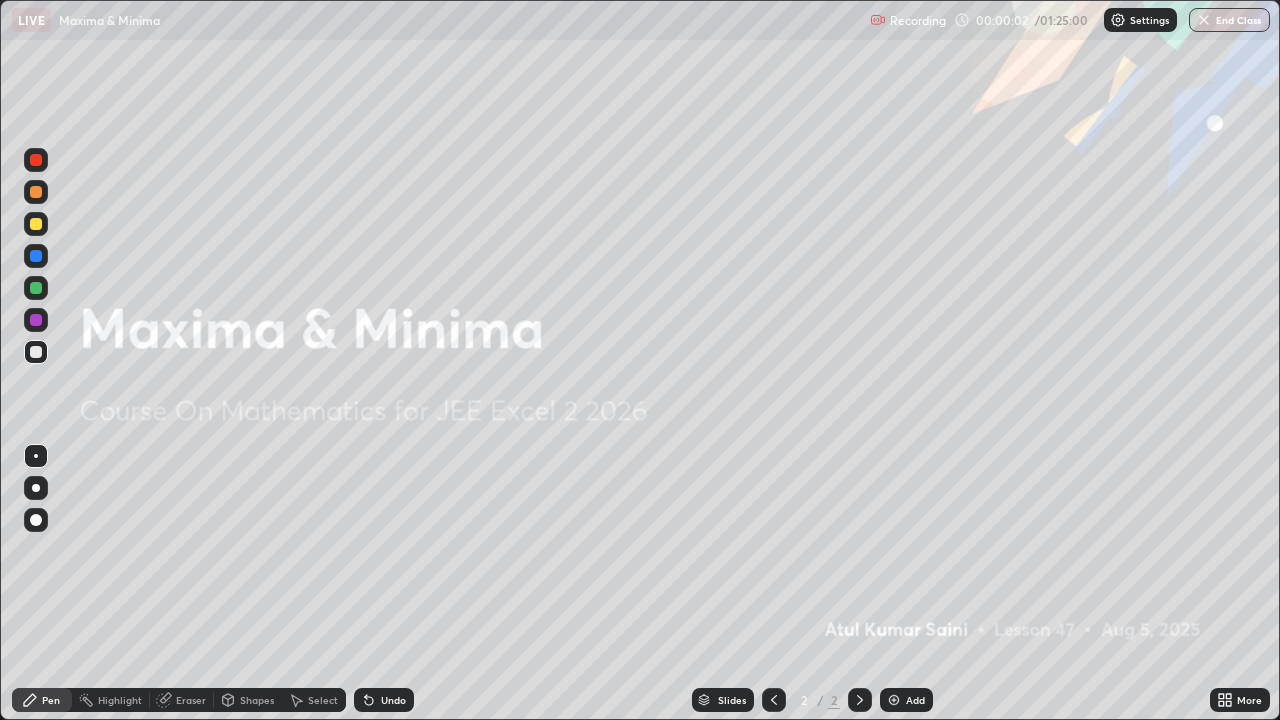click on "Add" at bounding box center [915, 700] 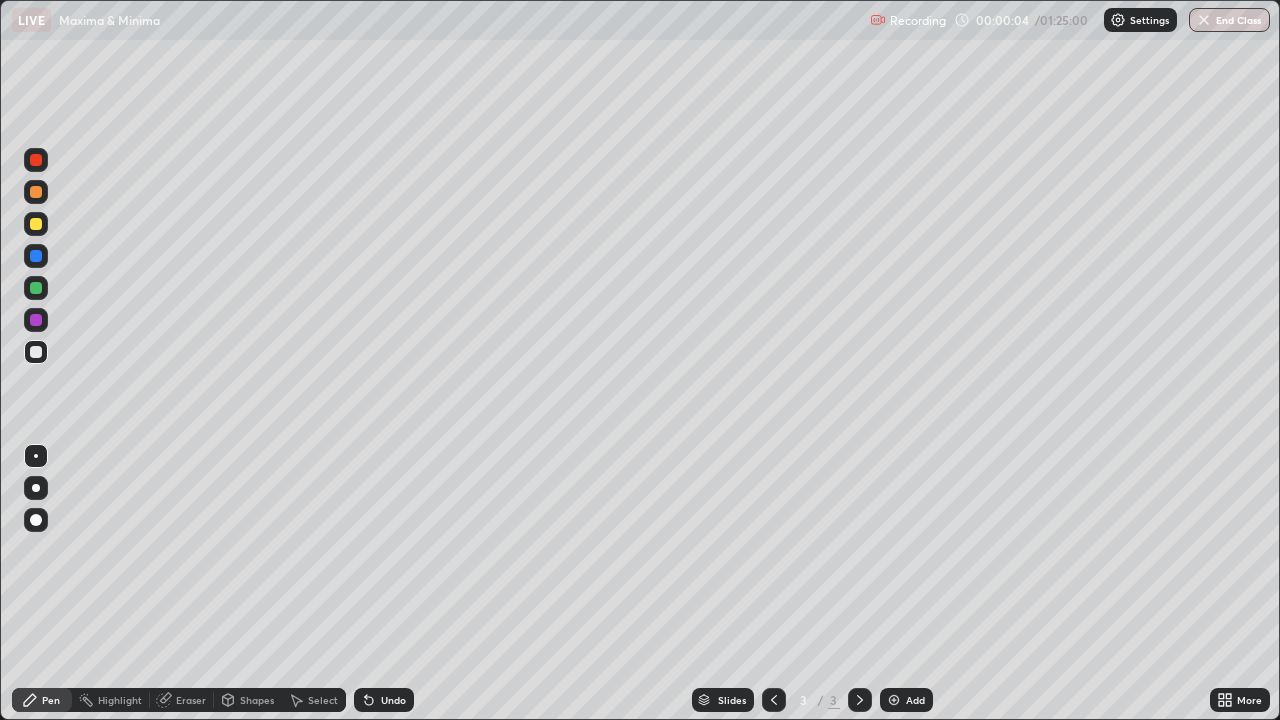 click at bounding box center (36, 288) 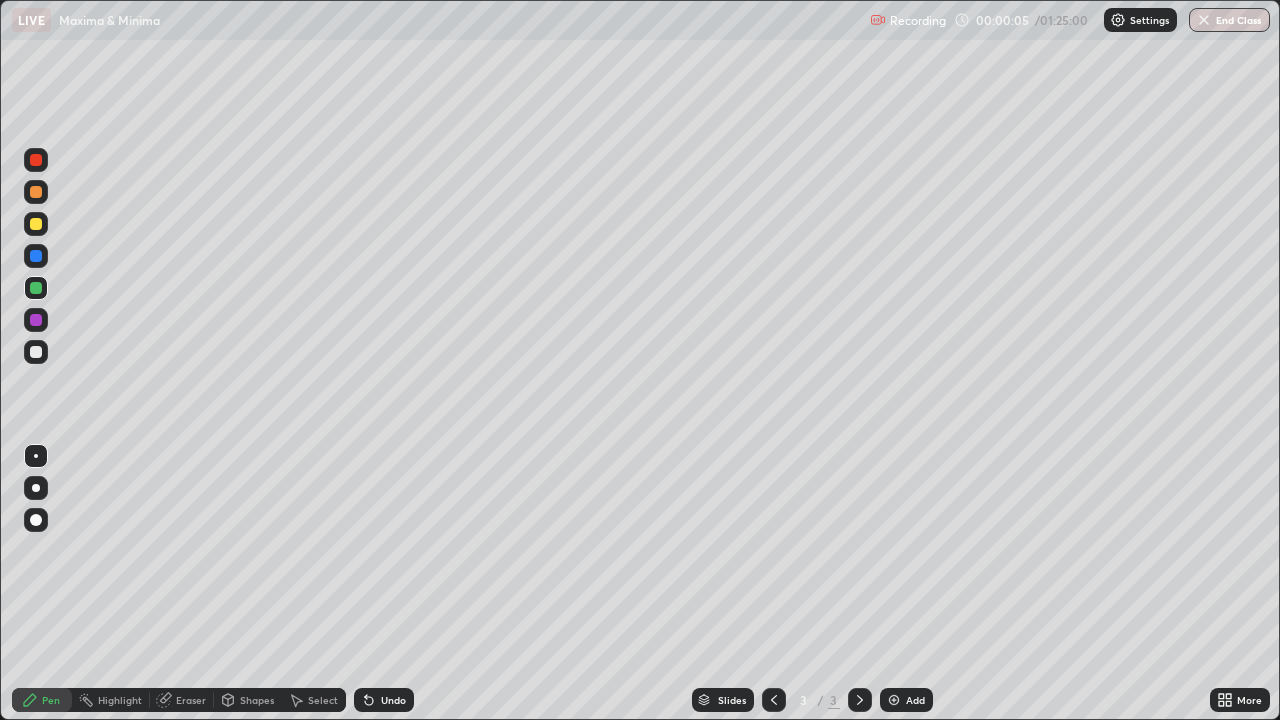 click at bounding box center [36, 160] 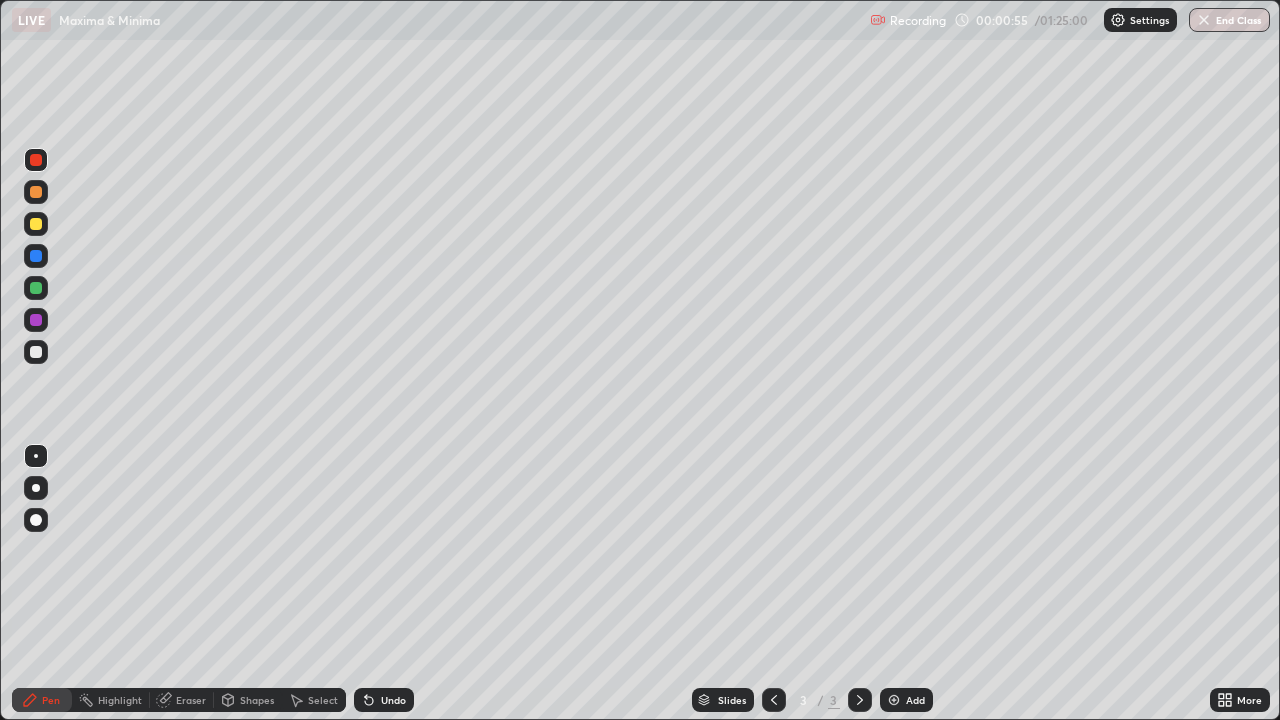 click at bounding box center (36, 352) 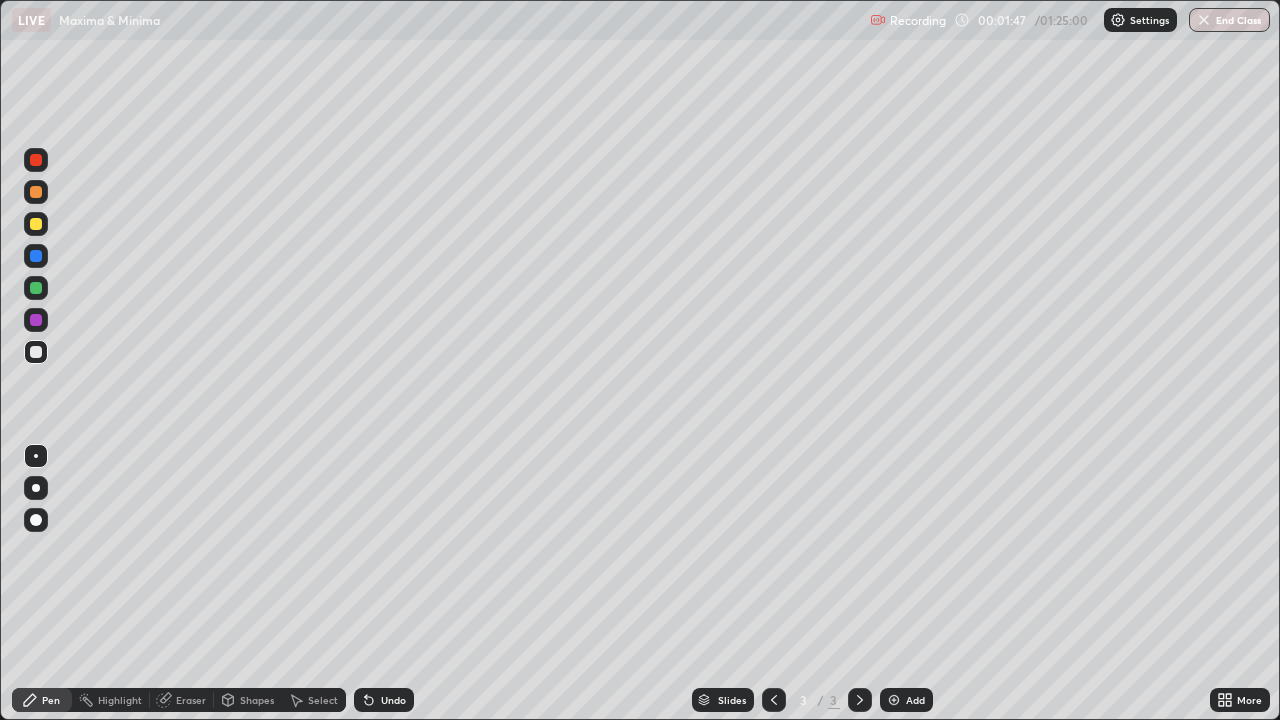 click at bounding box center (36, 288) 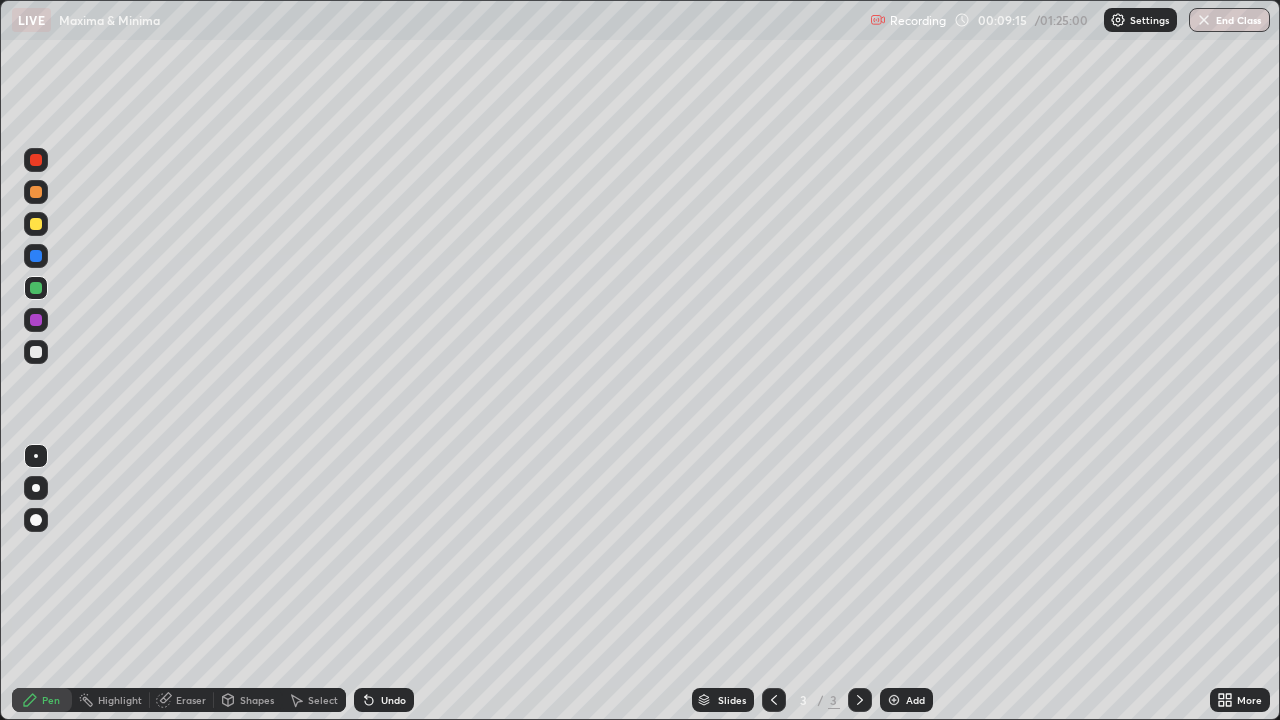 click on "Add" at bounding box center (915, 700) 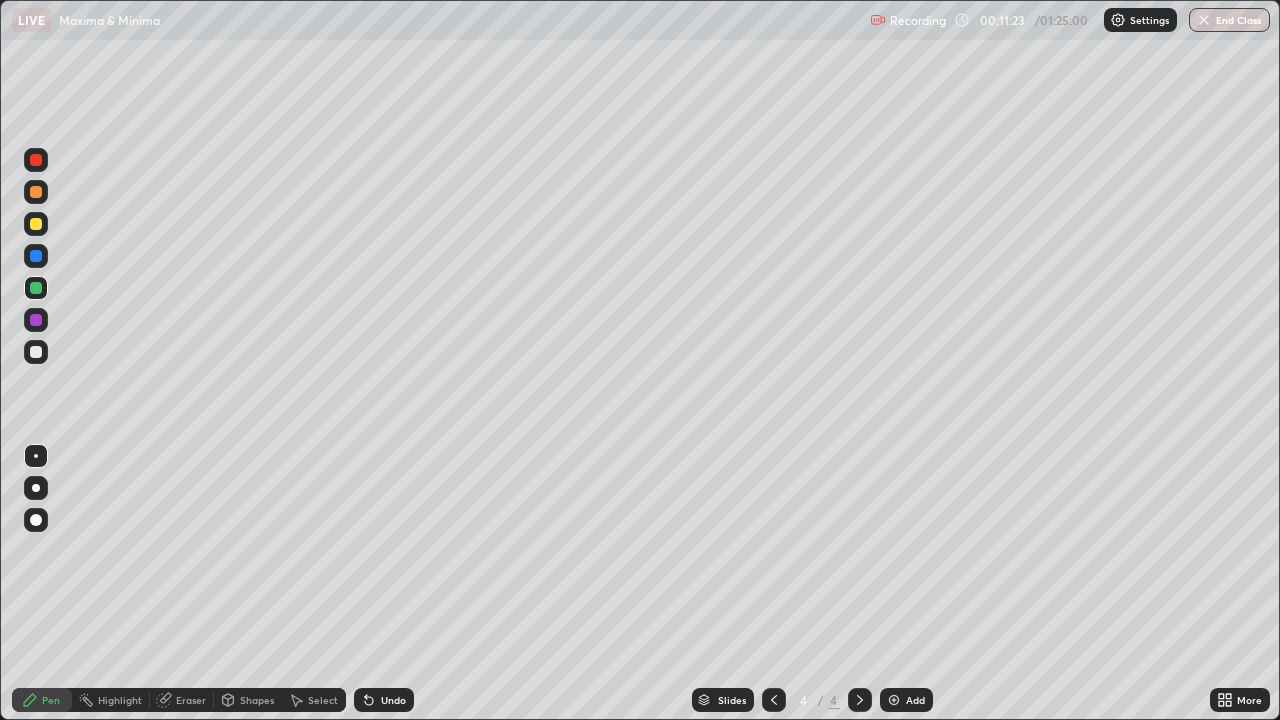 click on "Undo" at bounding box center [393, 700] 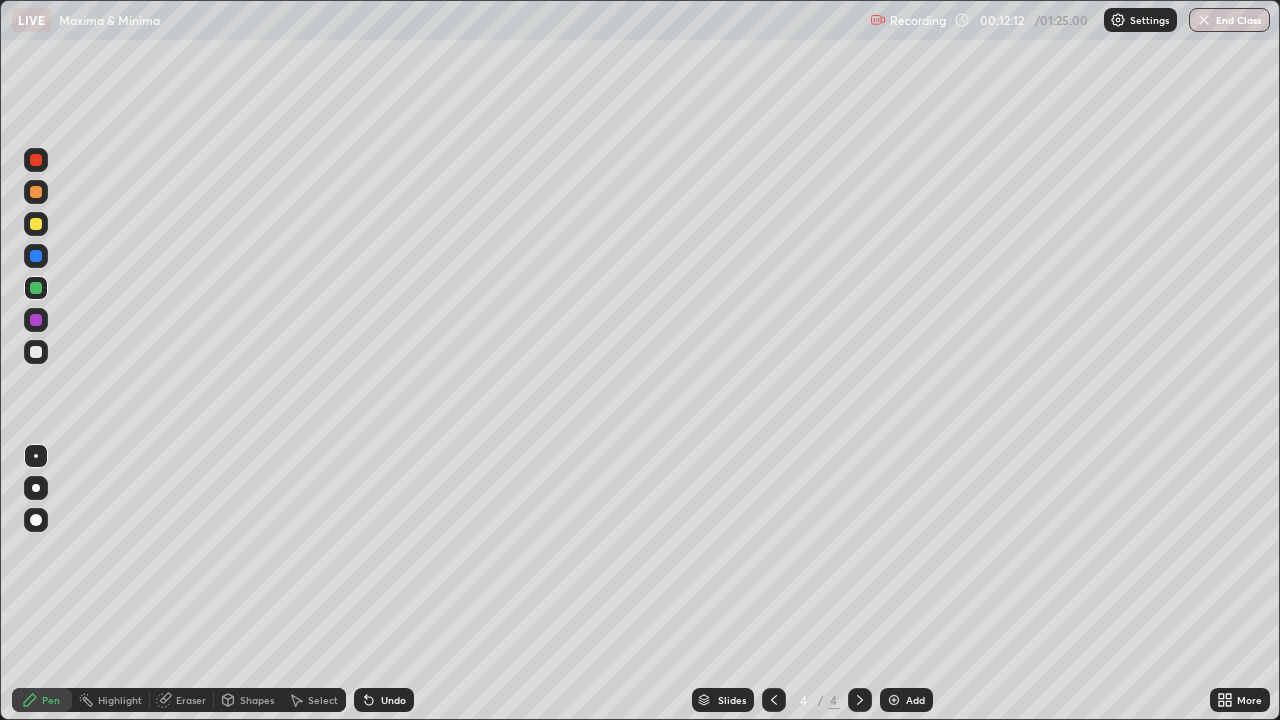 click at bounding box center [36, 352] 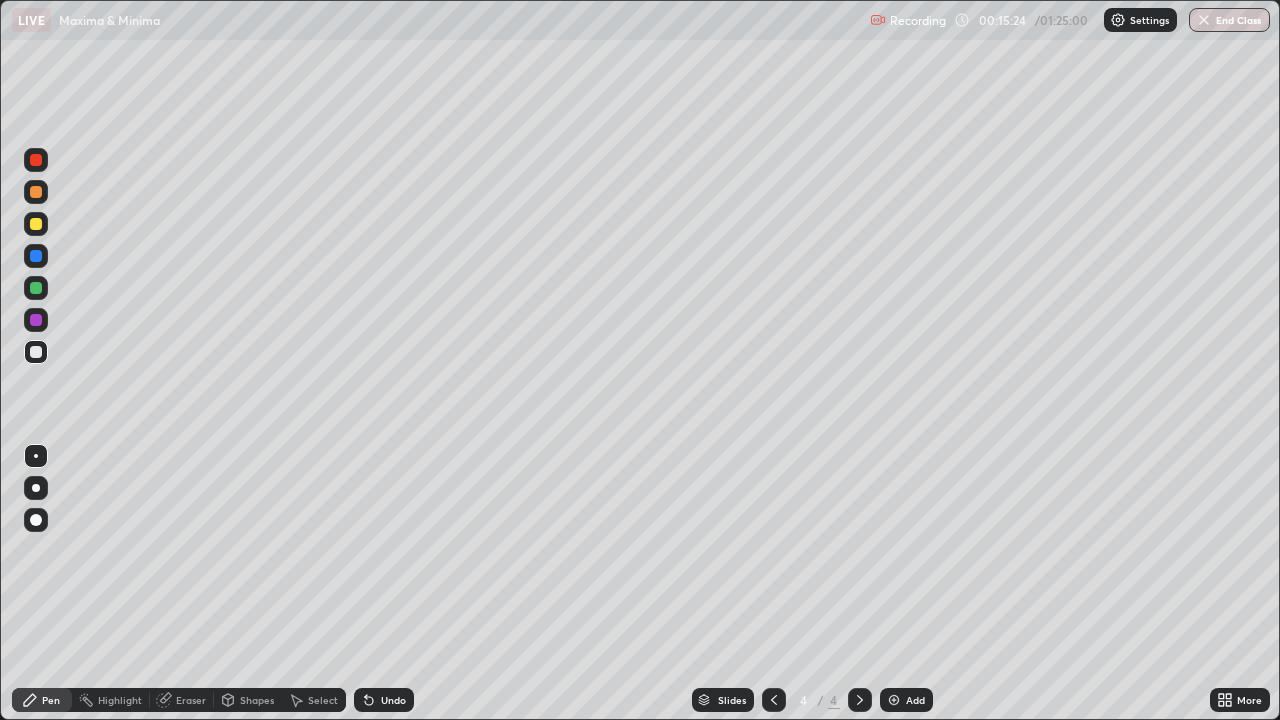 click at bounding box center (36, 160) 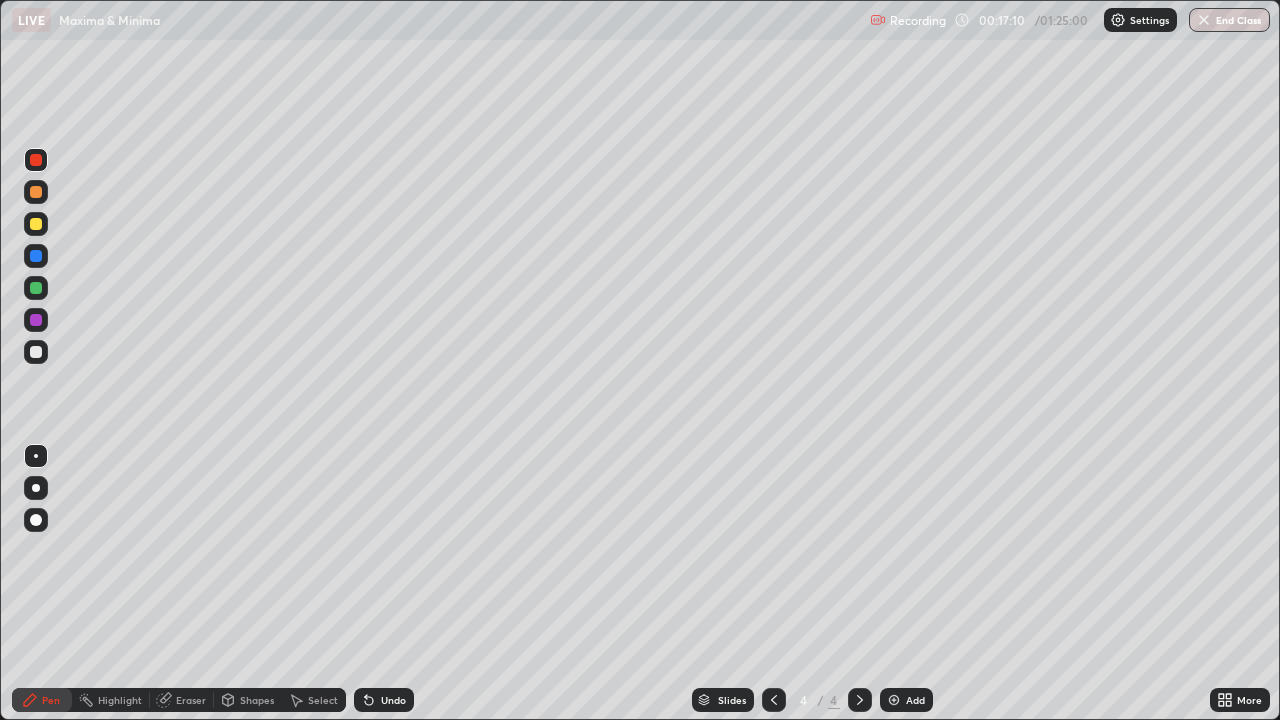 click on "Select" at bounding box center (323, 700) 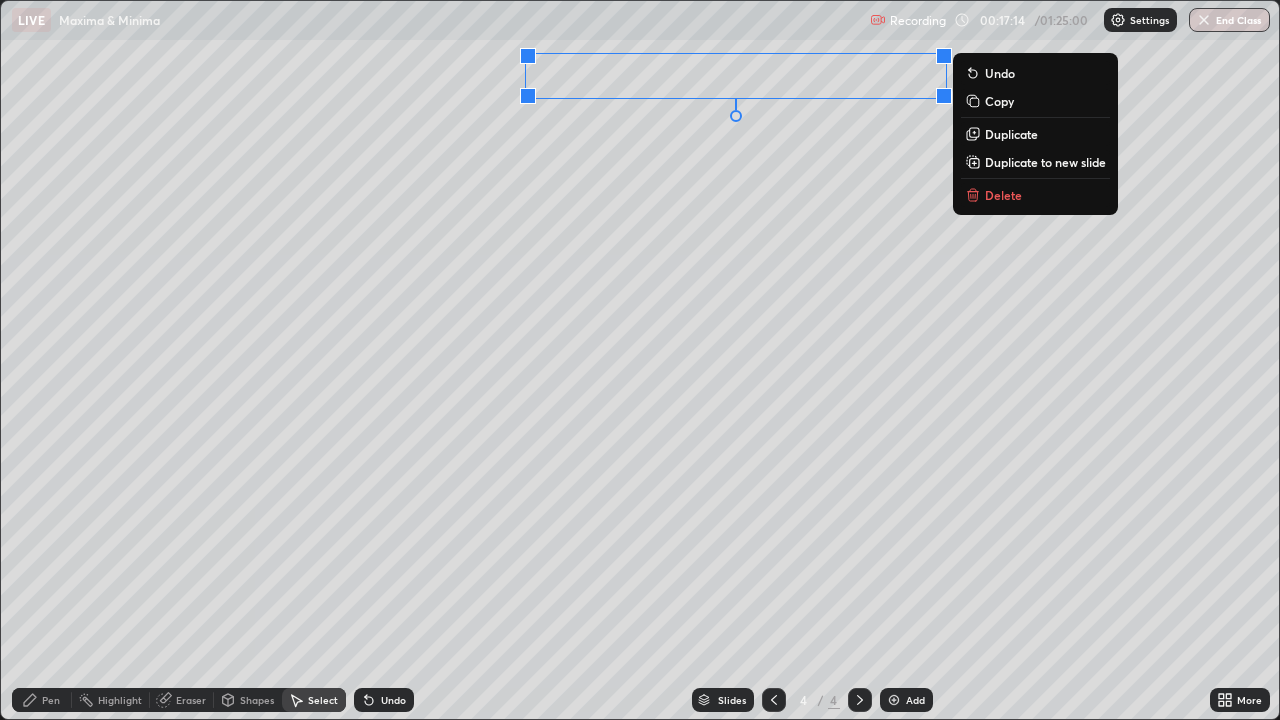 click on "Copy" at bounding box center (999, 101) 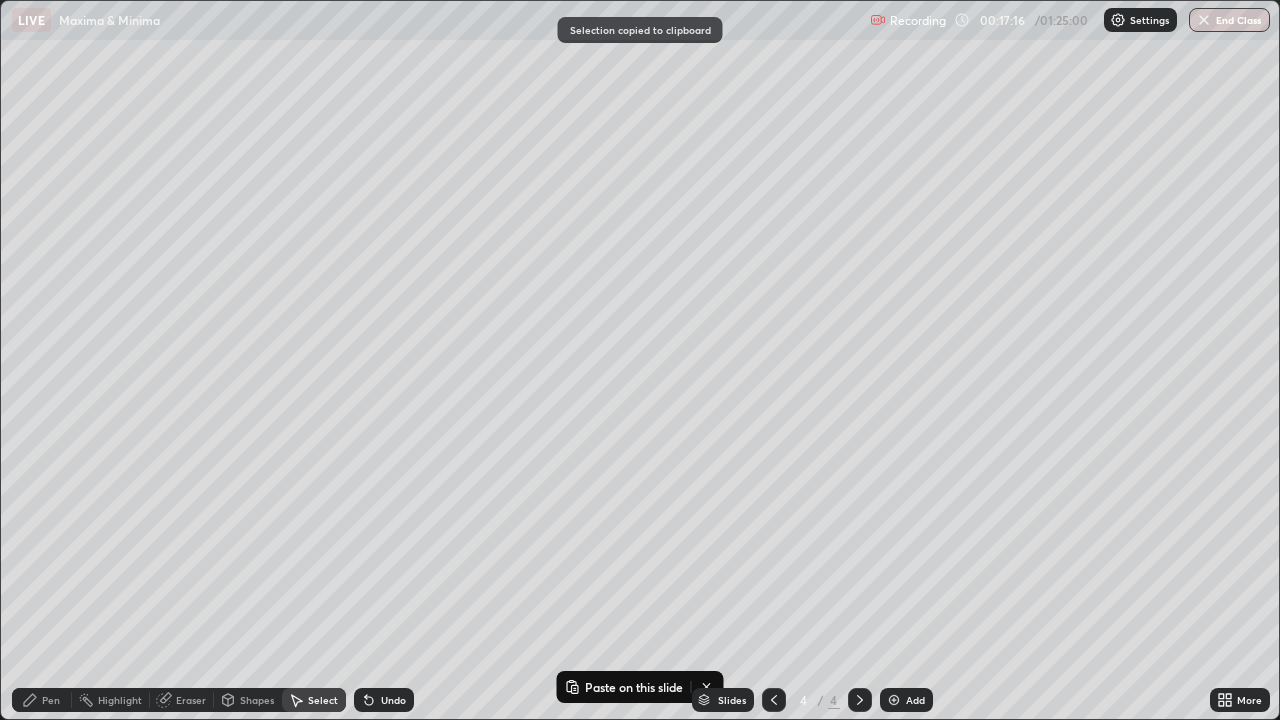 click on "Add" at bounding box center [915, 700] 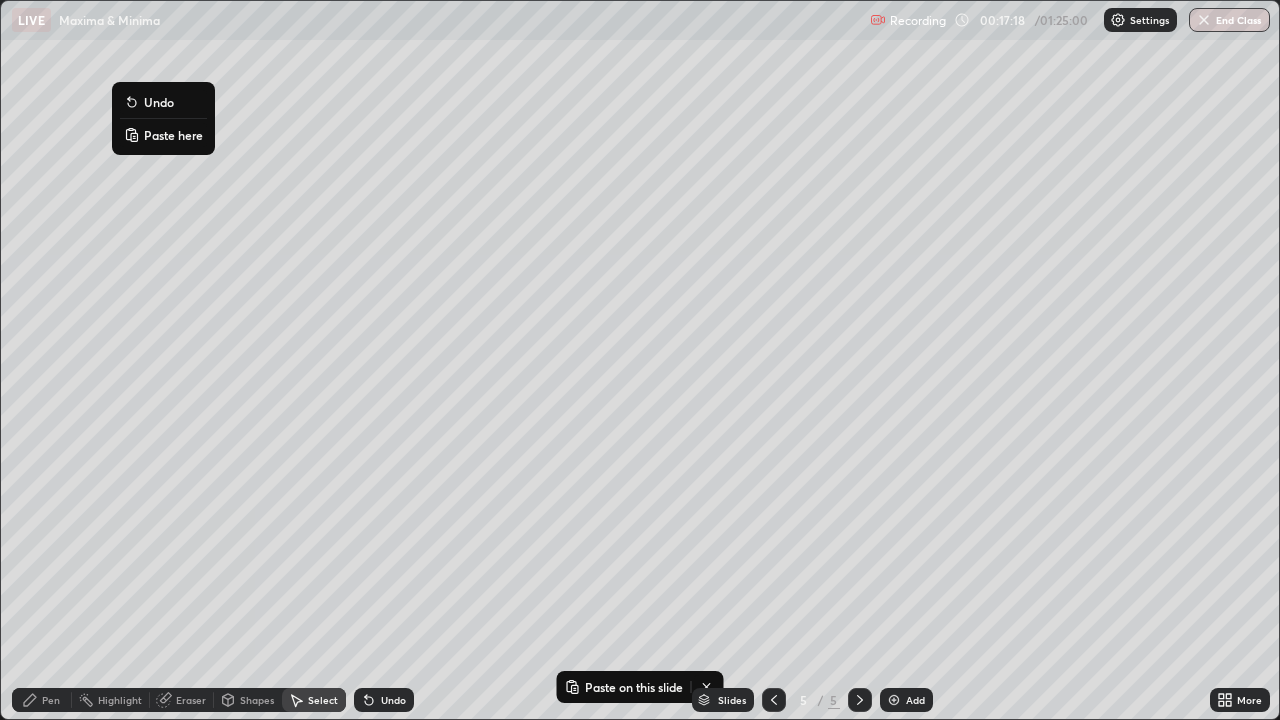 click on "Paste here" at bounding box center (173, 135) 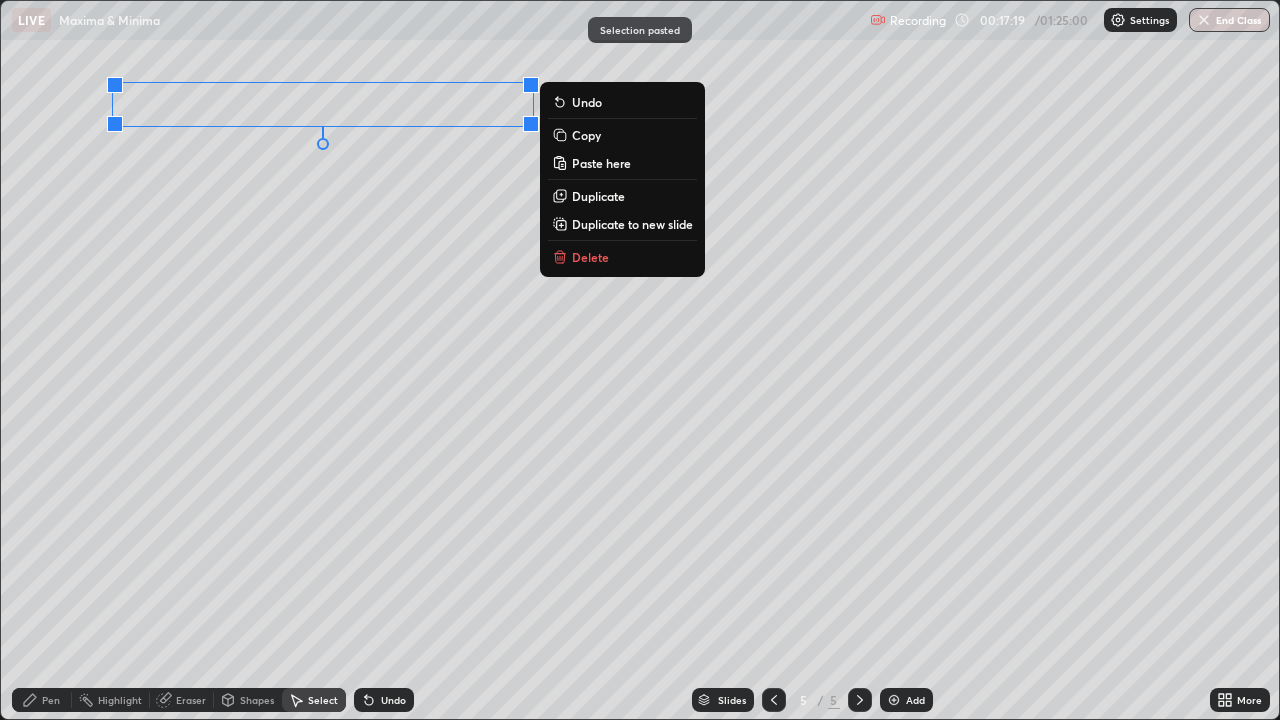 click on "0 ° Undo Copy Paste here Duplicate Duplicate to new slide Delete" at bounding box center (640, 360) 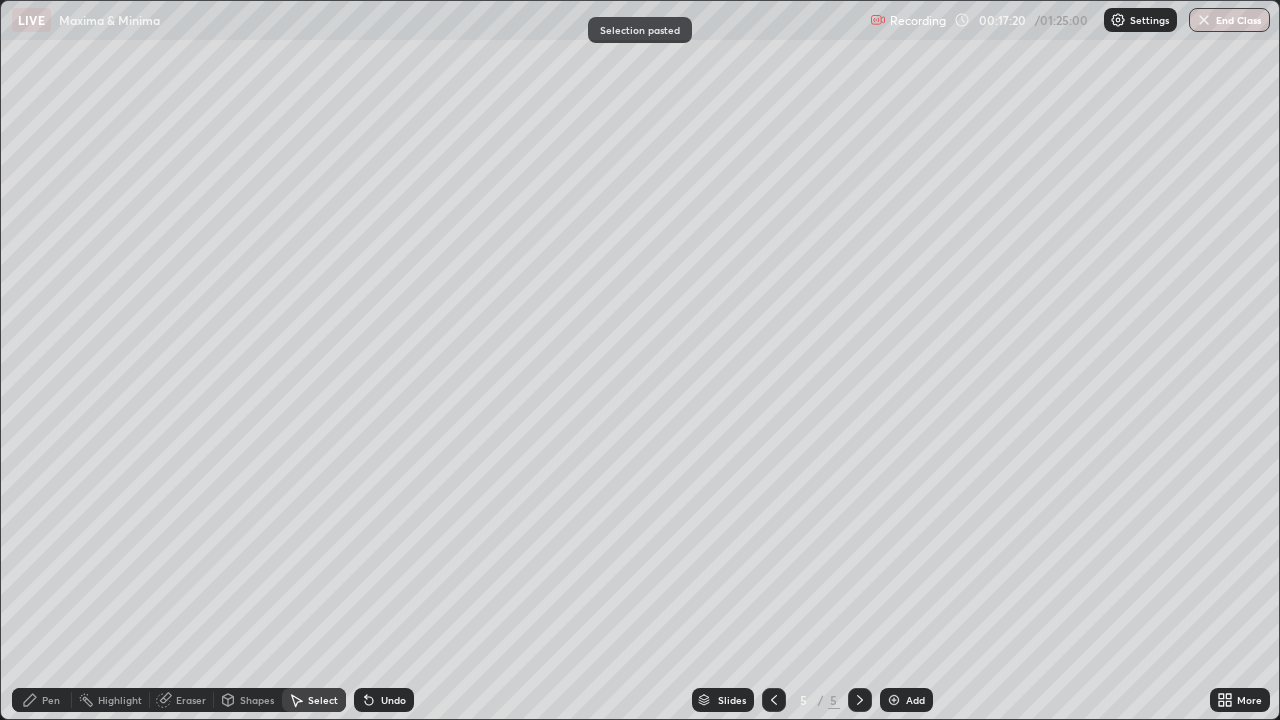 click on "Pen" at bounding box center (51, 700) 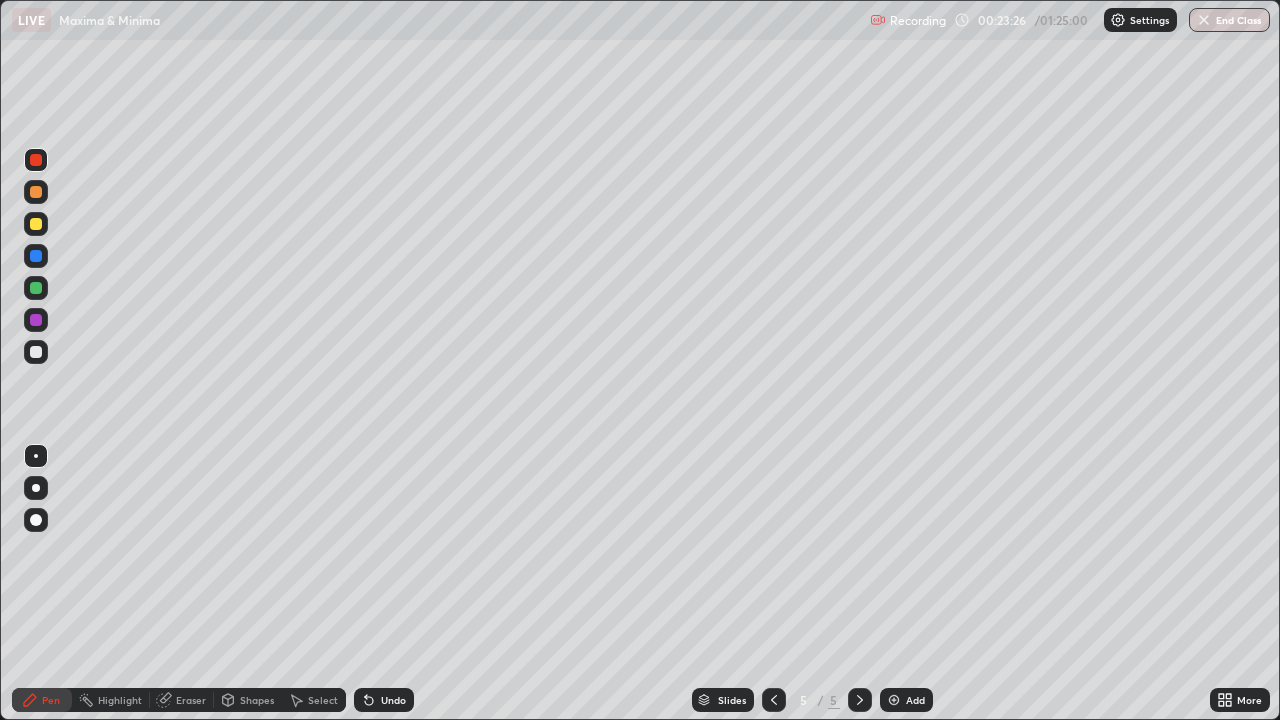click on "Add" at bounding box center [906, 700] 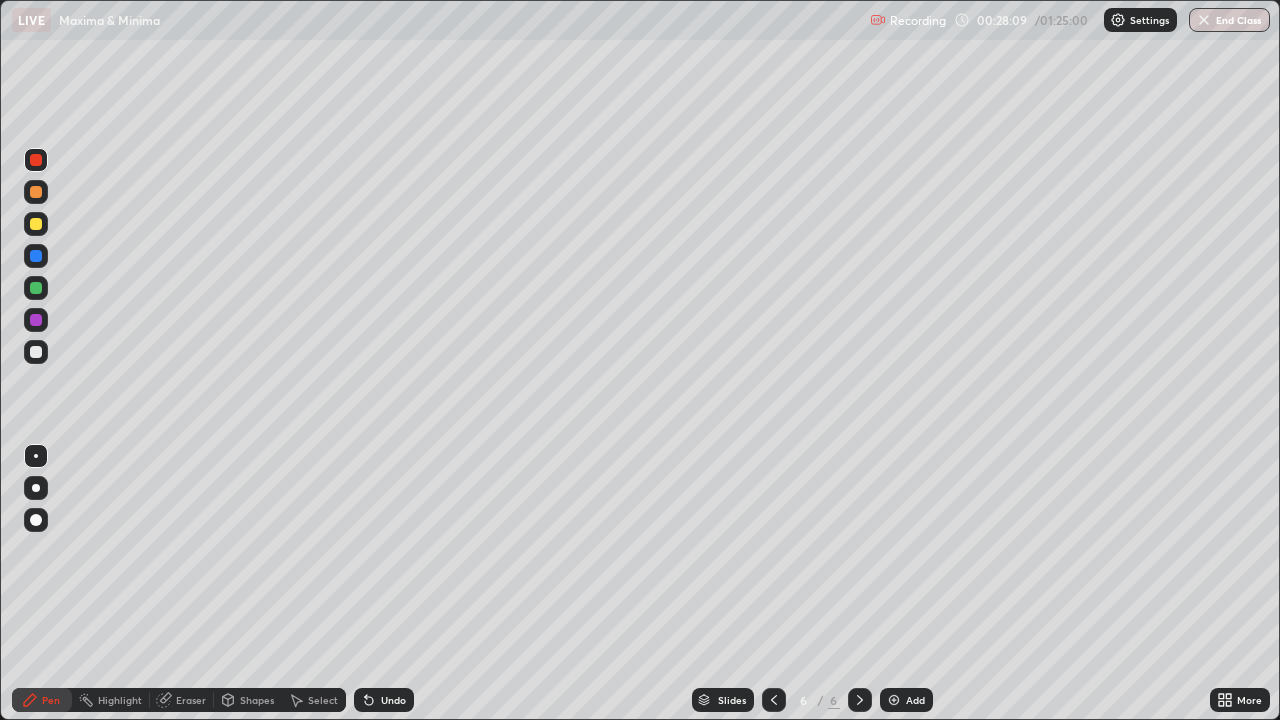 click at bounding box center (36, 352) 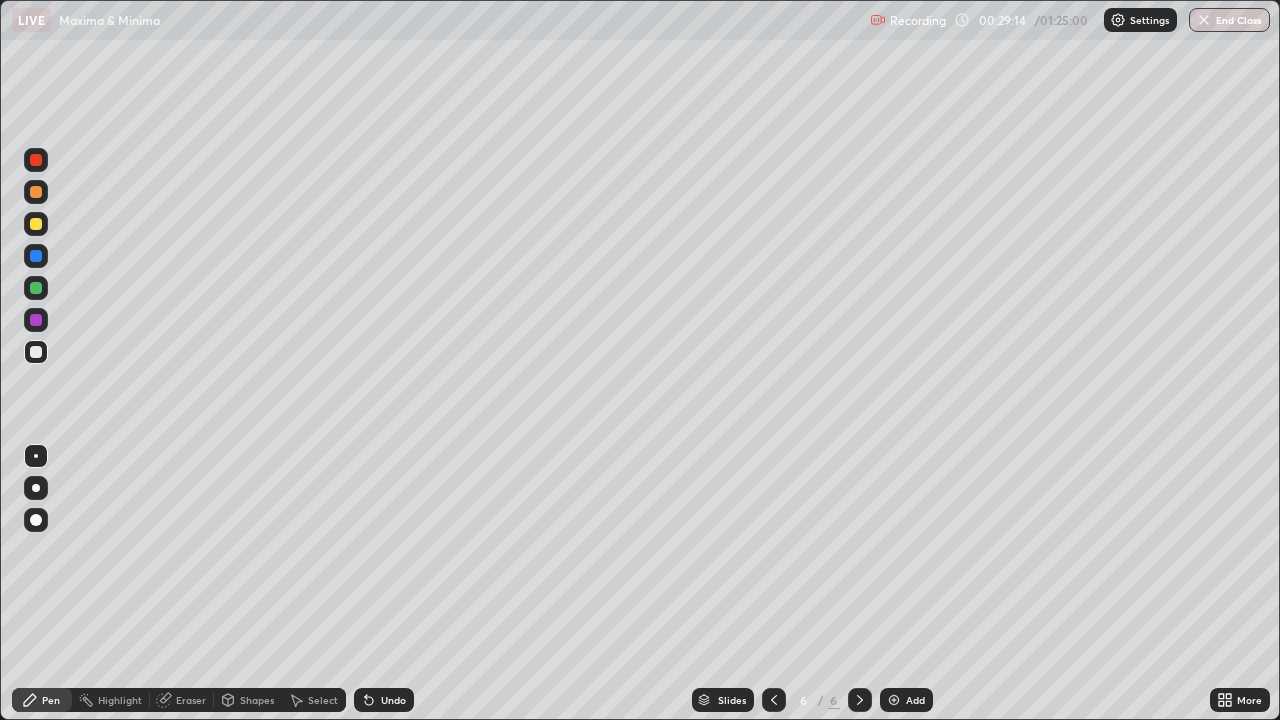 click on "Eraser" at bounding box center (191, 700) 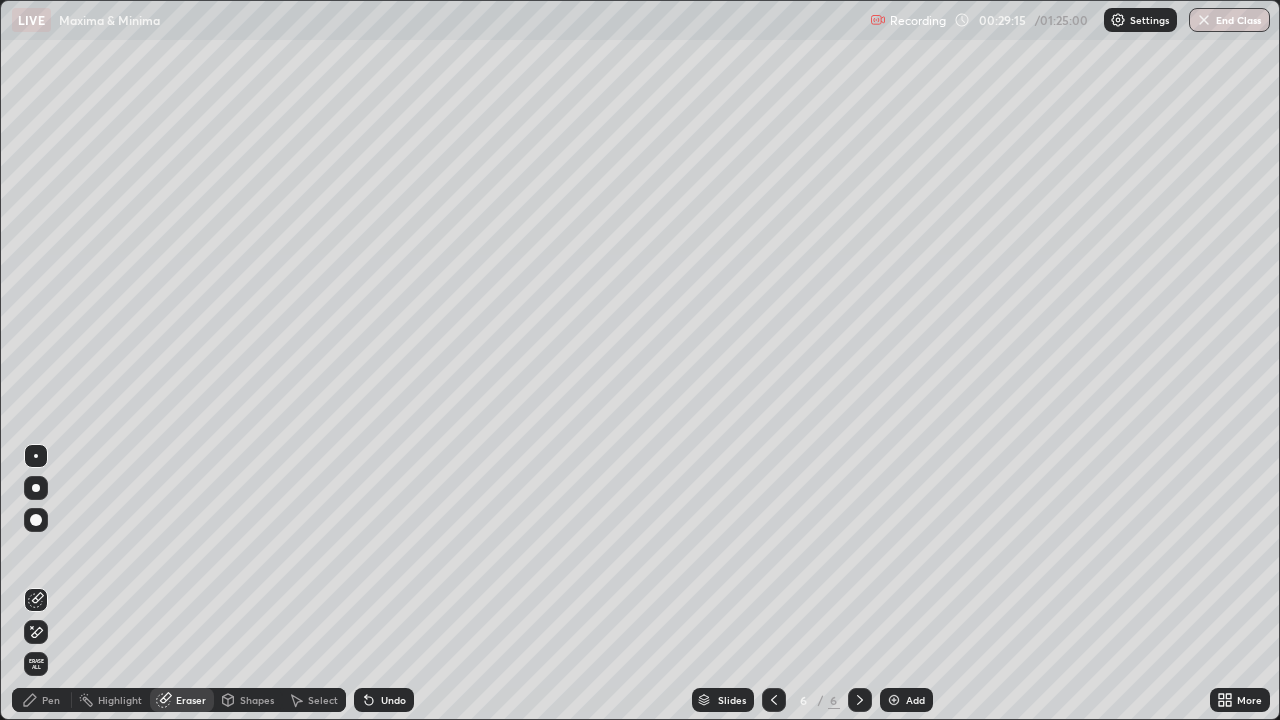 click 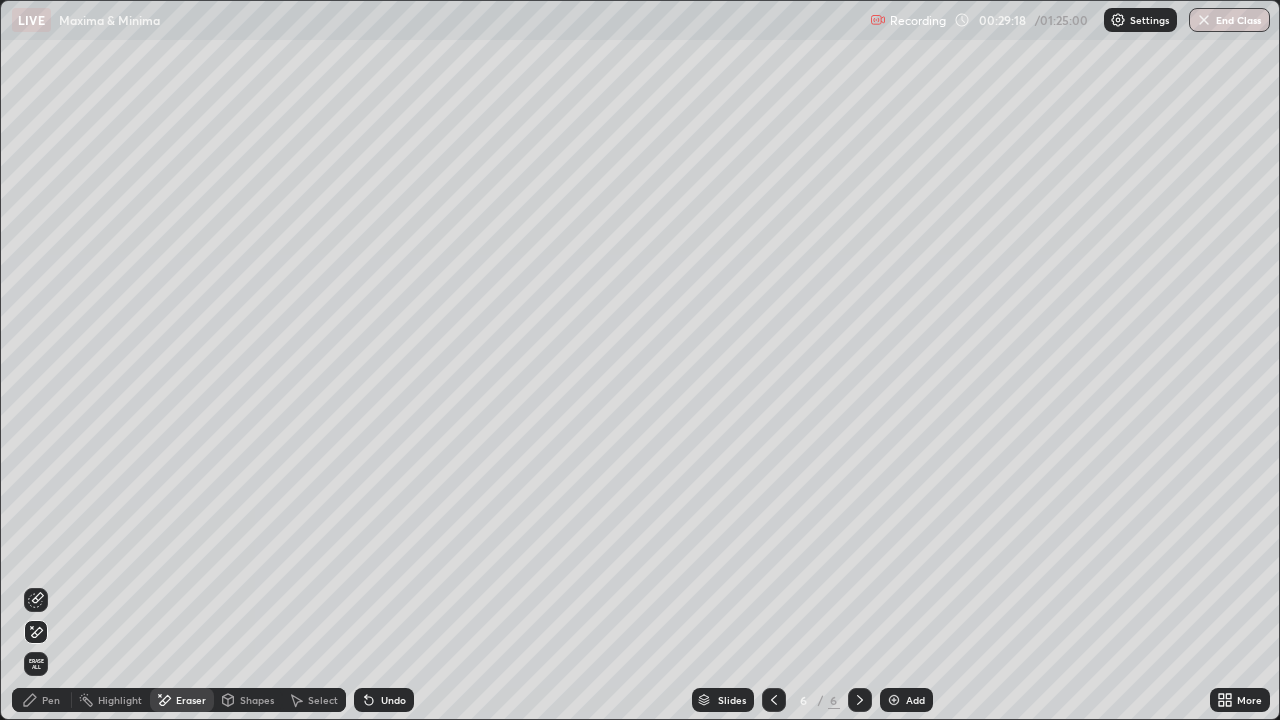 click on "Pen" at bounding box center (51, 700) 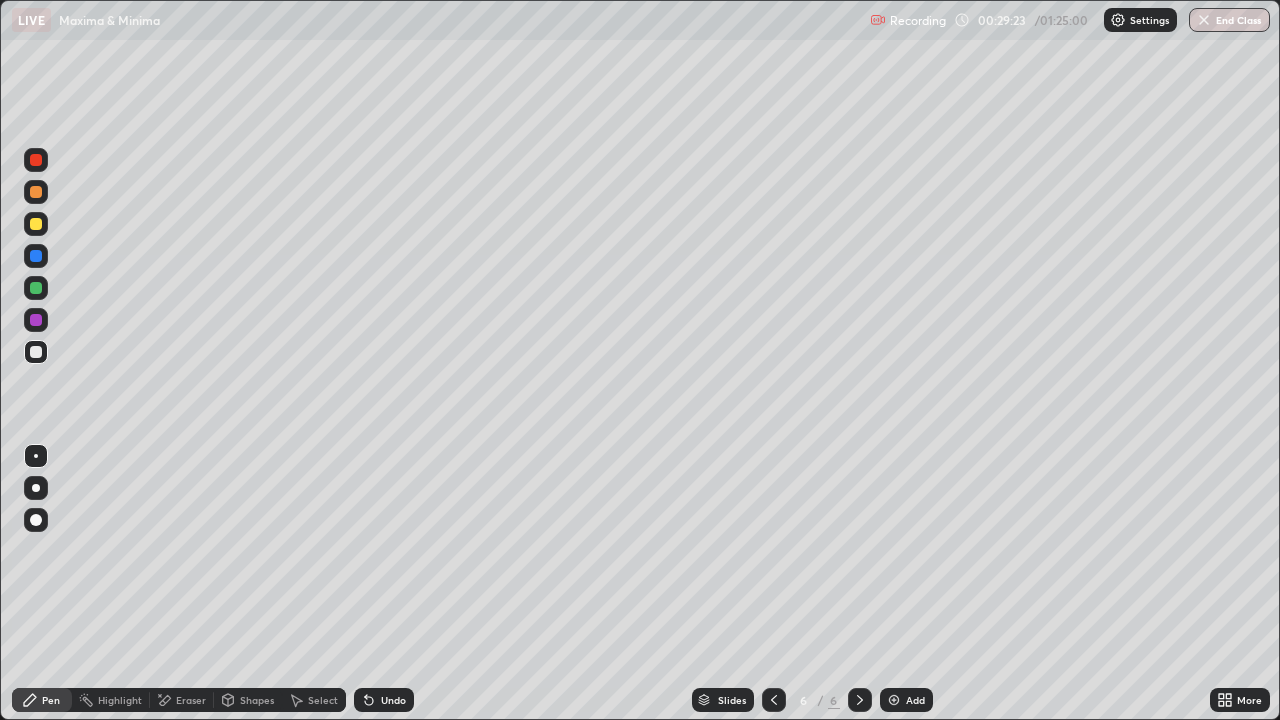 click on "Select" at bounding box center [323, 700] 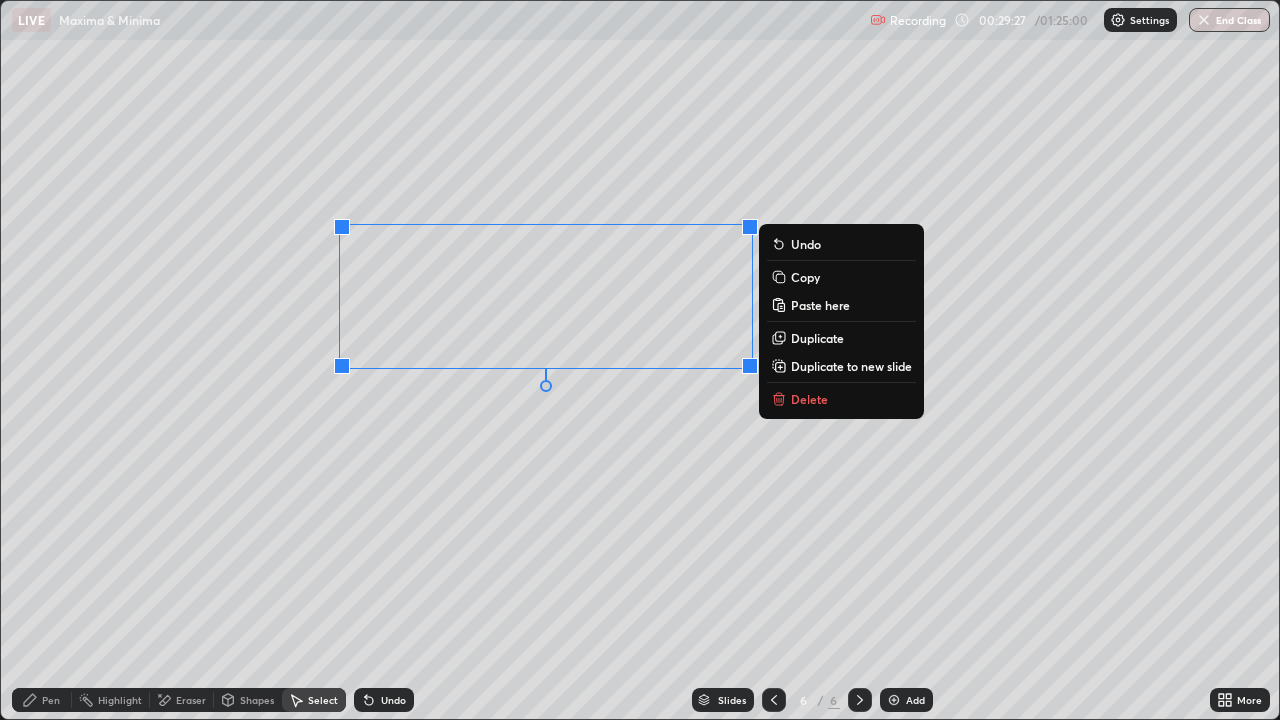 click on "Copy" at bounding box center (805, 277) 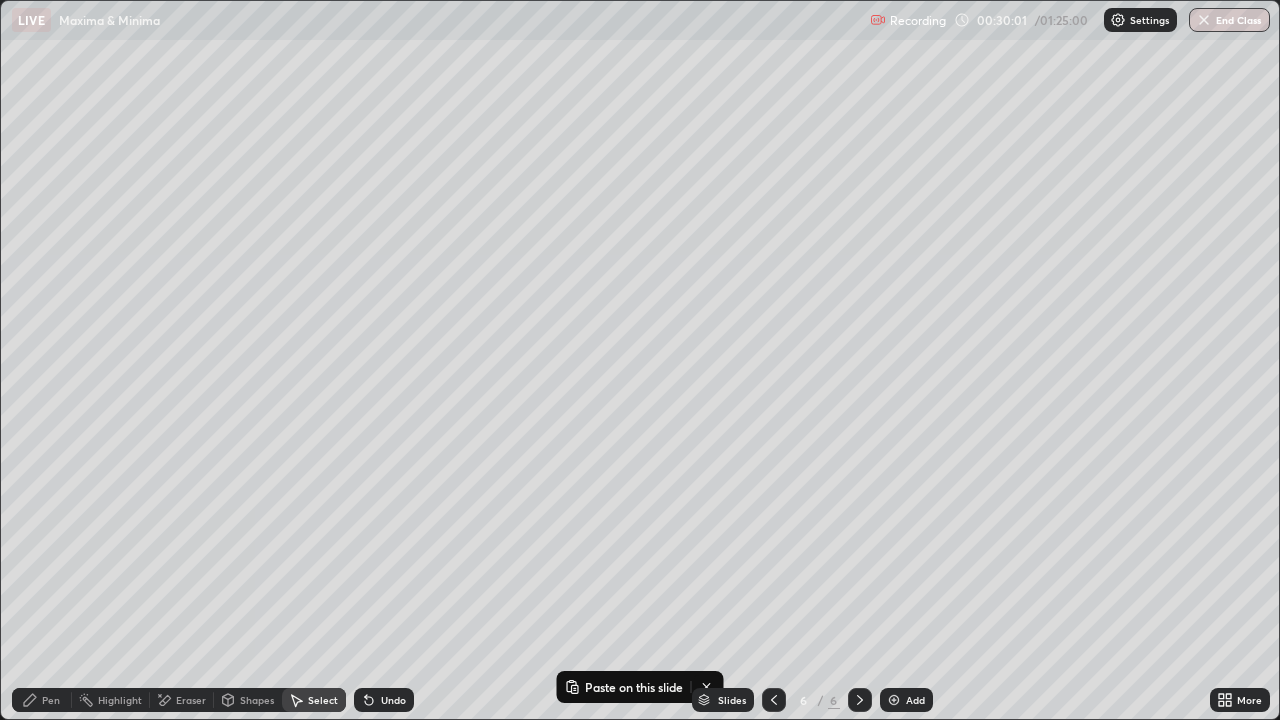 click on "Add" at bounding box center [915, 700] 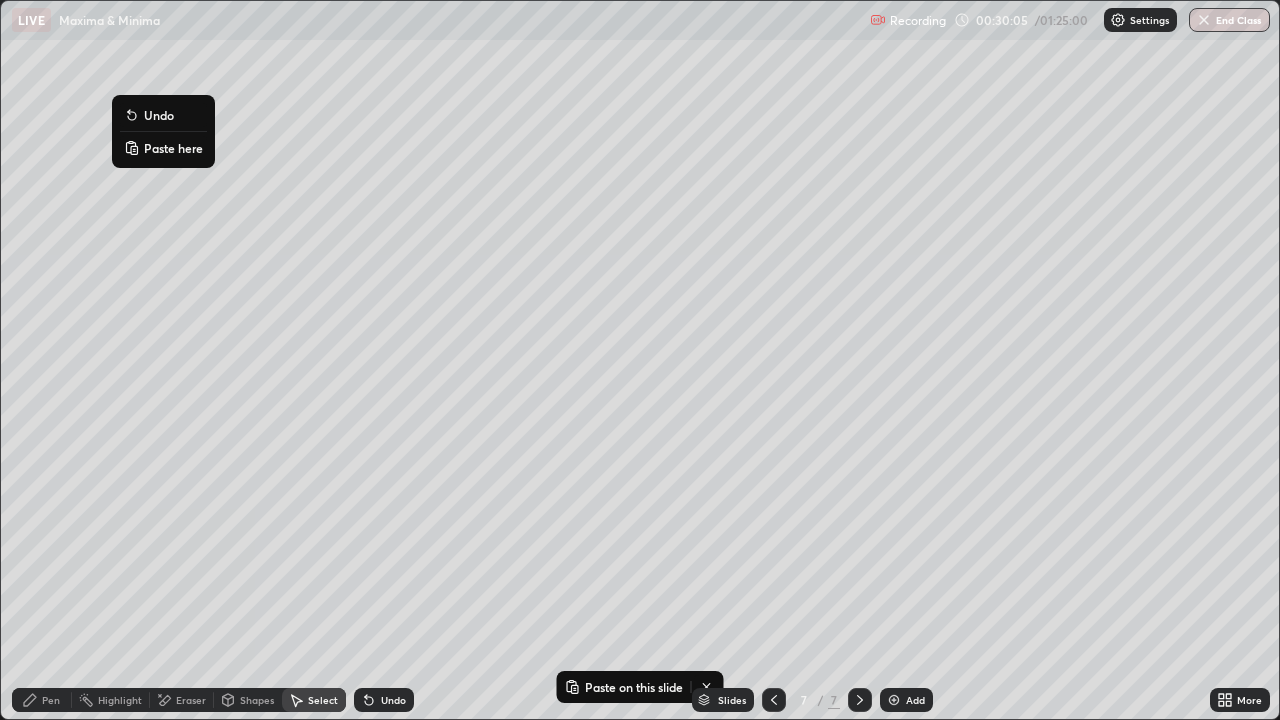 click on "Paste here" at bounding box center (173, 148) 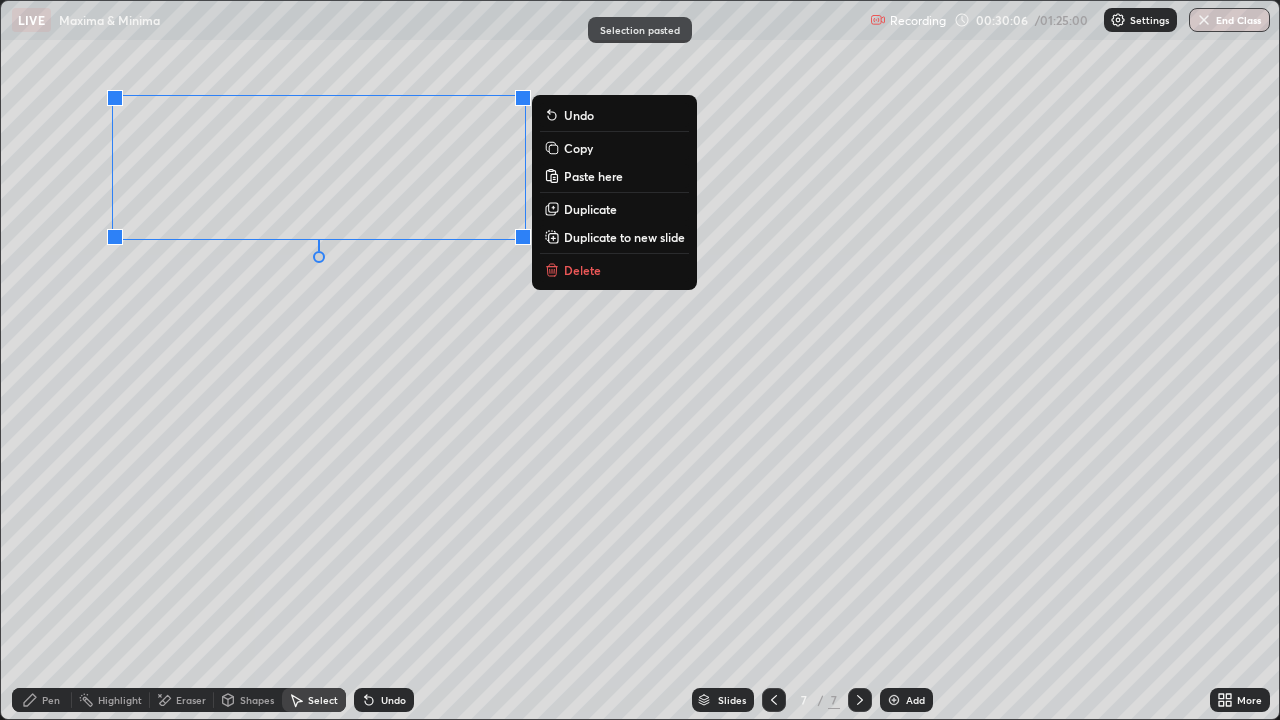 click on "0 ° Undo Copy Paste here Duplicate Duplicate to new slide Delete" at bounding box center (640, 360) 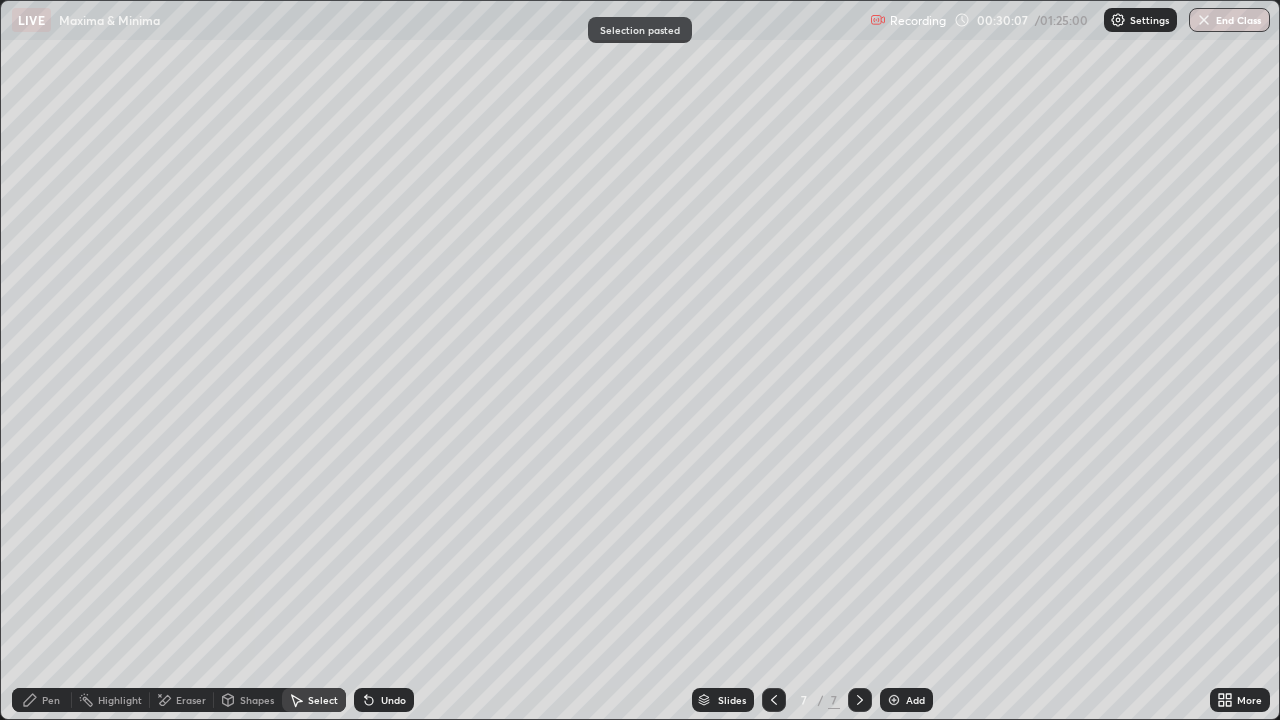 click on "Pen" at bounding box center (51, 700) 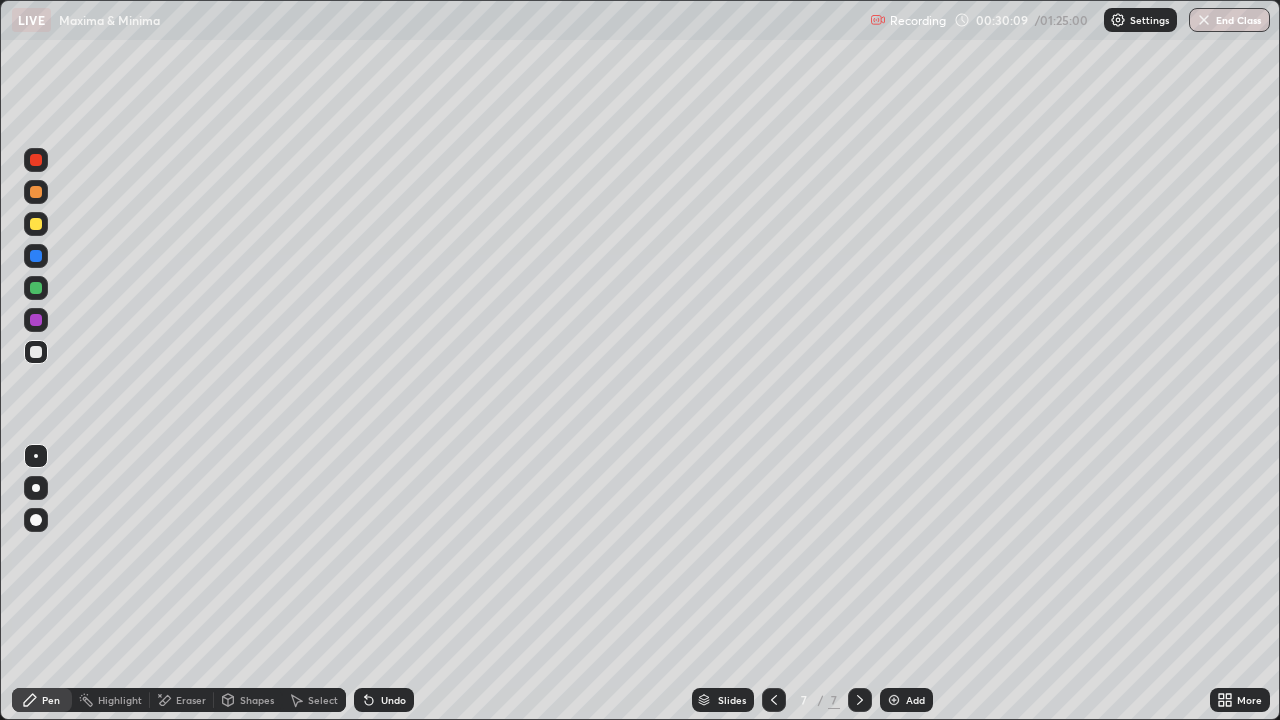 click on "Eraser" at bounding box center (191, 700) 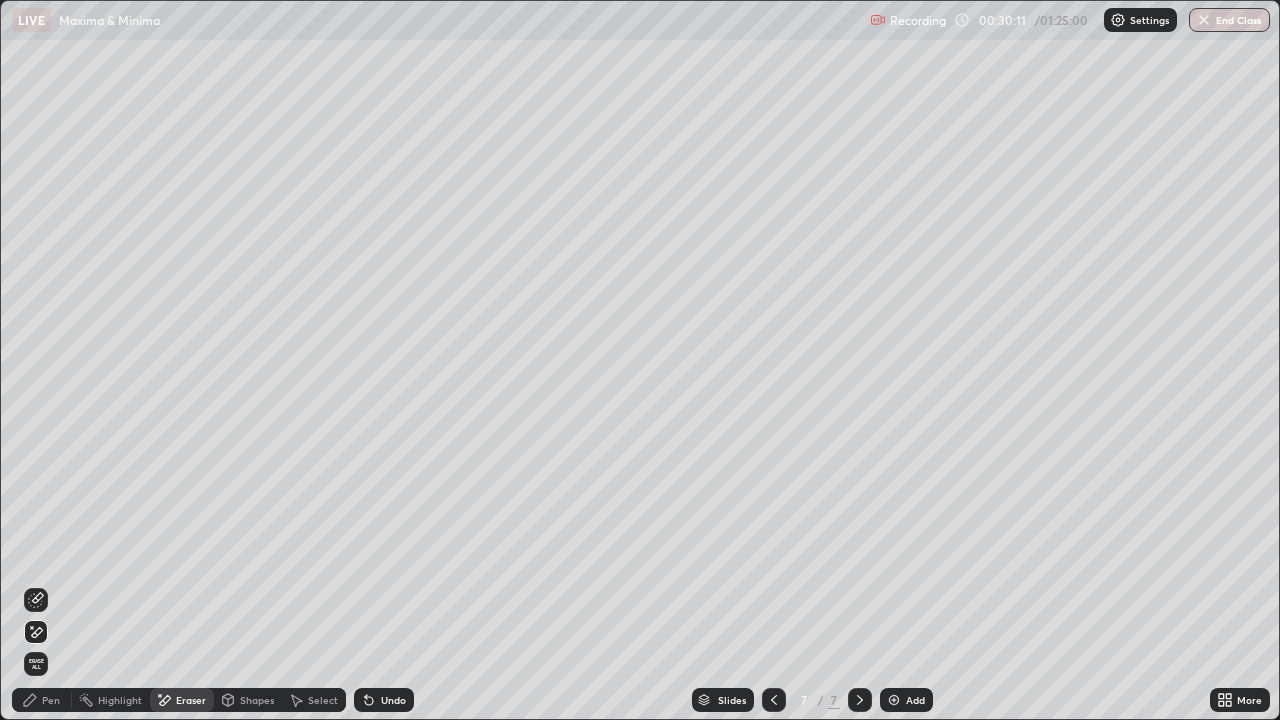 click on "Pen" at bounding box center (42, 700) 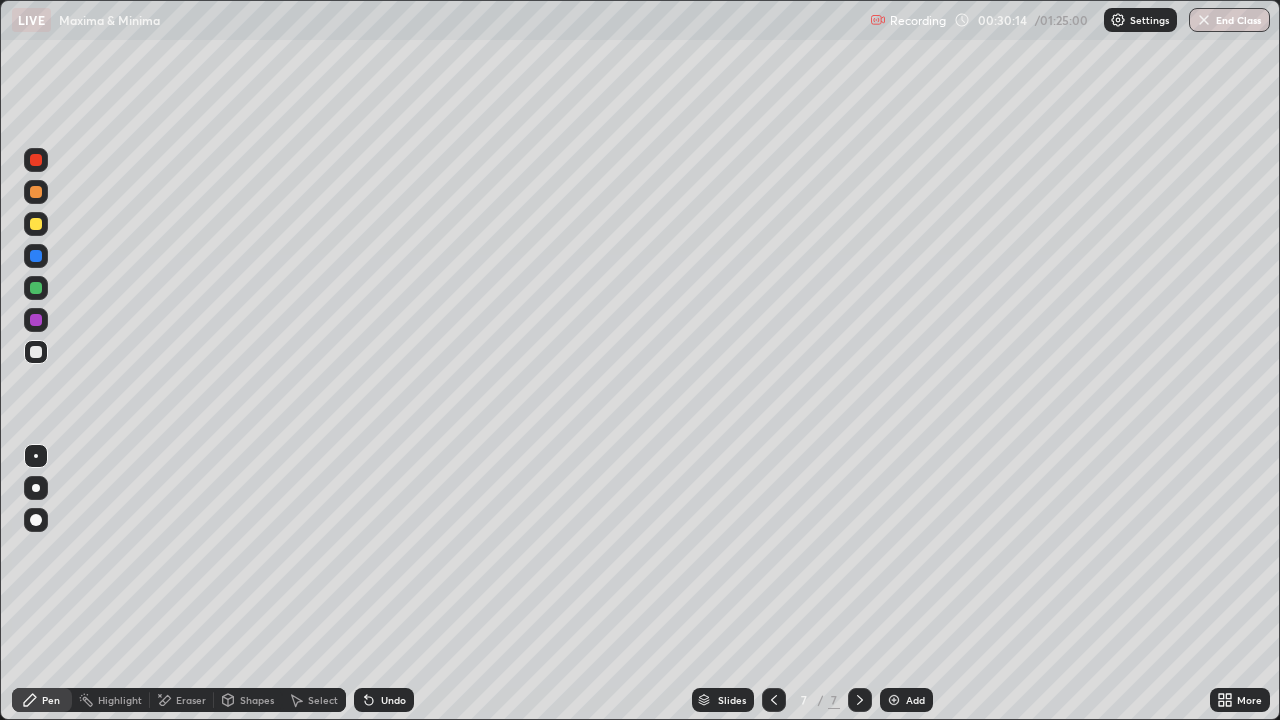 click at bounding box center [36, 160] 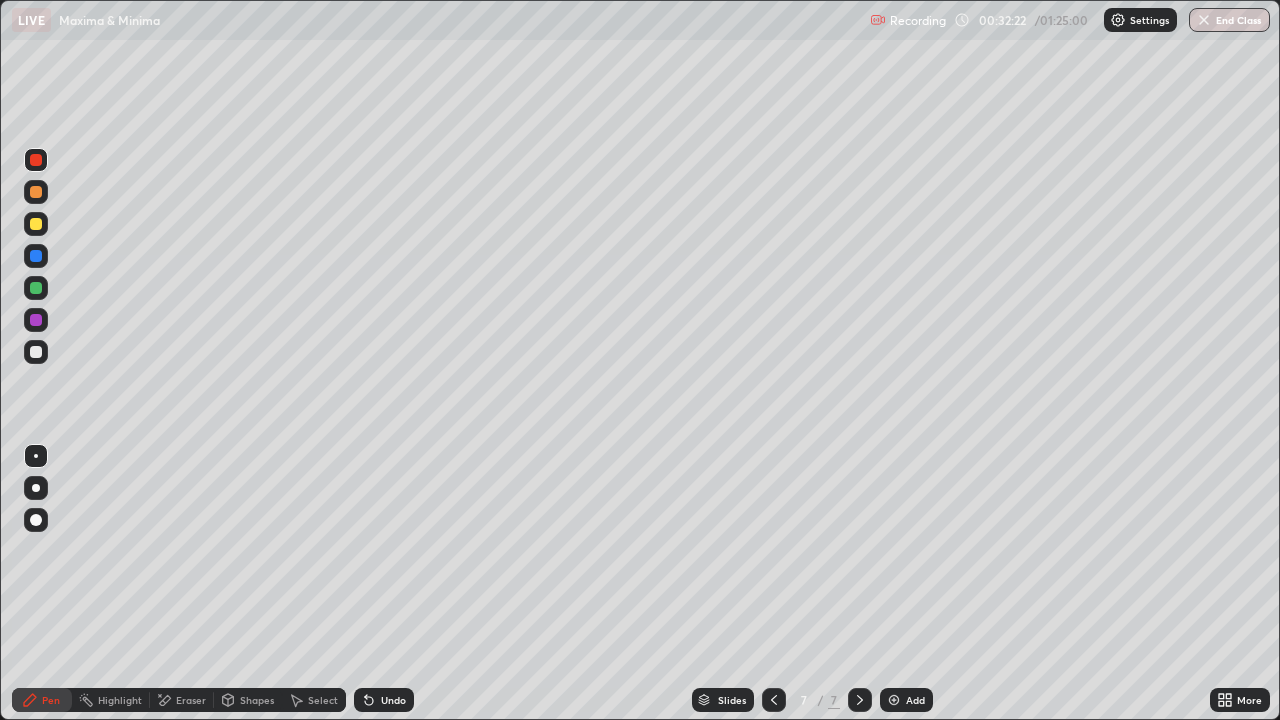 click on "Select" at bounding box center [323, 700] 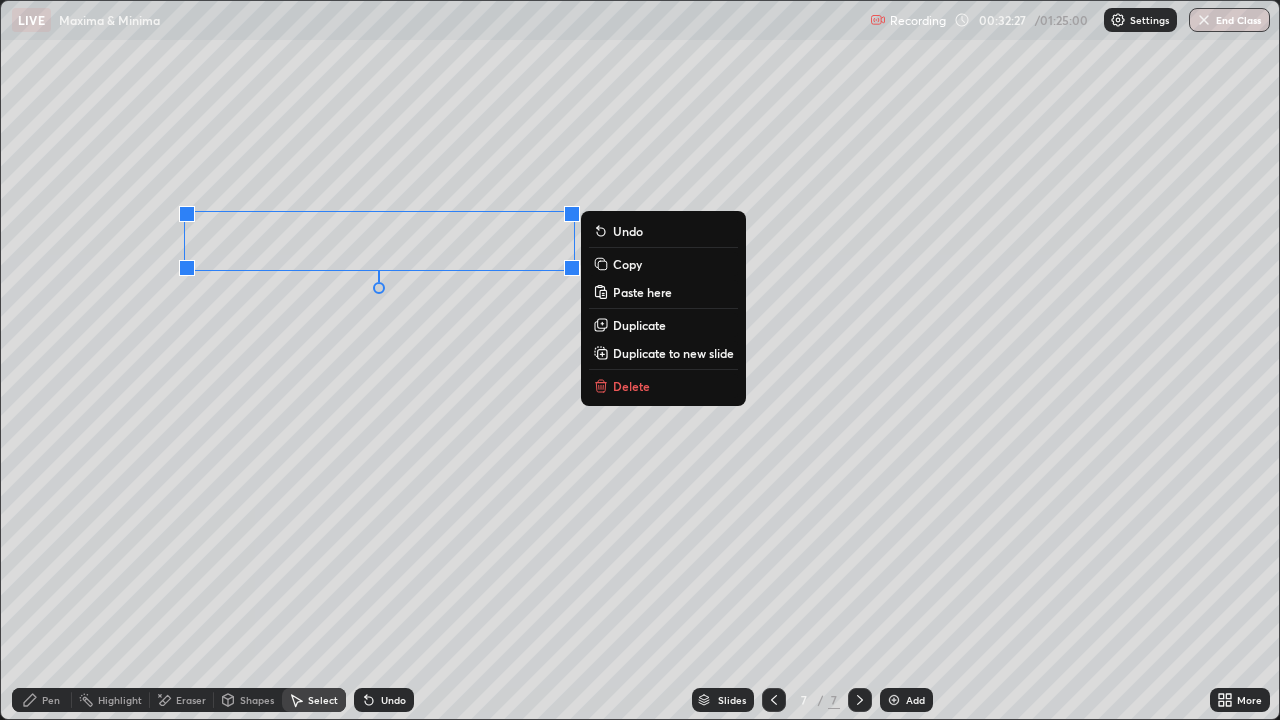 click on "Copy" at bounding box center (627, 264) 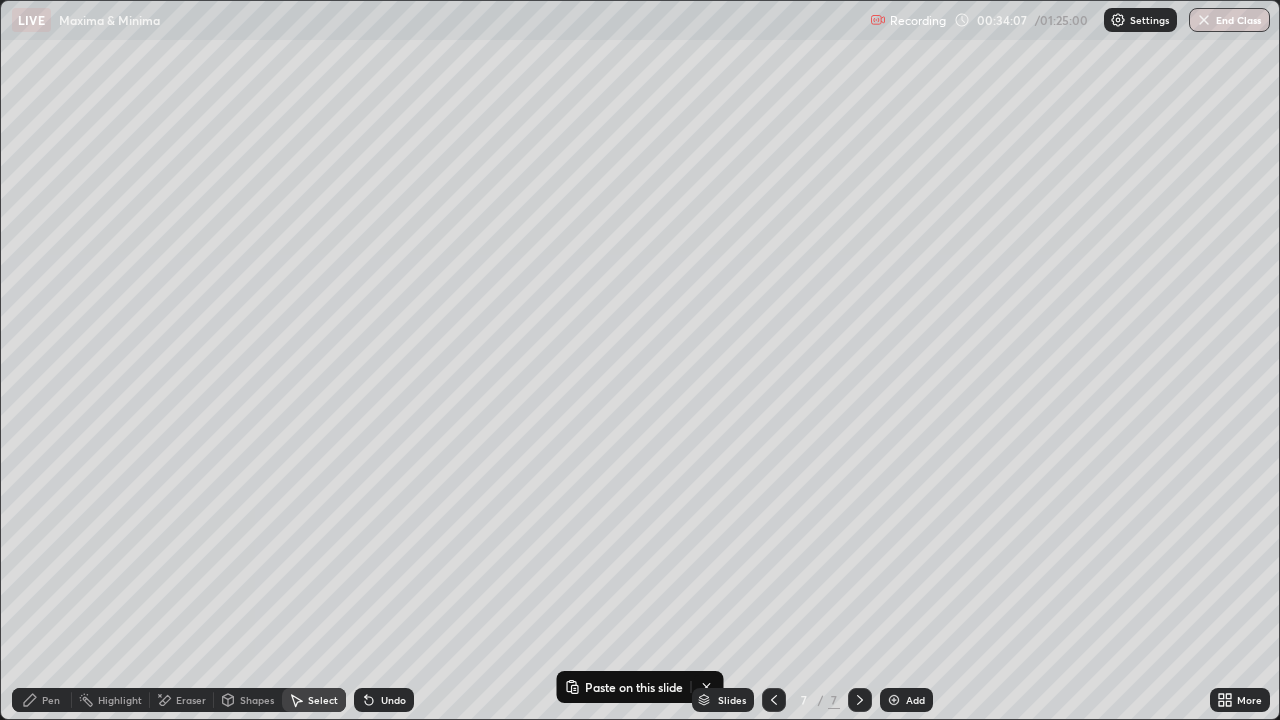 click on "Add" at bounding box center [915, 700] 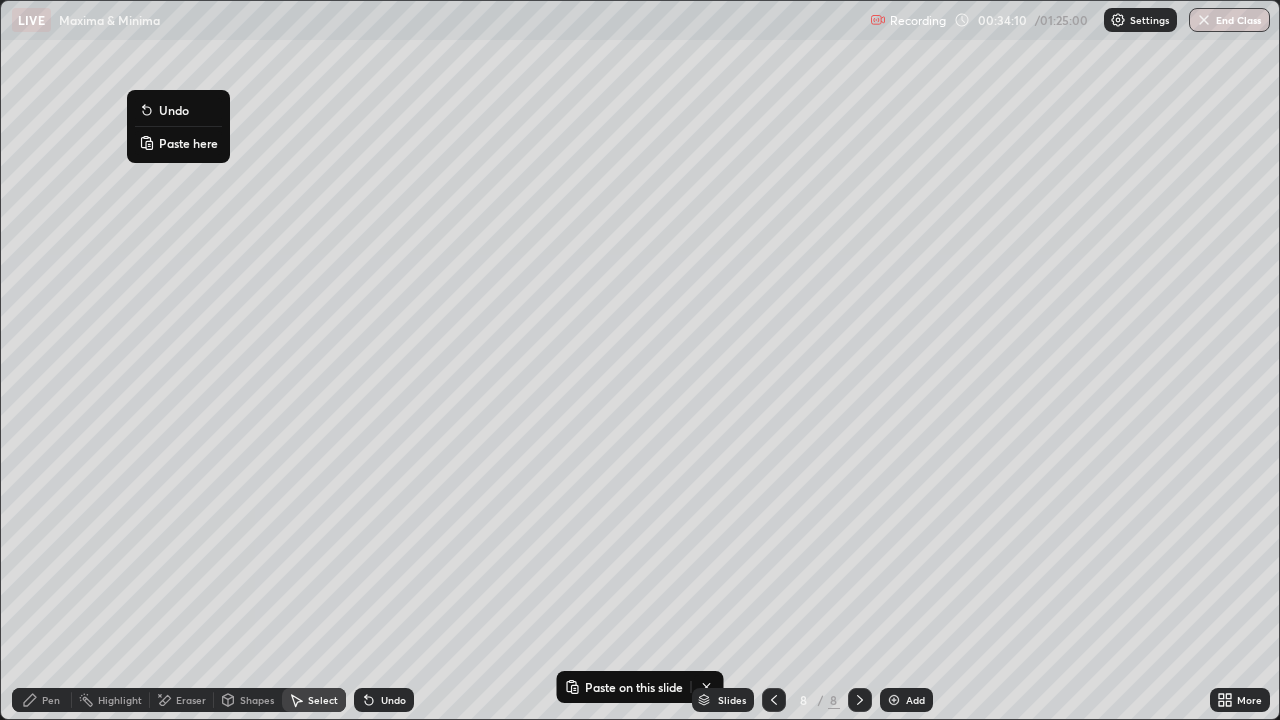 click on "Paste here" at bounding box center [188, 143] 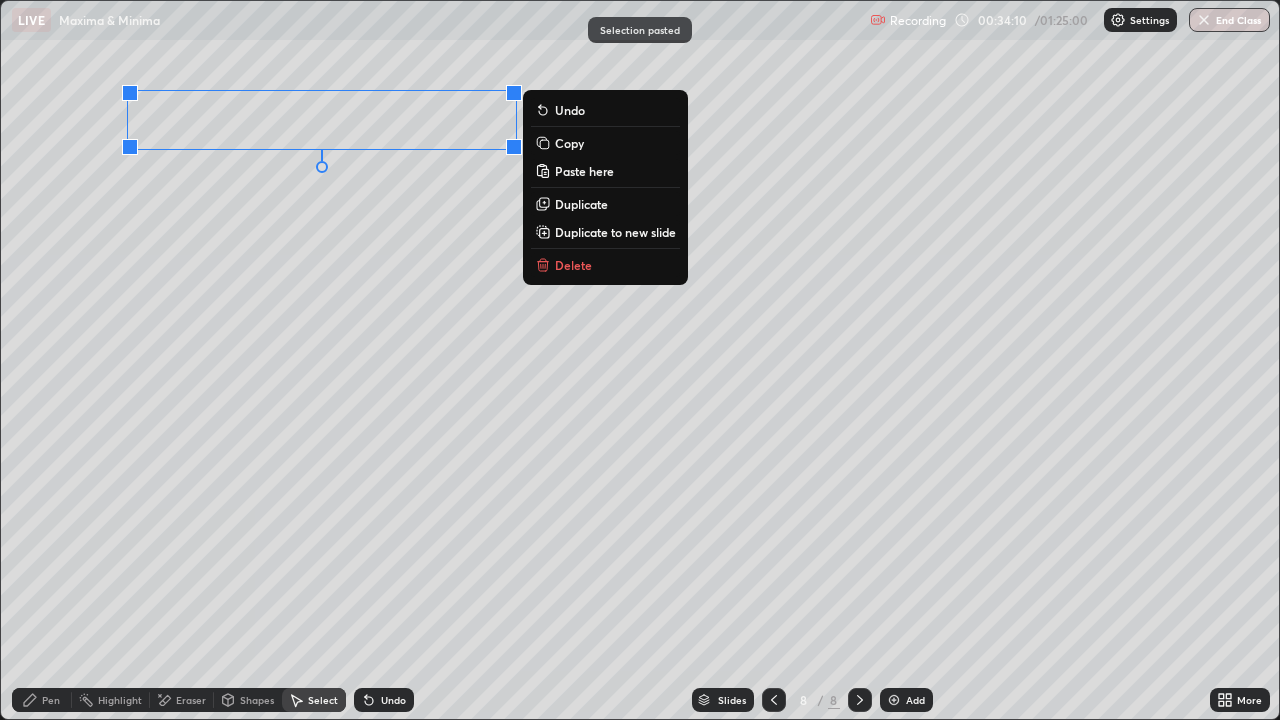 click on "0 ° Undo Copy Paste here Duplicate Duplicate to new slide Delete" at bounding box center [640, 360] 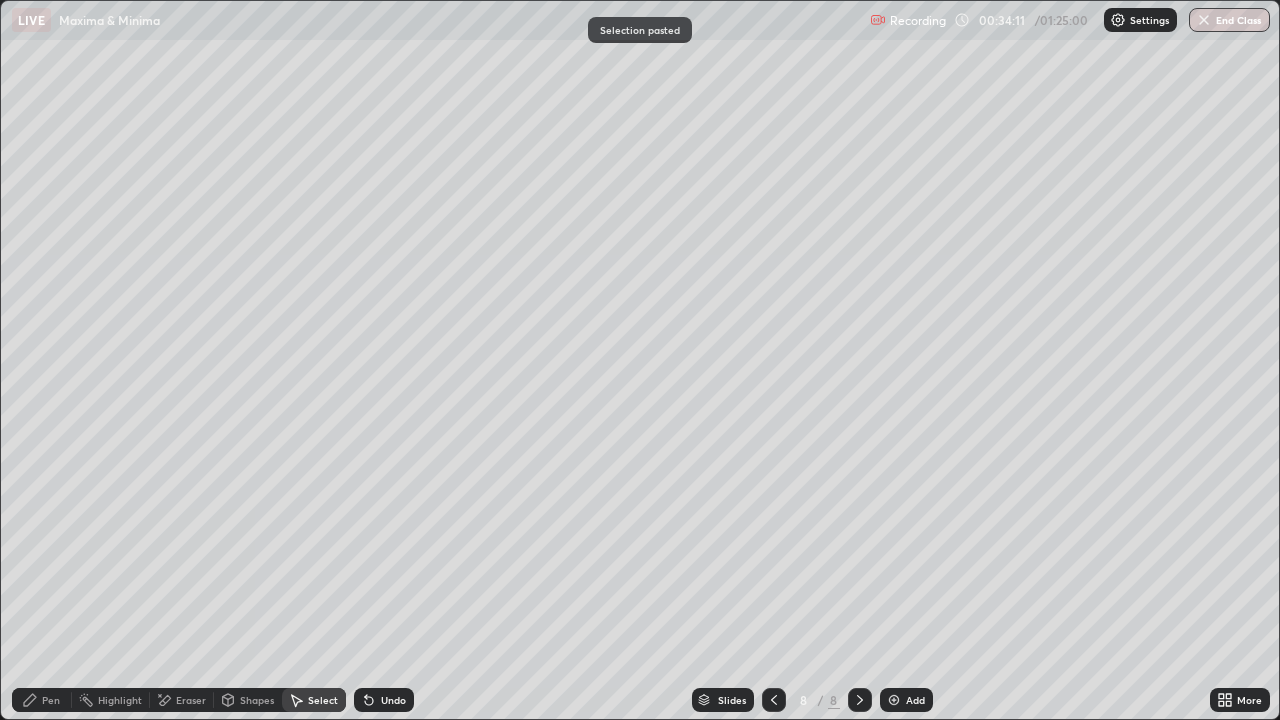 click on "Pen" at bounding box center (42, 700) 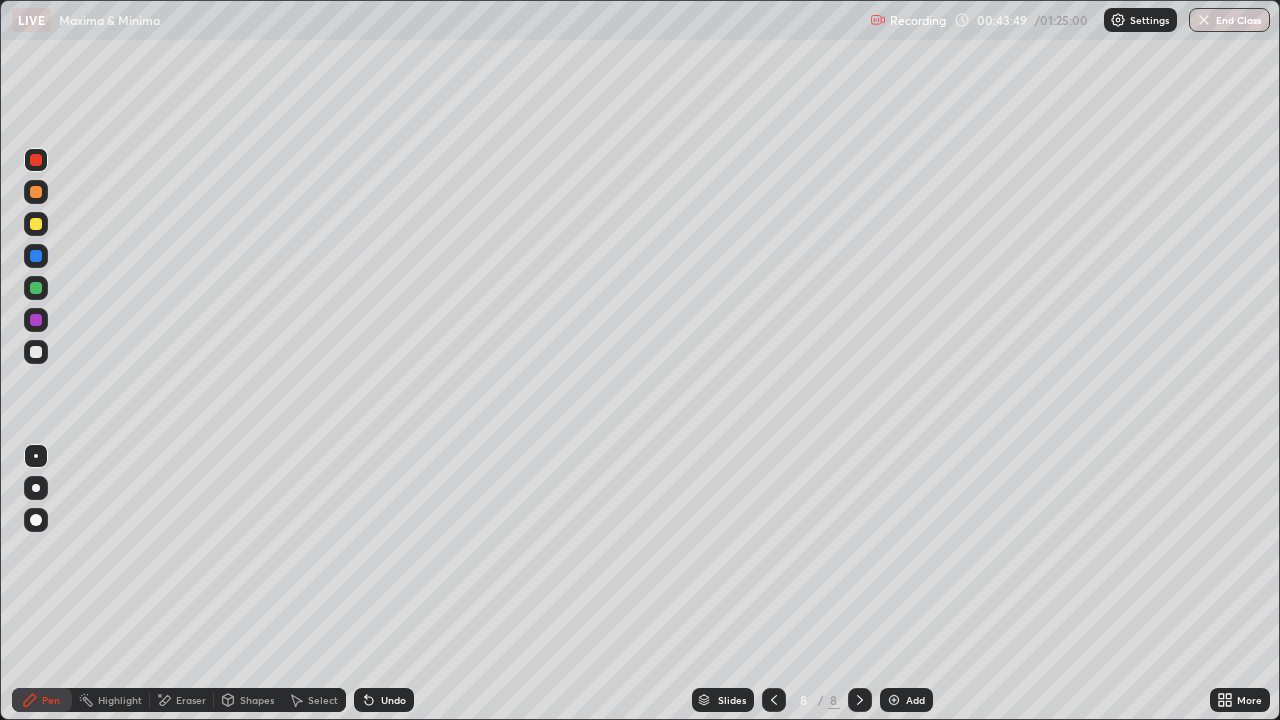 click on "Add" at bounding box center (906, 700) 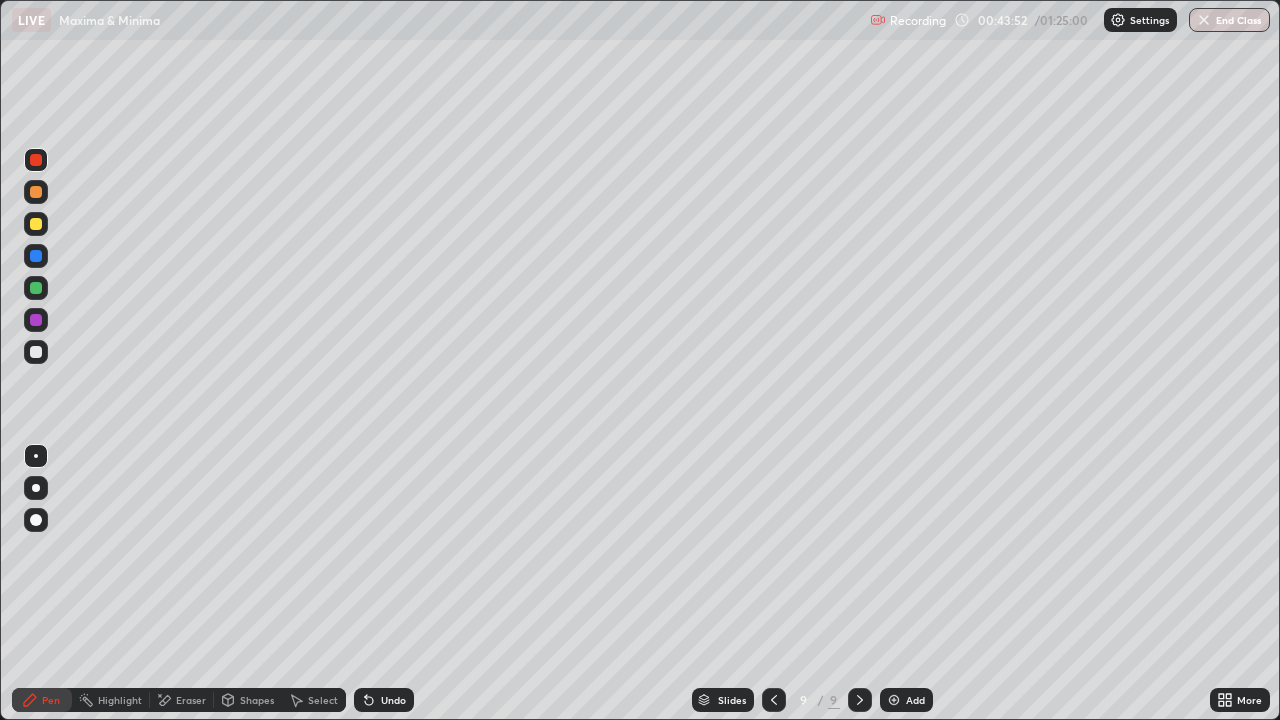 click at bounding box center [36, 224] 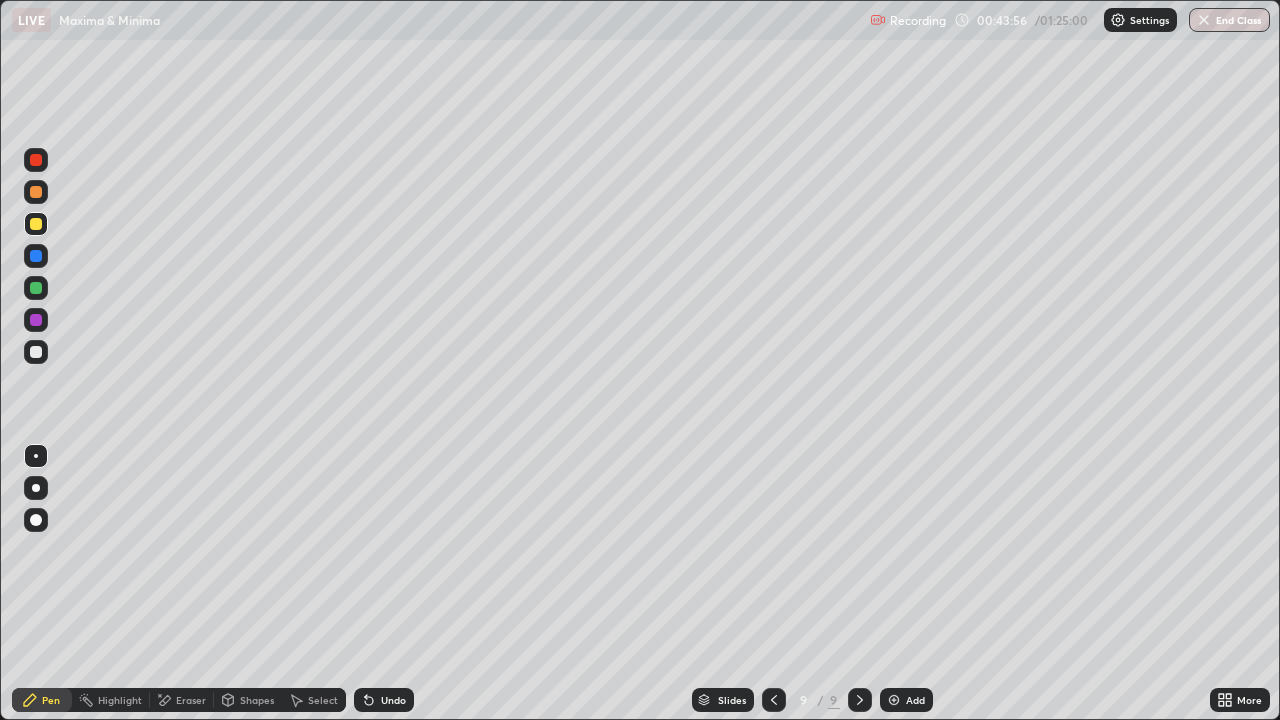 click 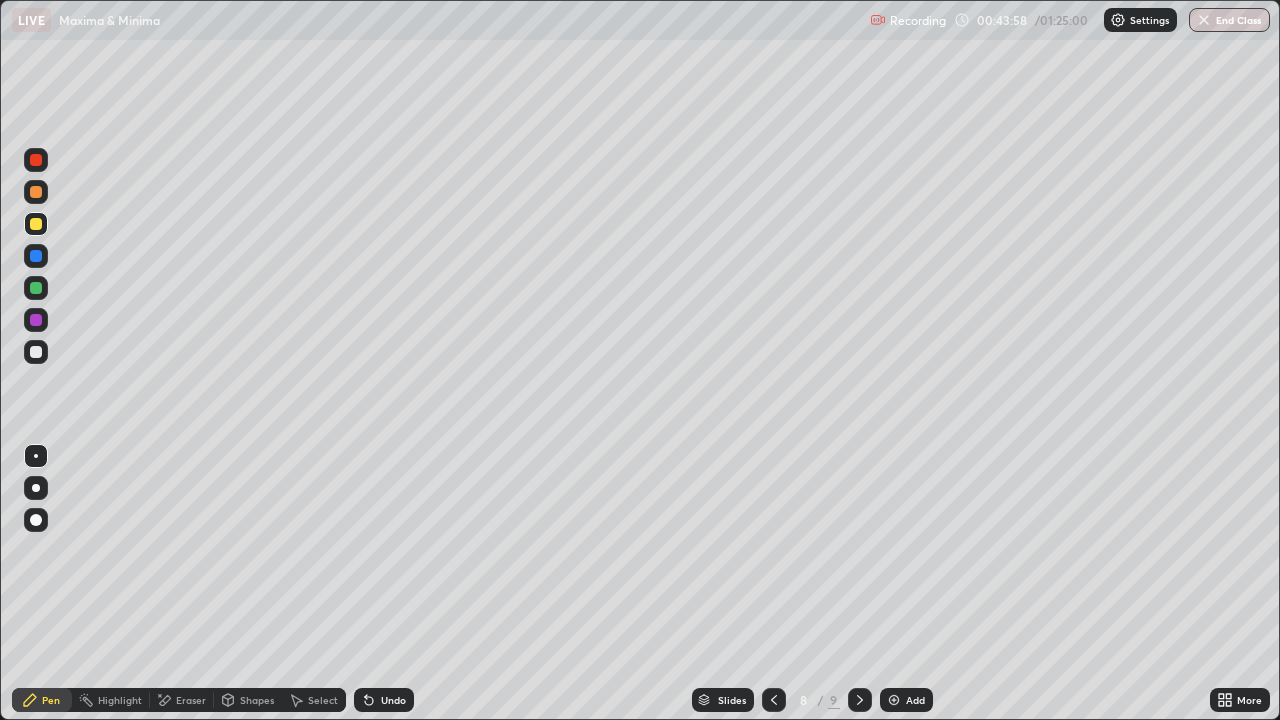 click 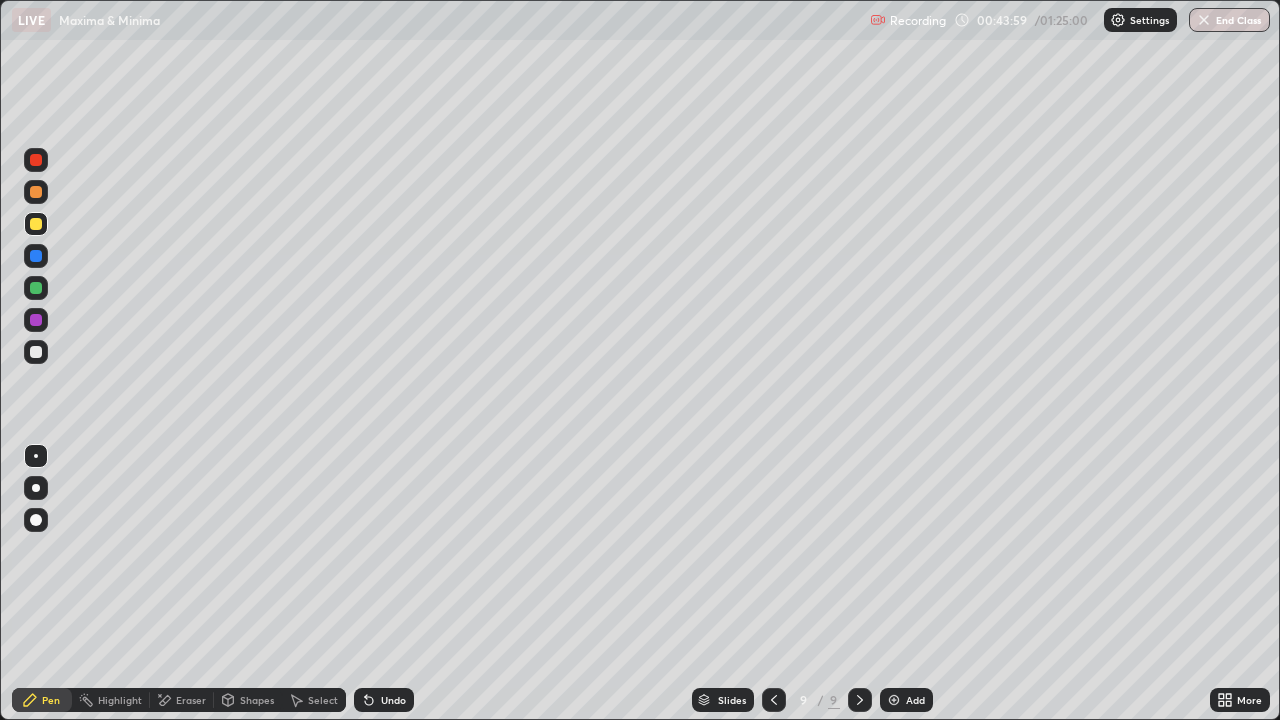 click on "Select" at bounding box center (323, 700) 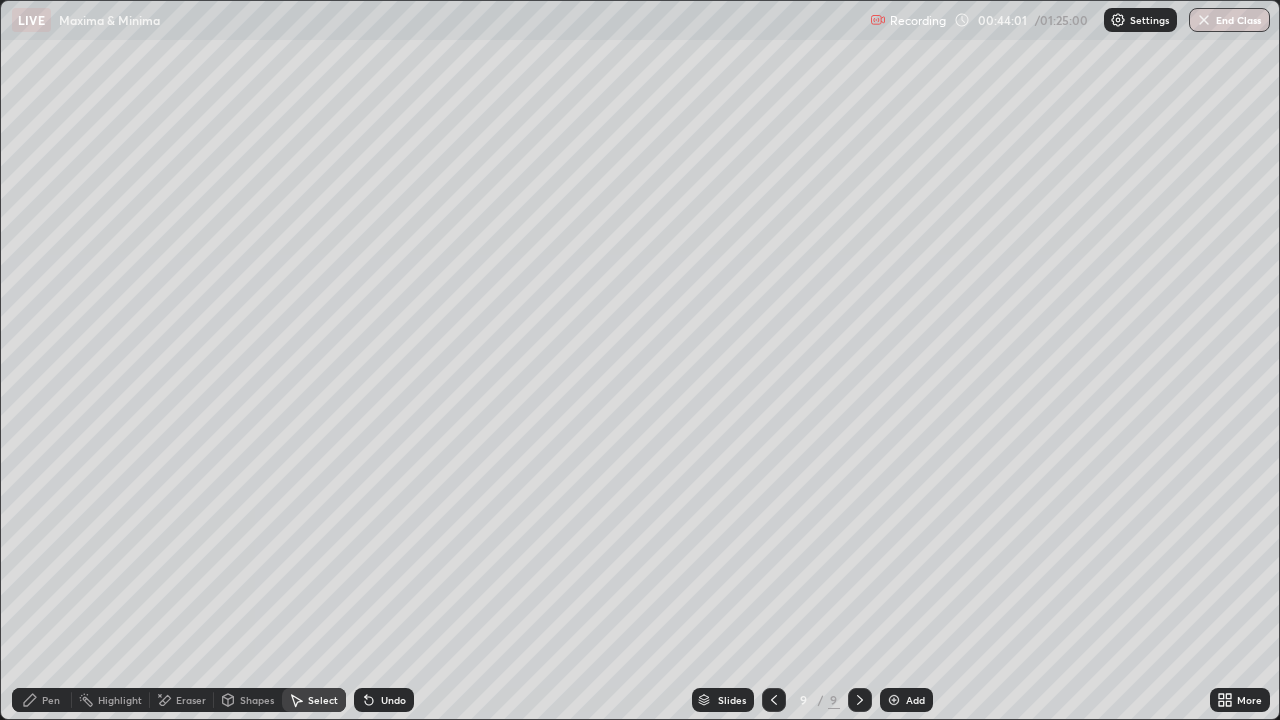 click on "Undo" at bounding box center (384, 700) 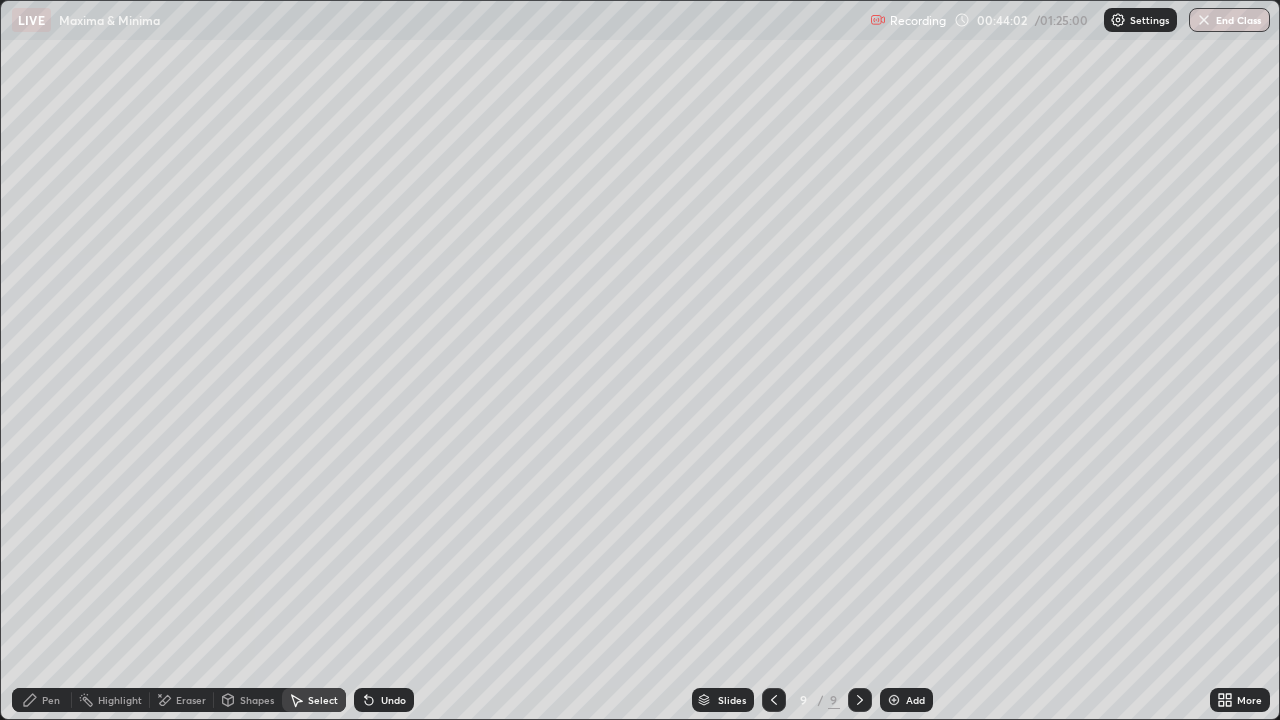 click on "Pen" at bounding box center (51, 700) 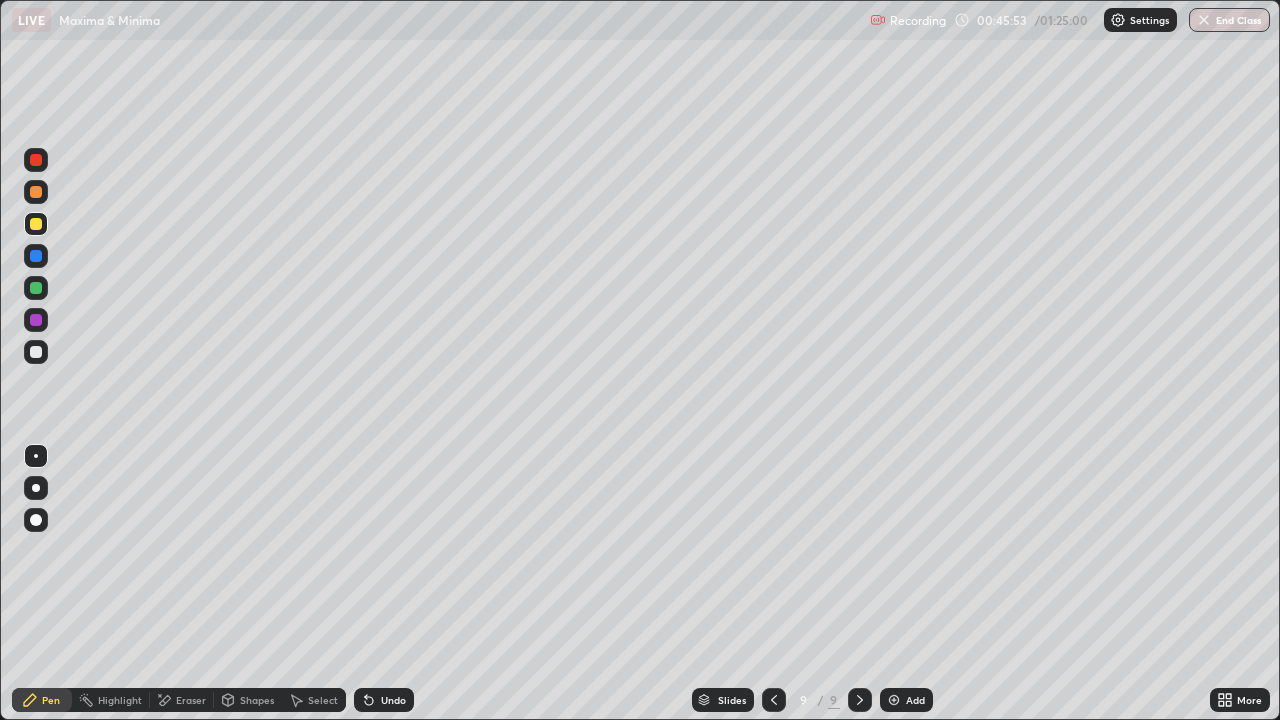 click at bounding box center (36, 352) 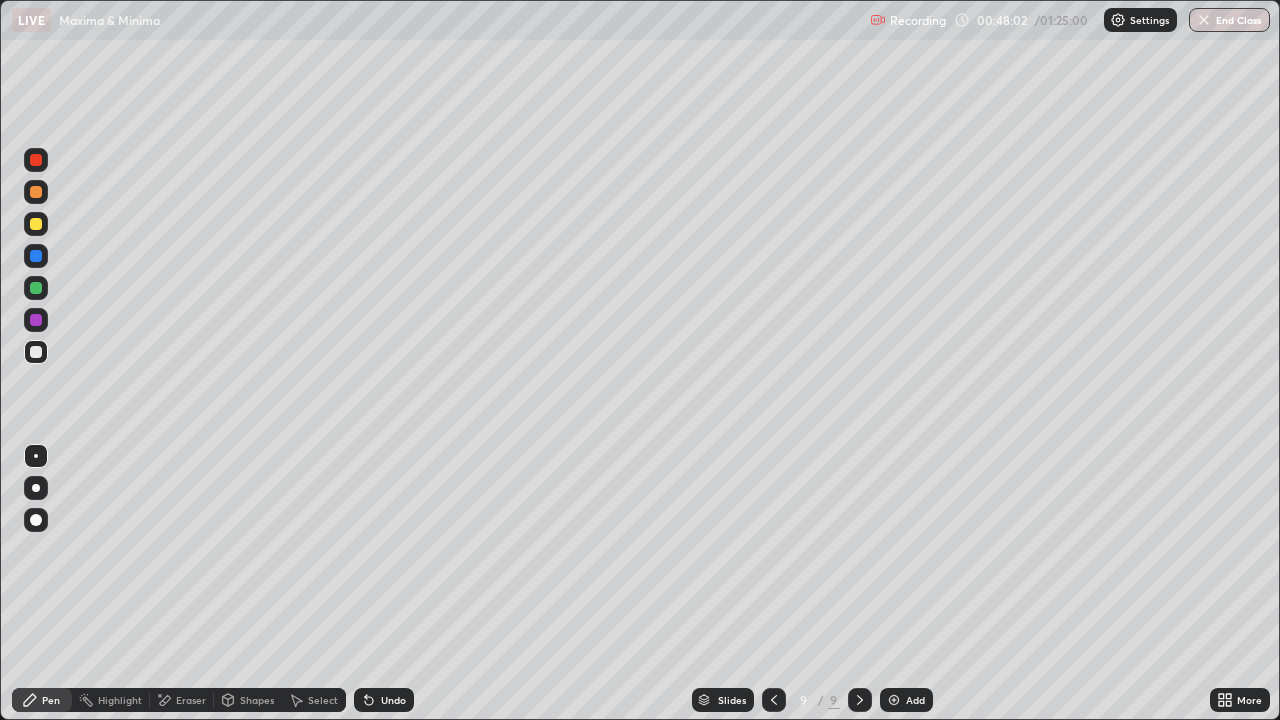 click on "Add" at bounding box center [915, 700] 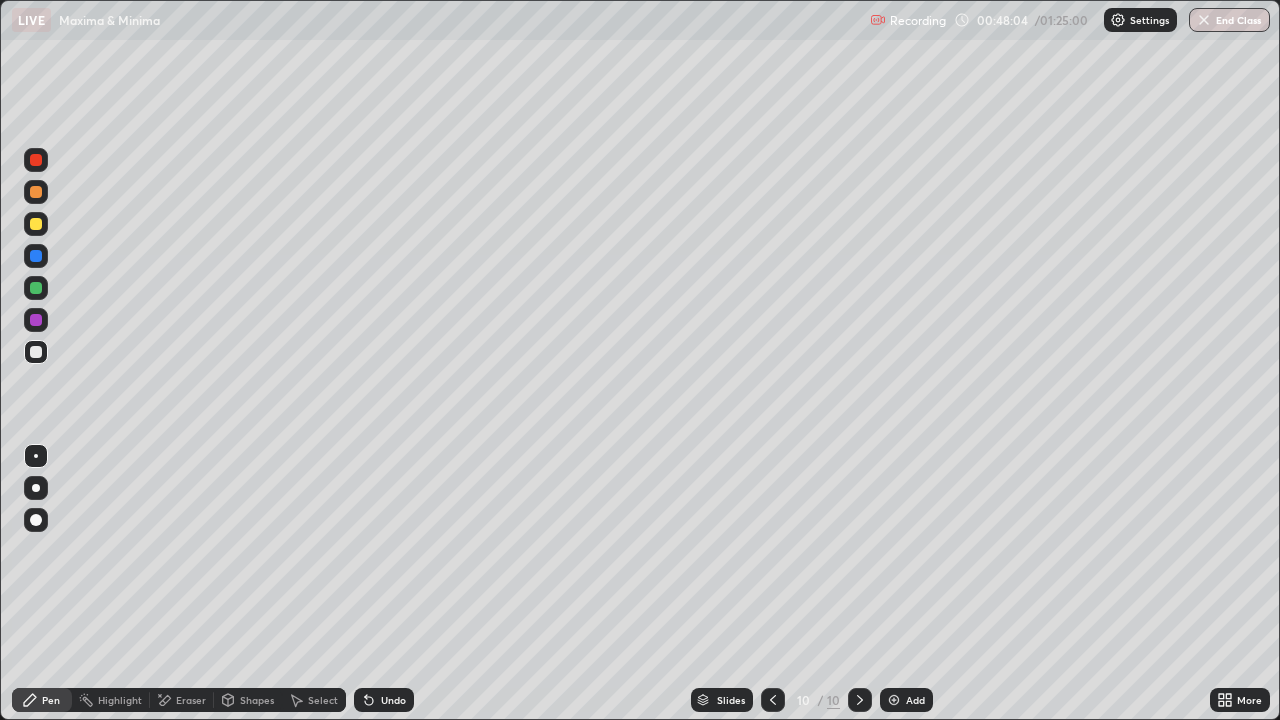 click 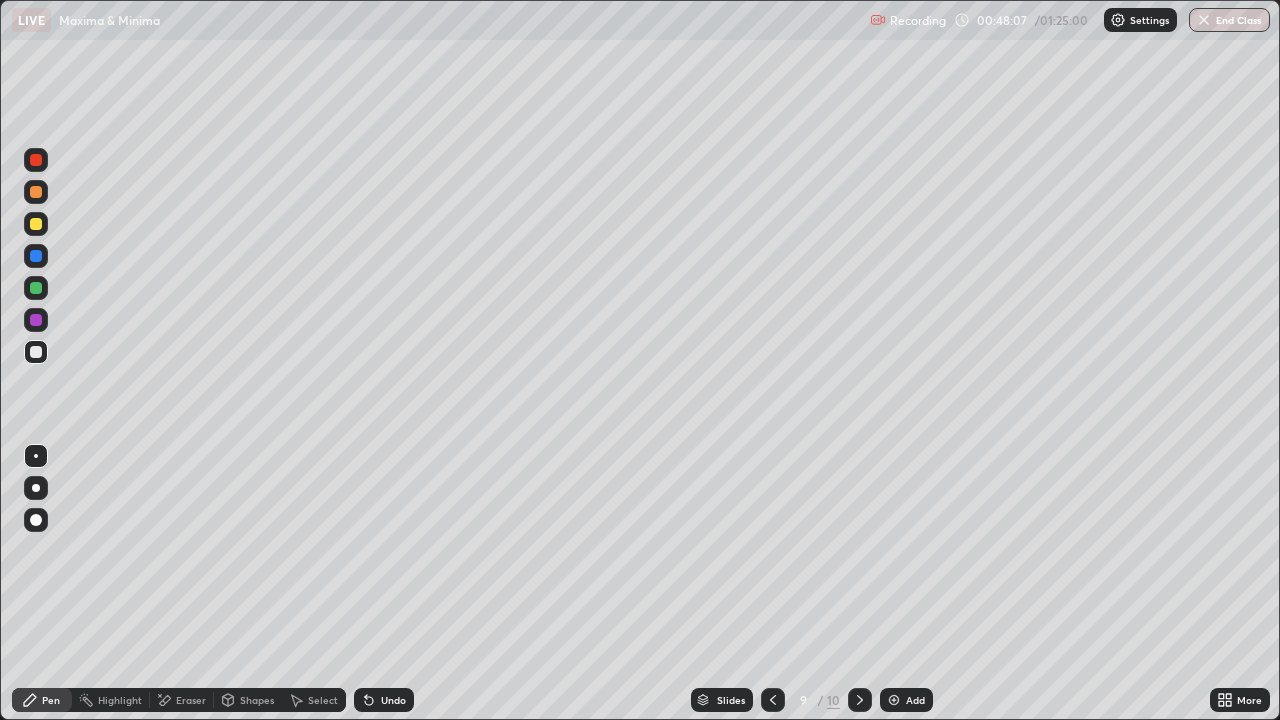 click 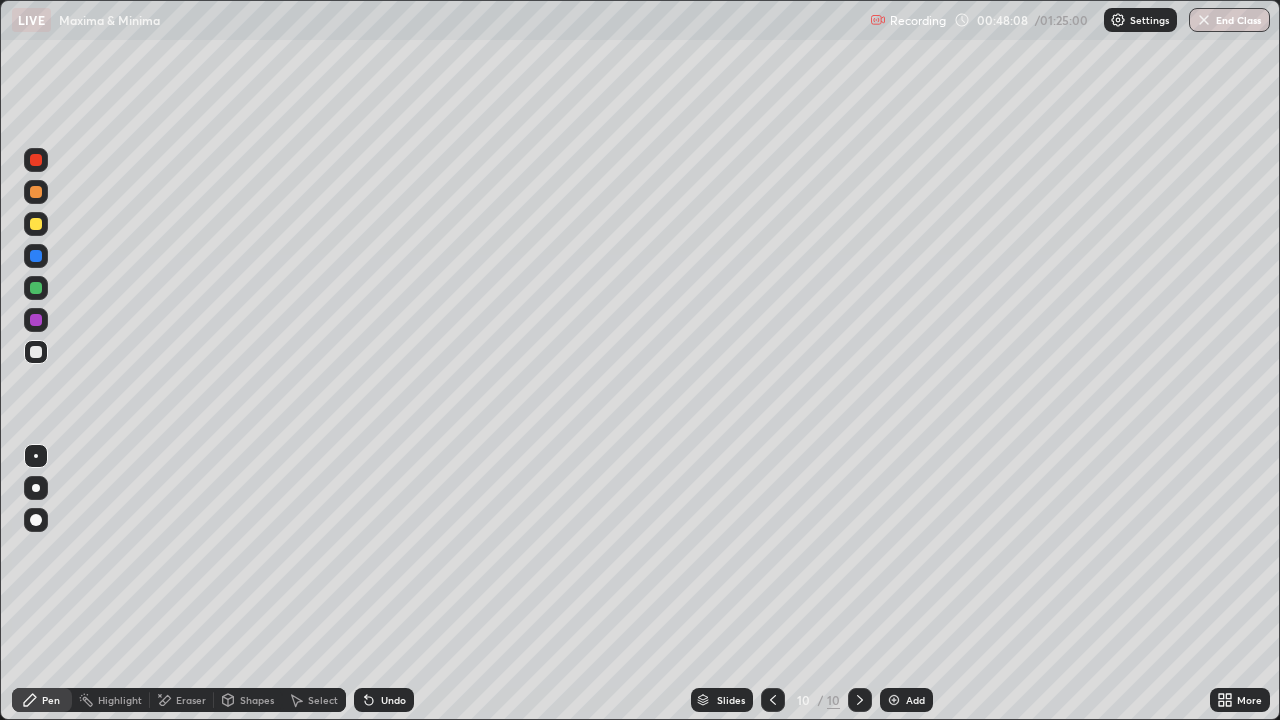 click 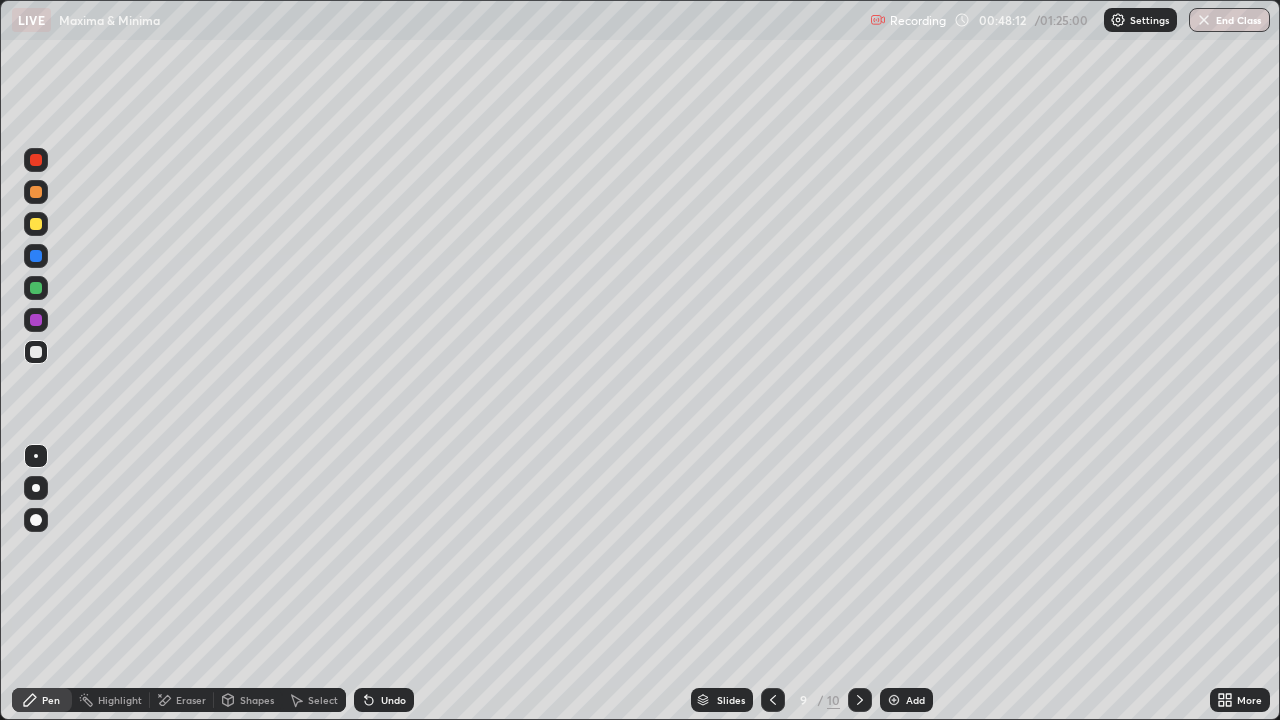 click 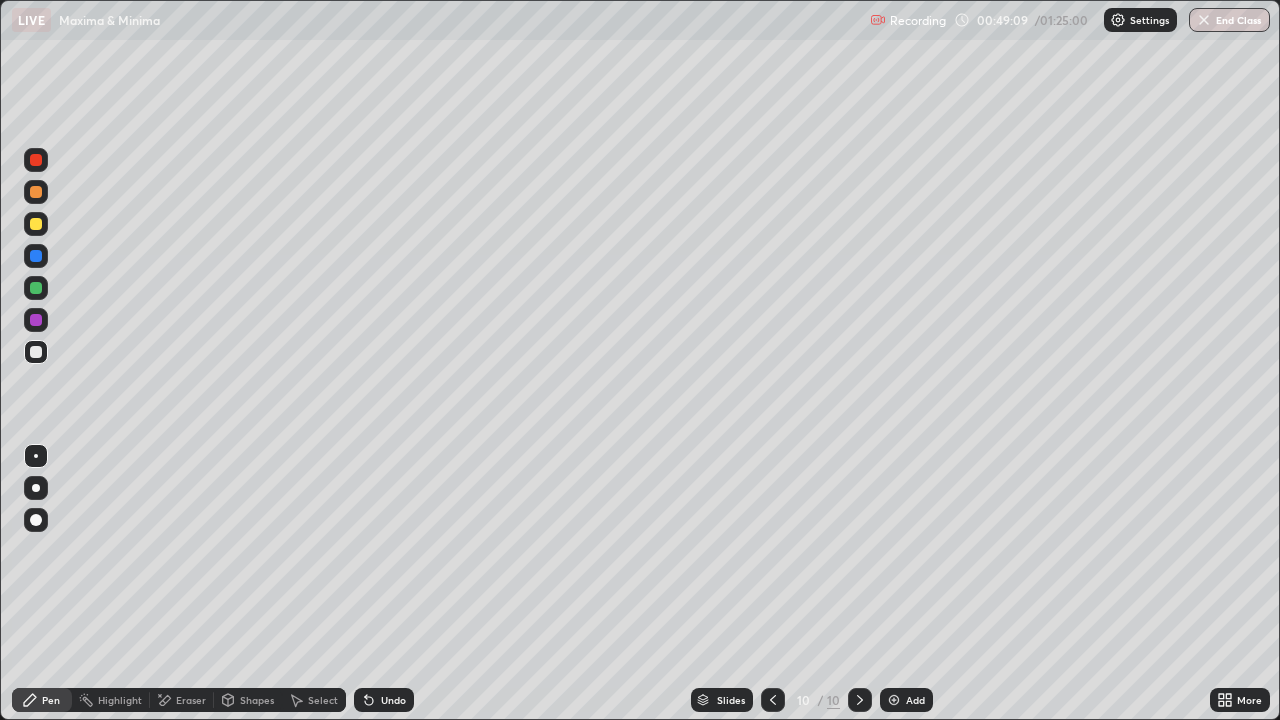 click on "Undo" at bounding box center [393, 700] 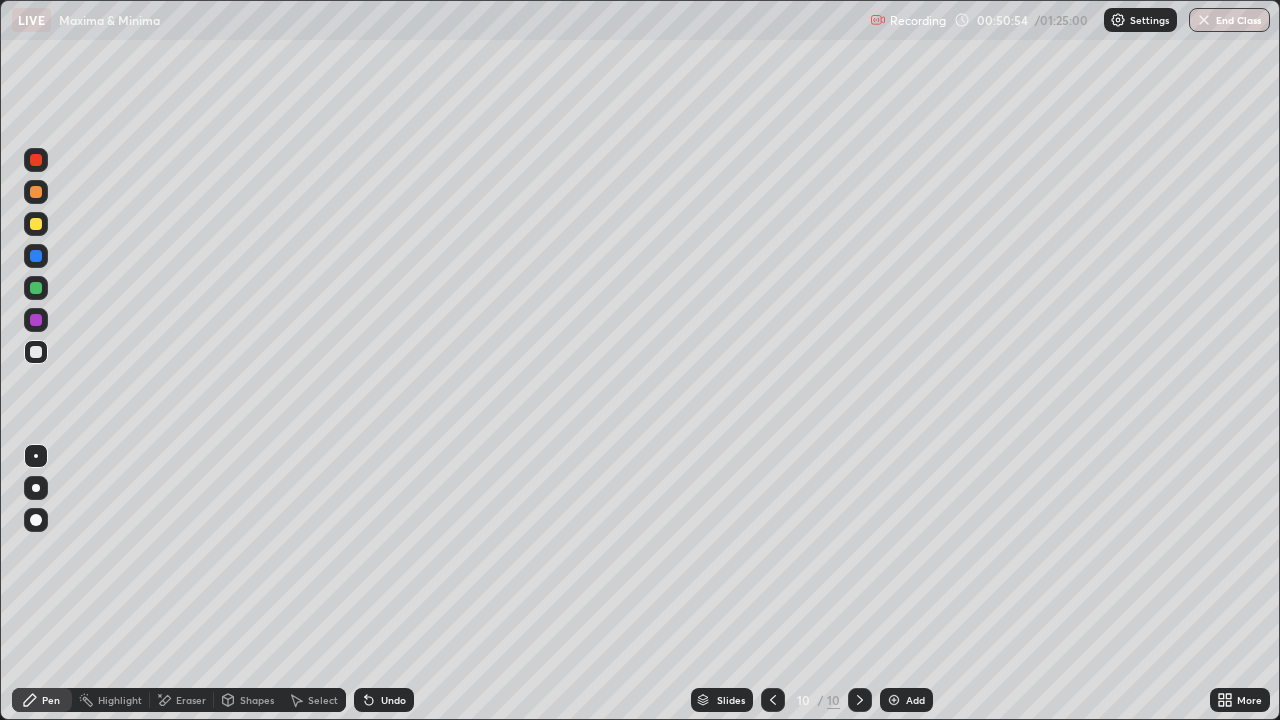 click at bounding box center (773, 700) 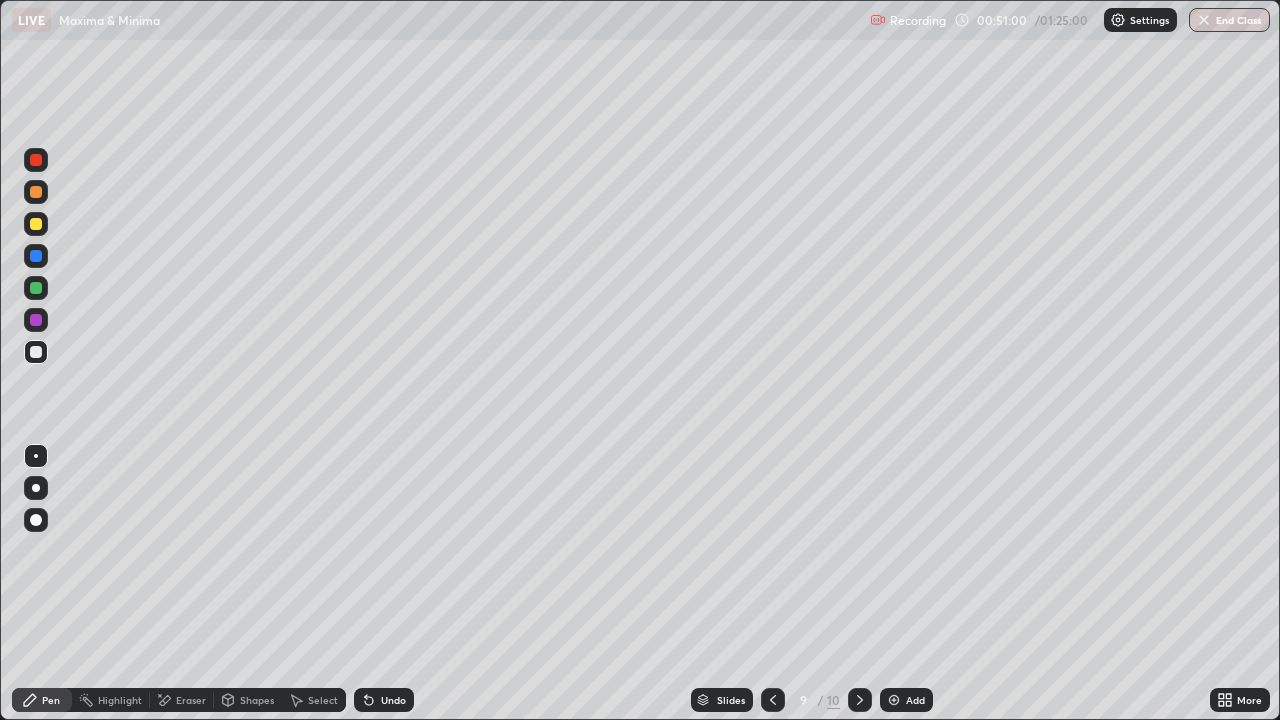 click 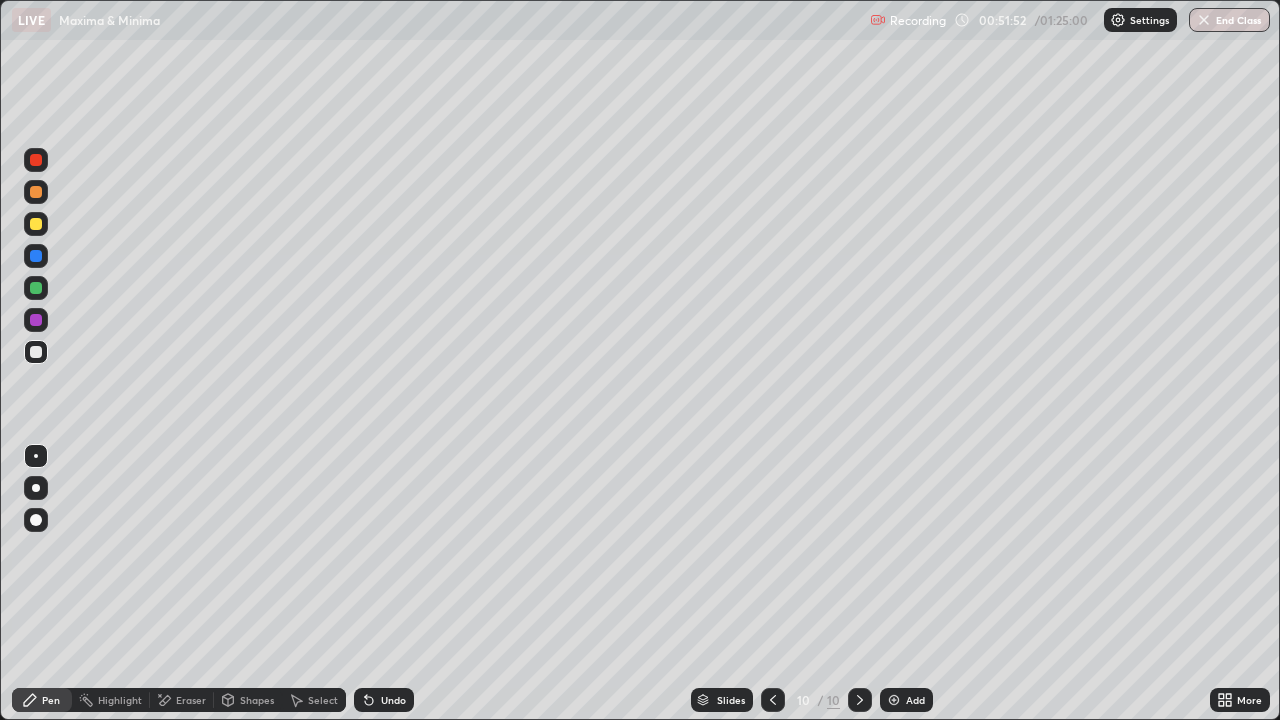 click 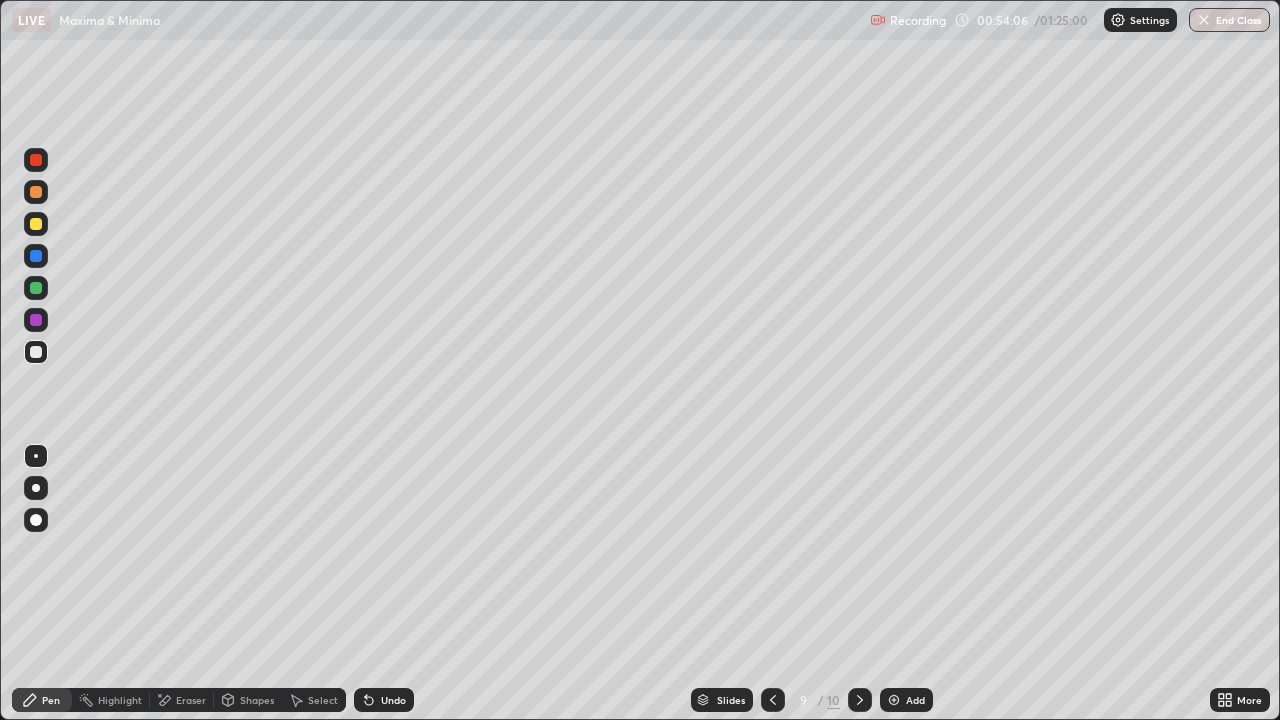 click at bounding box center (860, 700) 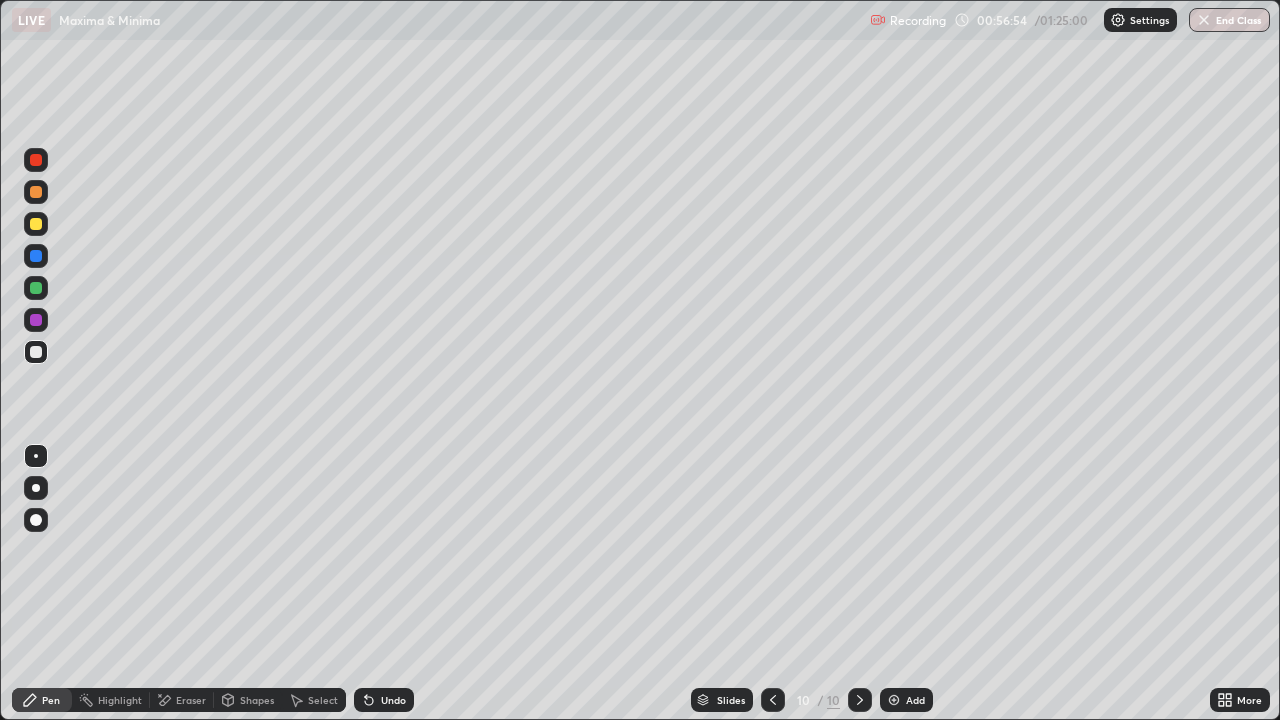 click at bounding box center [36, 288] 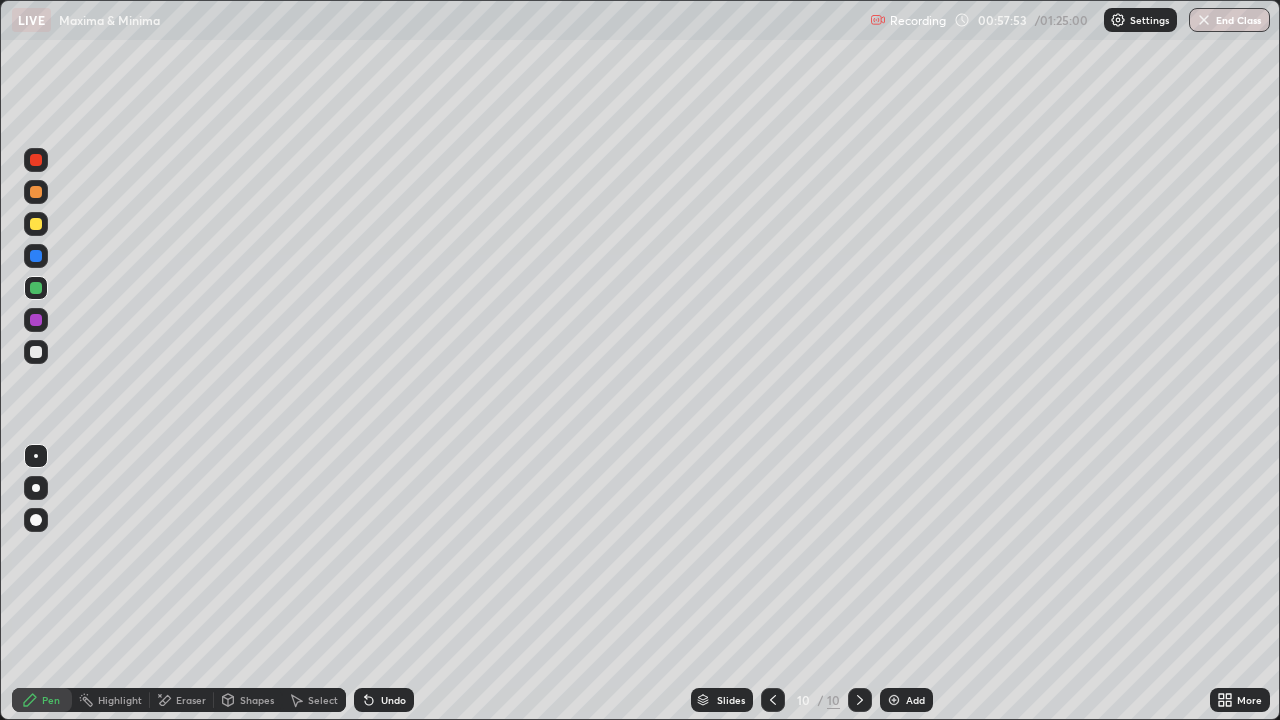 click on "Eraser" at bounding box center [191, 700] 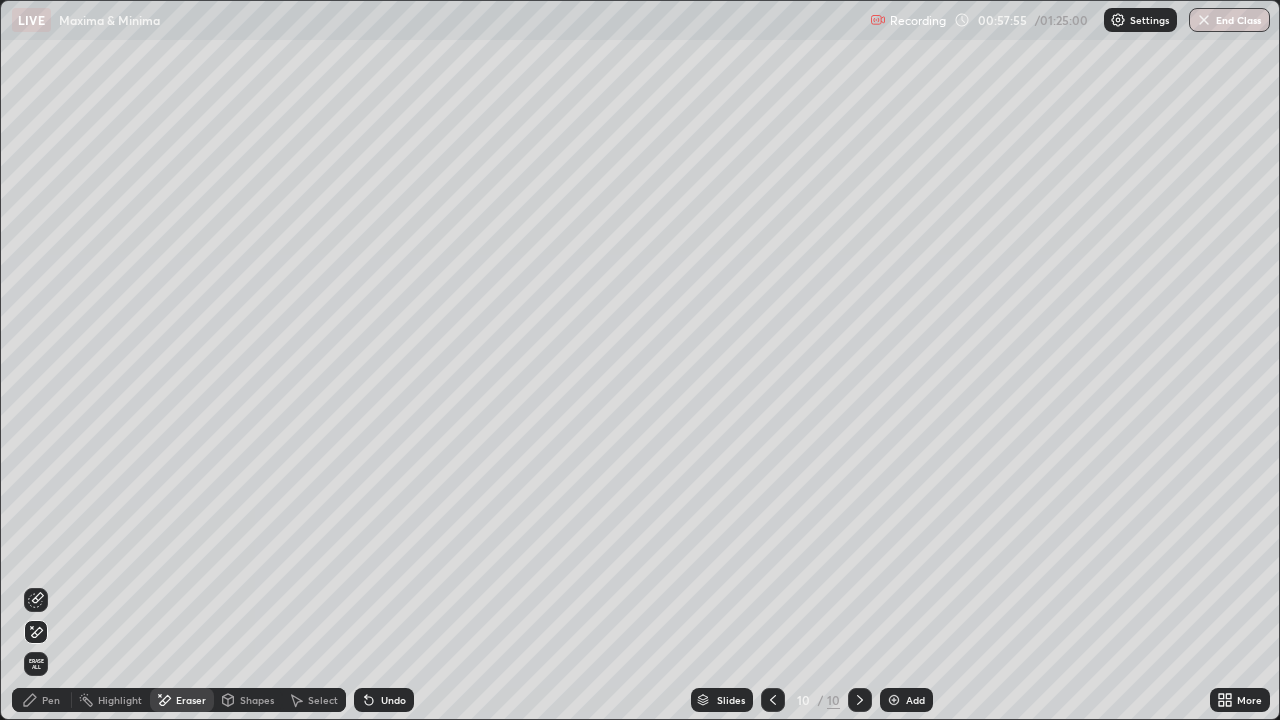 click on "Pen" at bounding box center [51, 700] 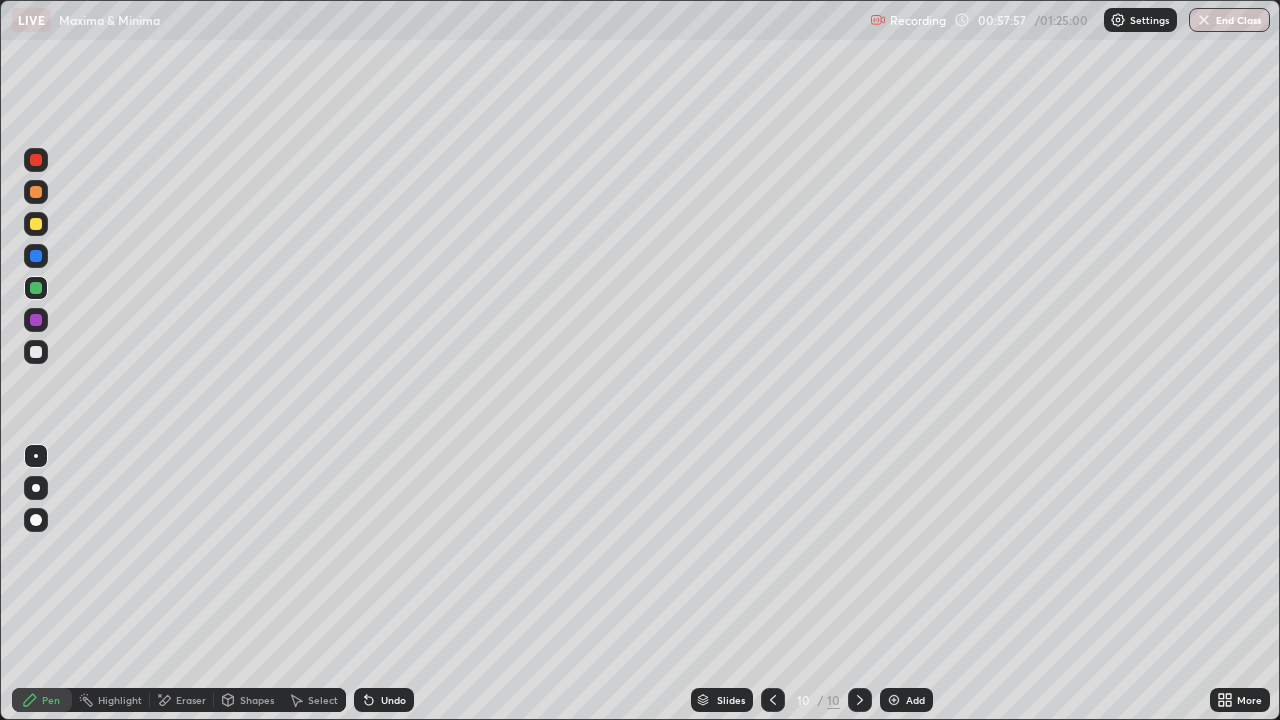 click on "Select" at bounding box center (323, 700) 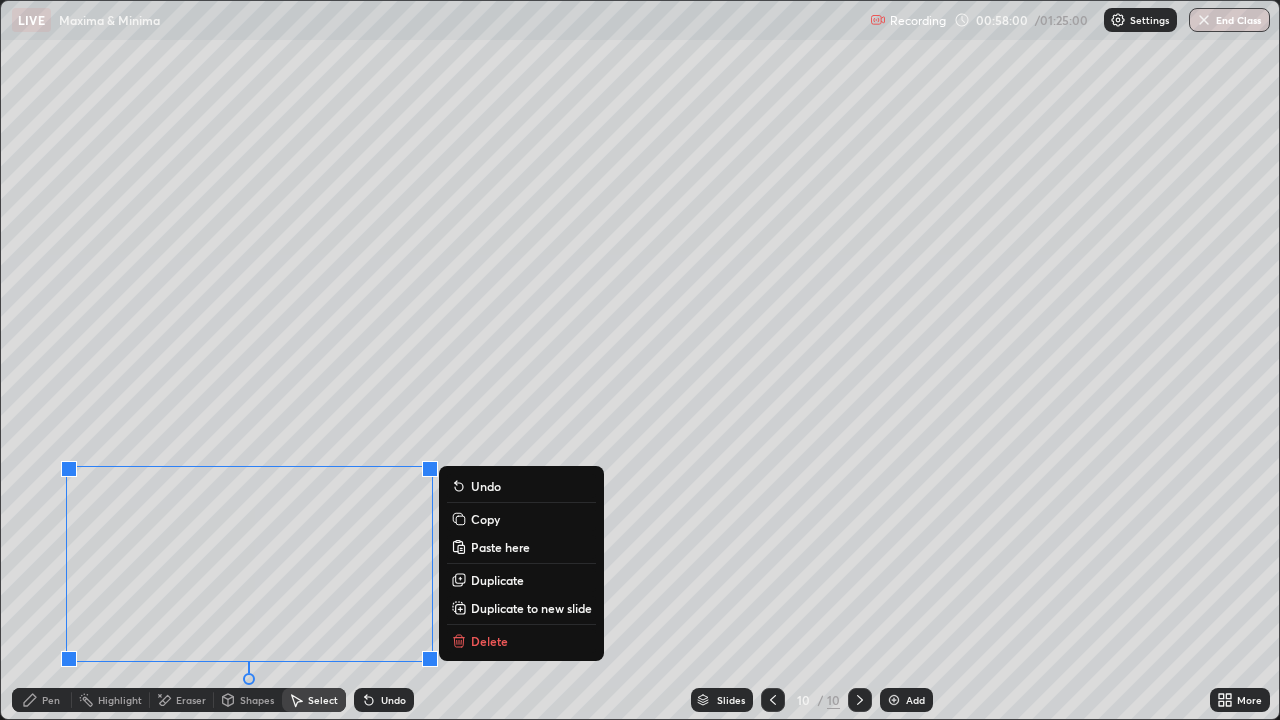 click on "Copy" at bounding box center [485, 519] 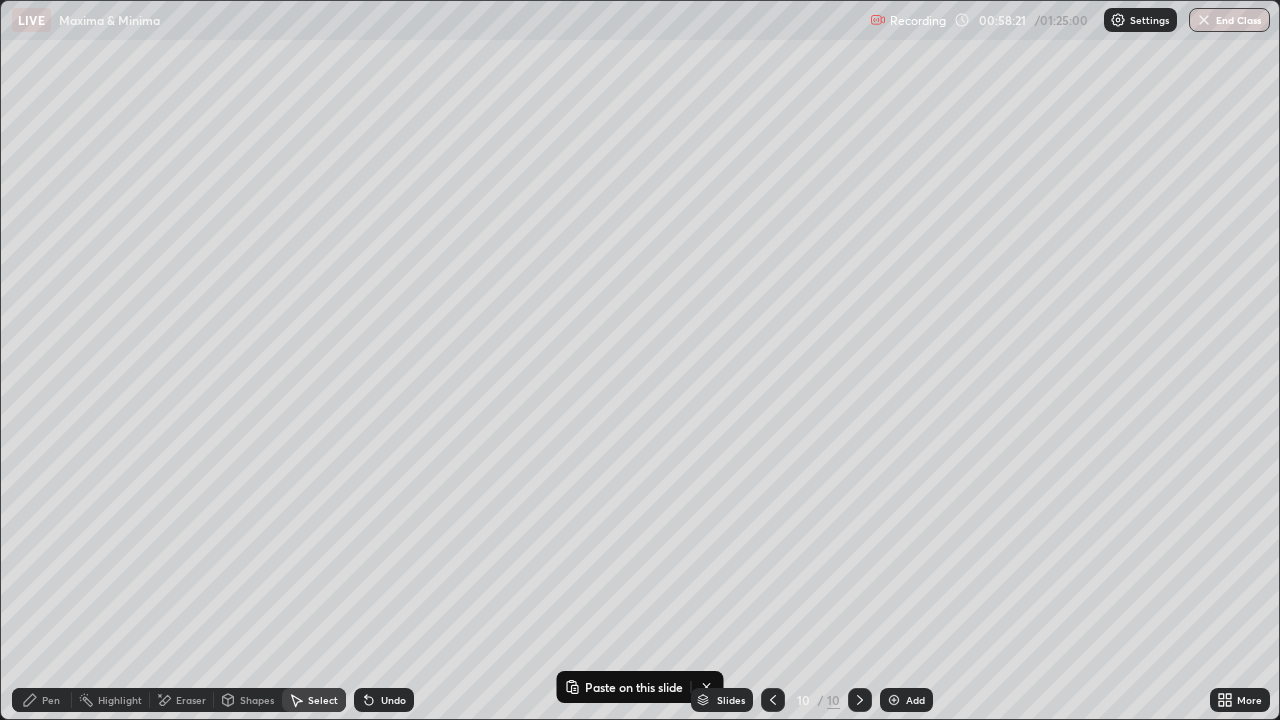 click on "Add" at bounding box center (915, 700) 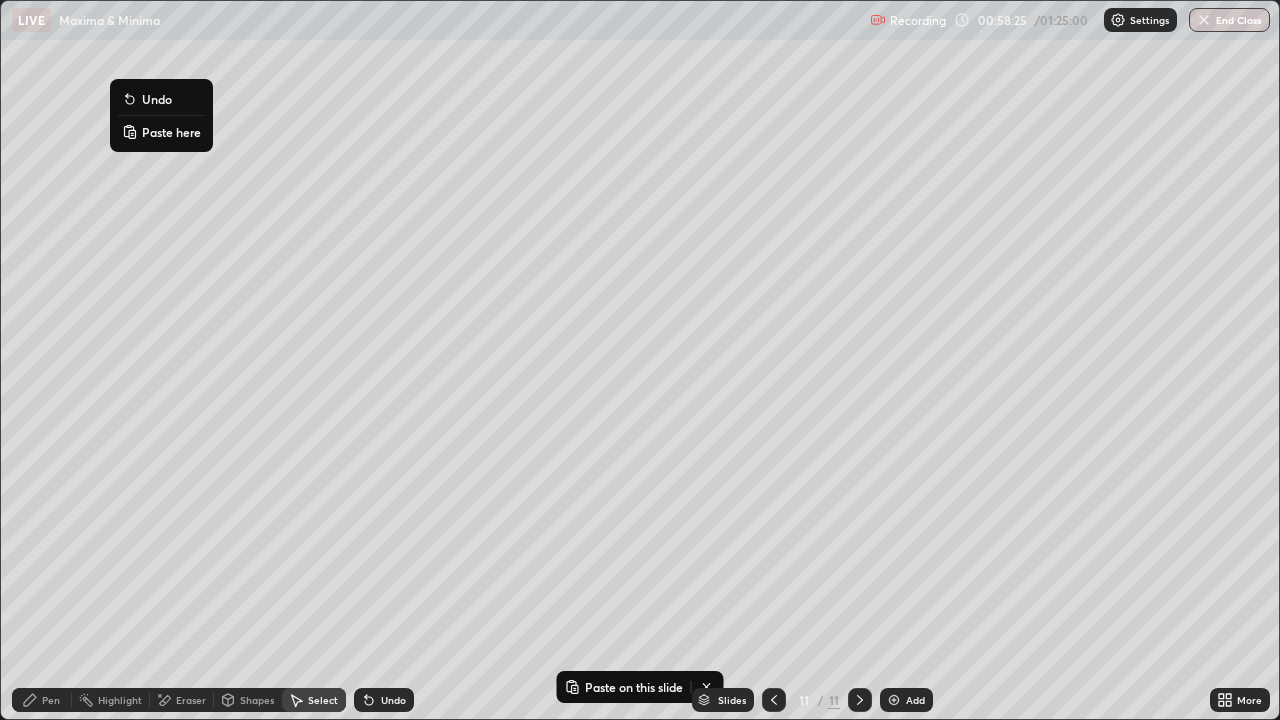click on "Paste here" at bounding box center [171, 132] 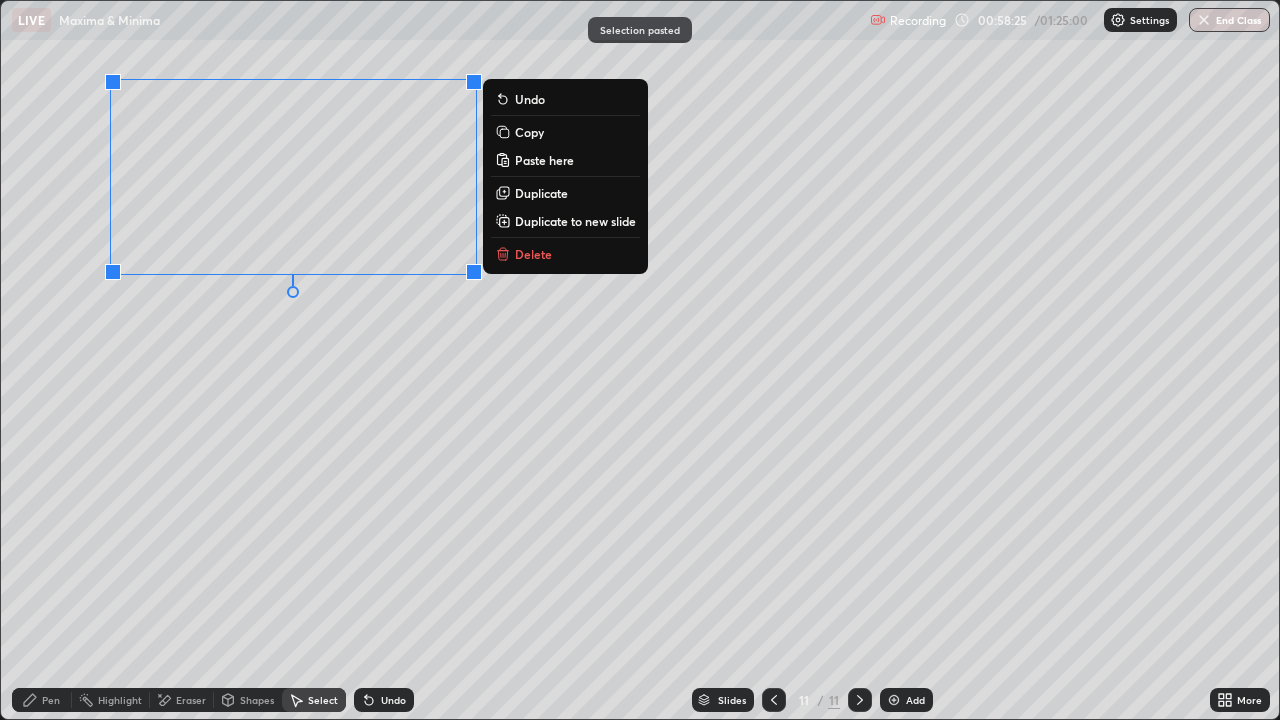 click on "0 ° Undo Copy Paste here Duplicate Duplicate to new slide Delete" at bounding box center [640, 360] 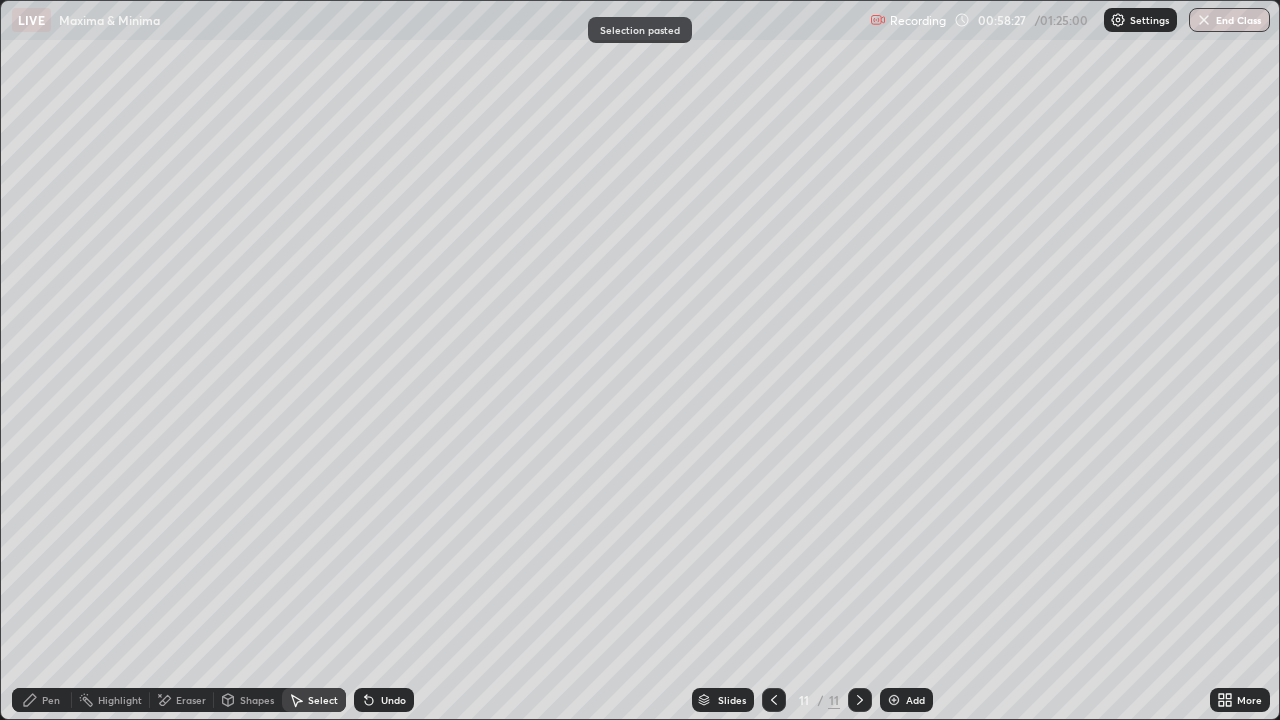 click on "Pen" at bounding box center [51, 700] 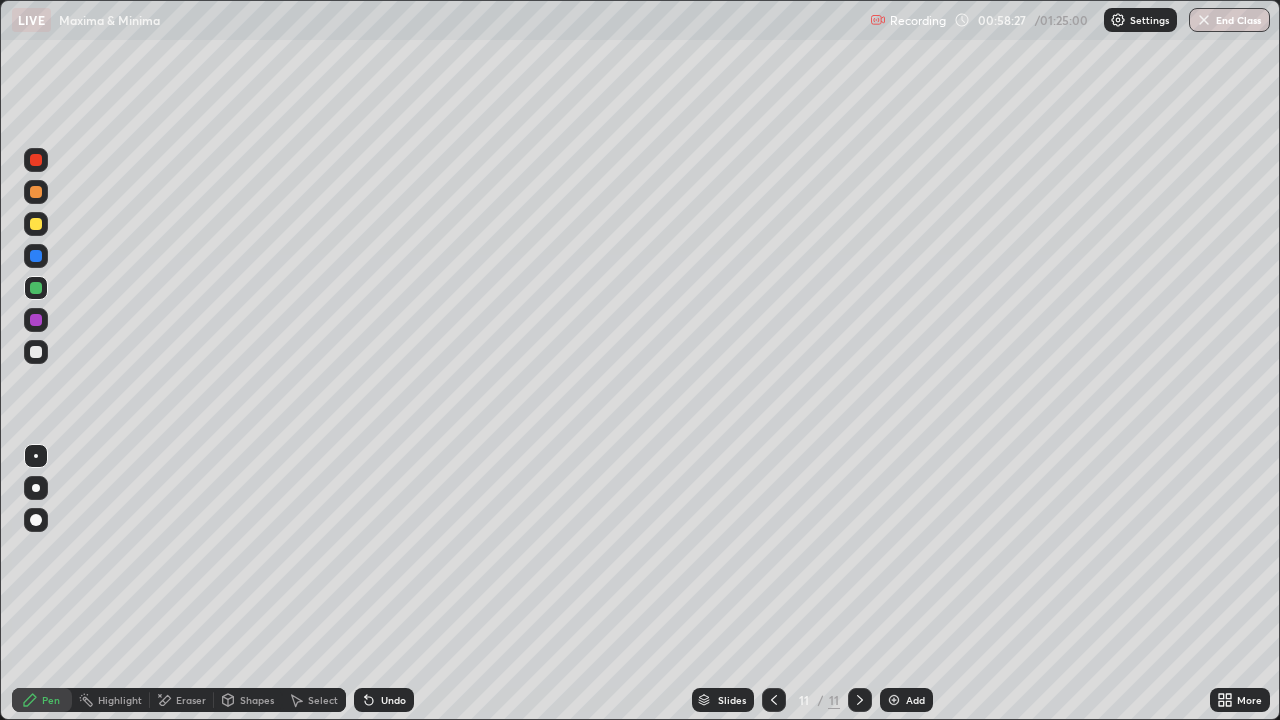 click on "Eraser" at bounding box center [191, 700] 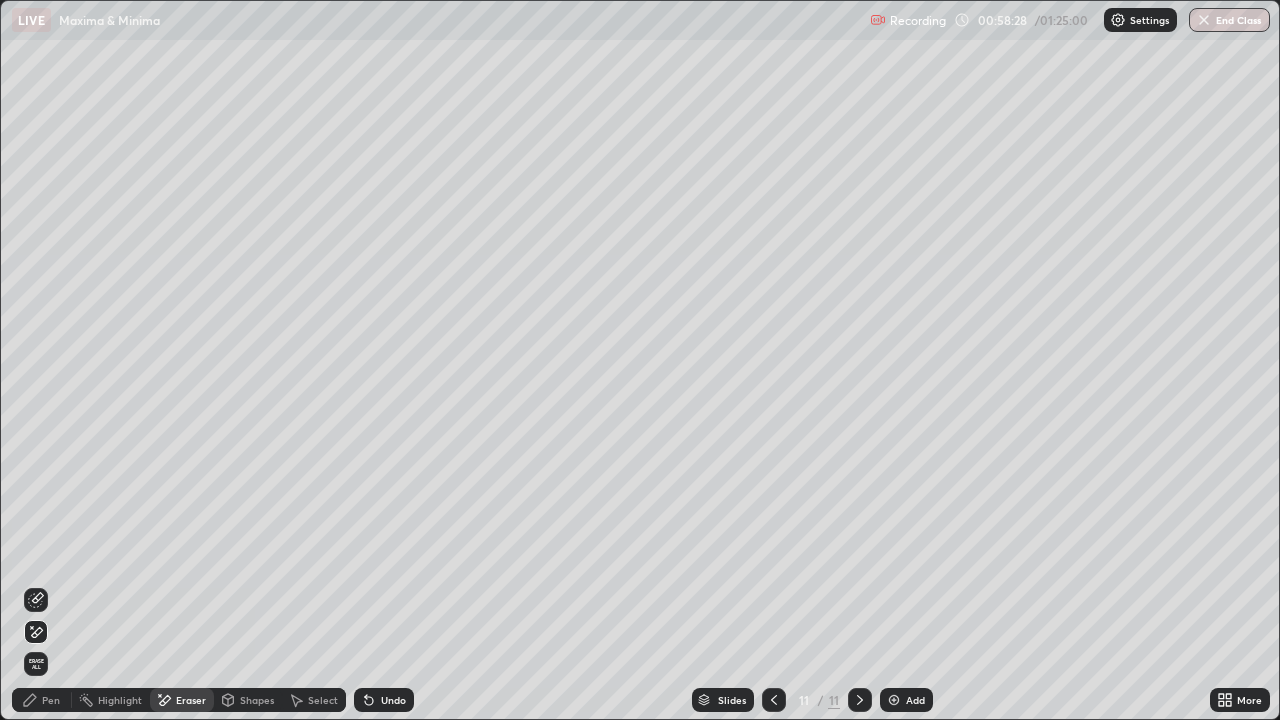 click 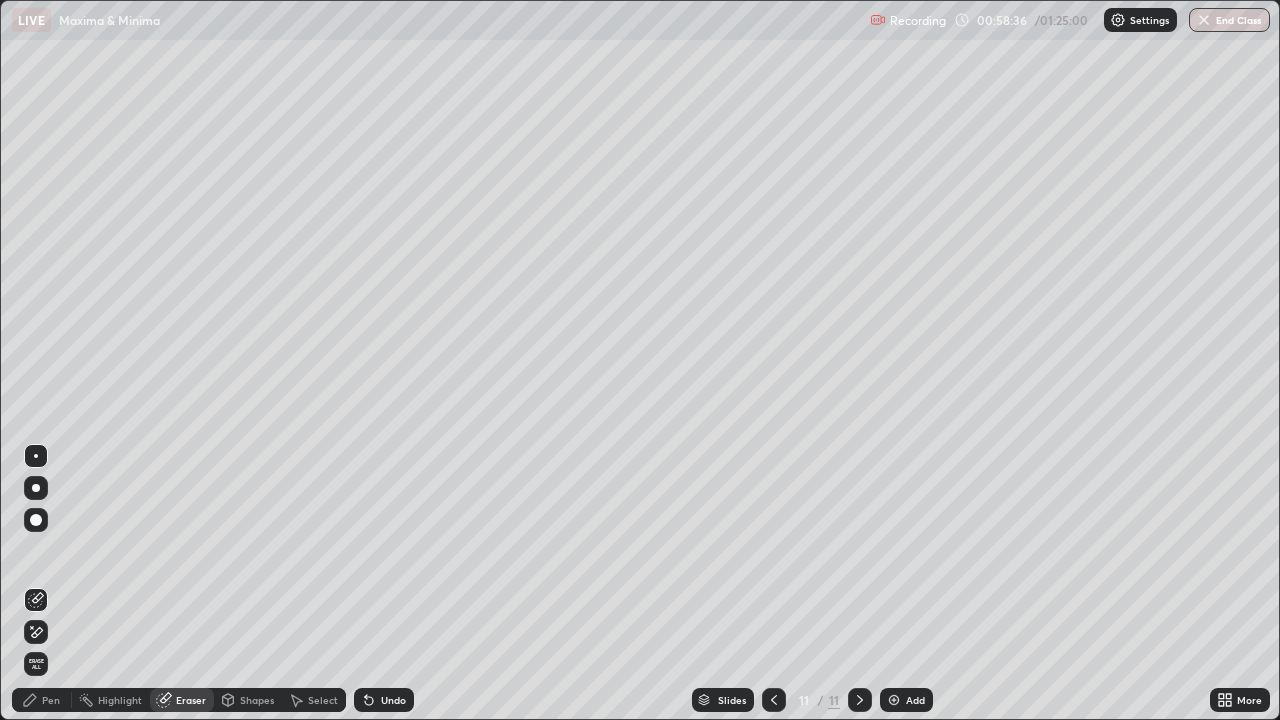 click on "Pen" at bounding box center (42, 700) 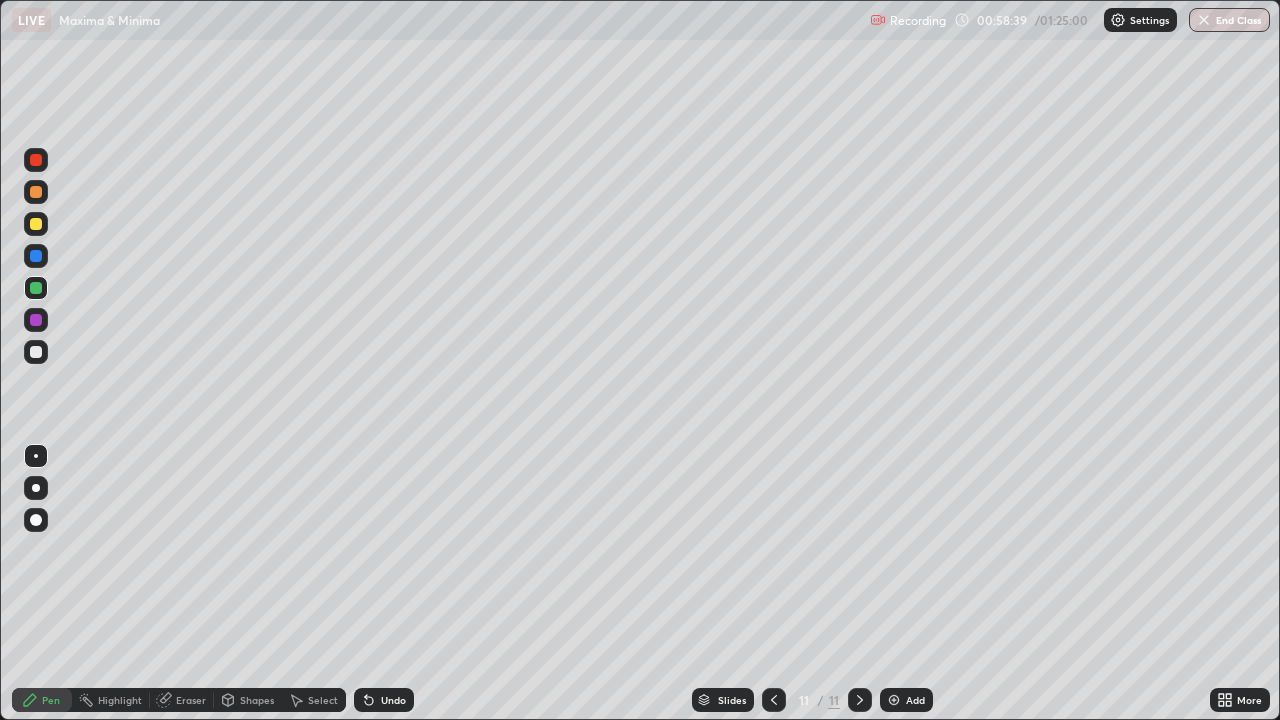 click at bounding box center (36, 160) 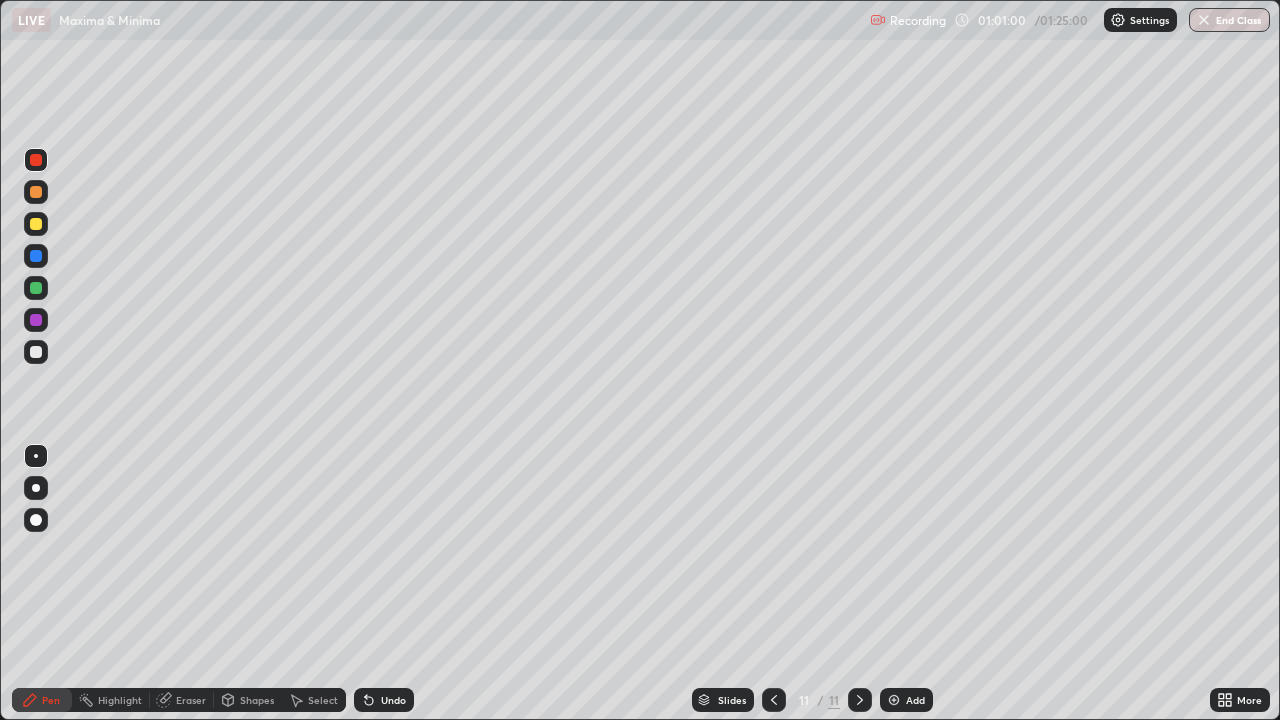 click at bounding box center [36, 288] 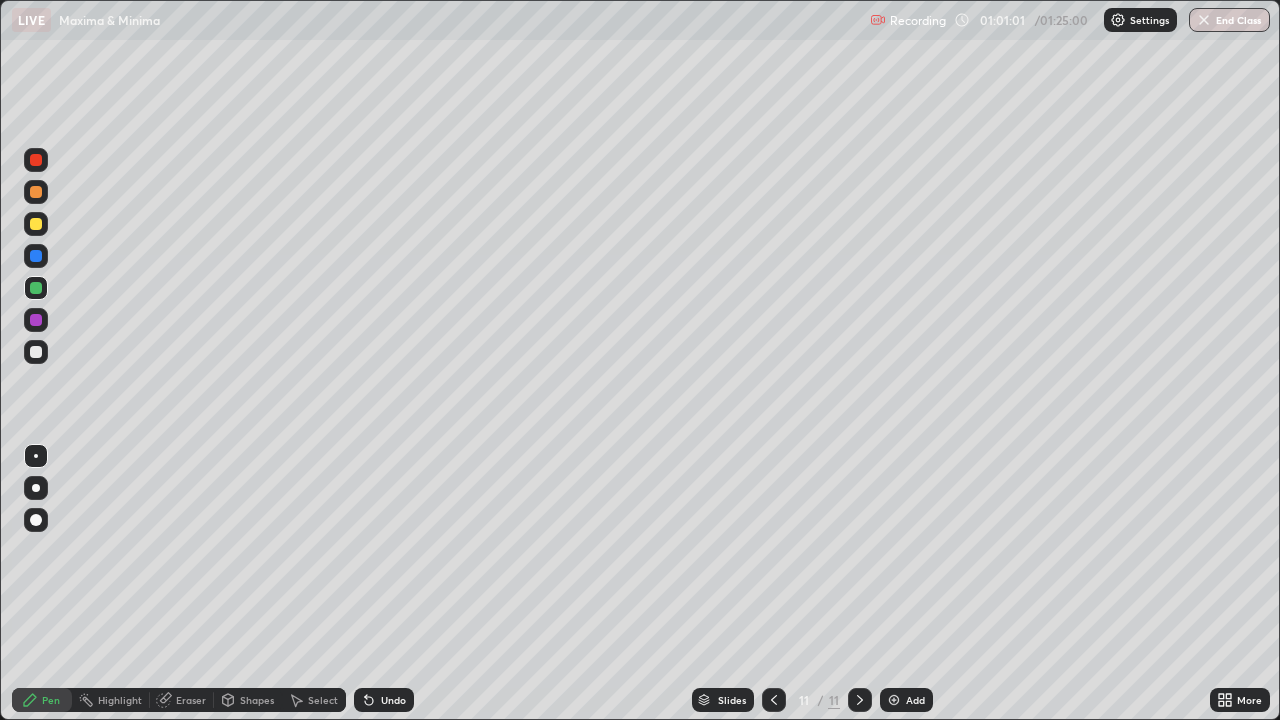 click at bounding box center (36, 352) 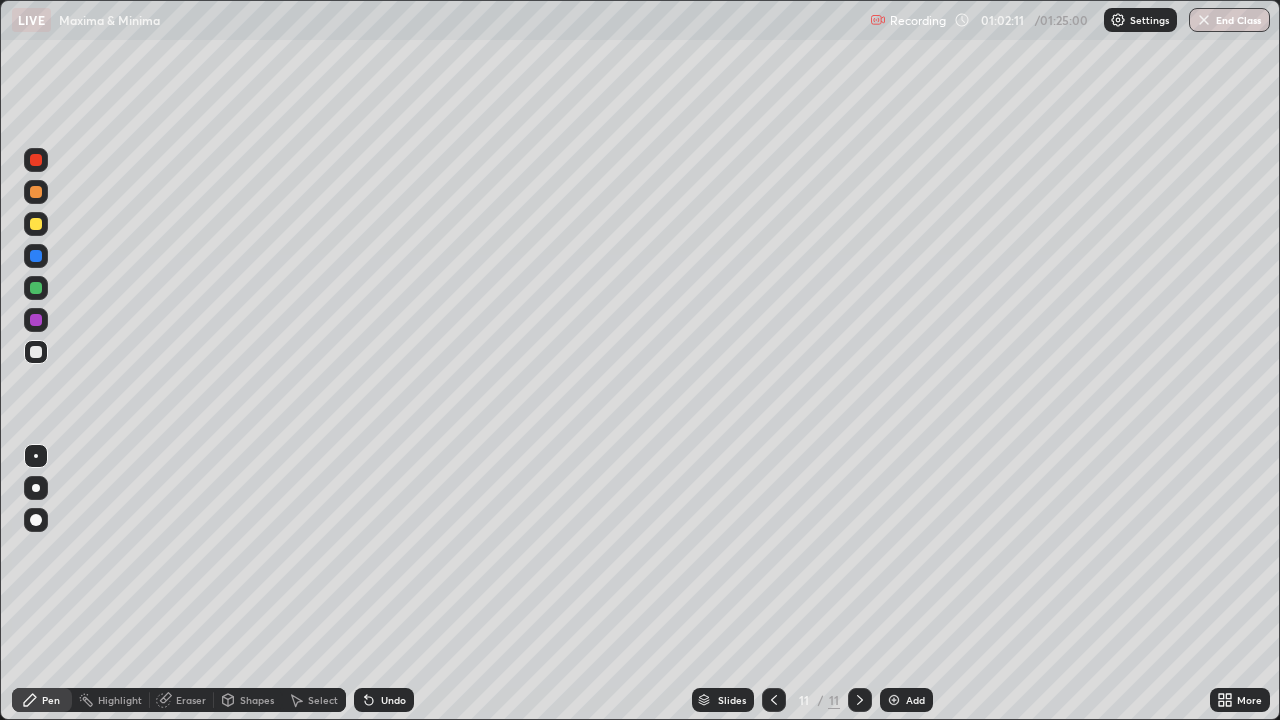 click at bounding box center [36, 320] 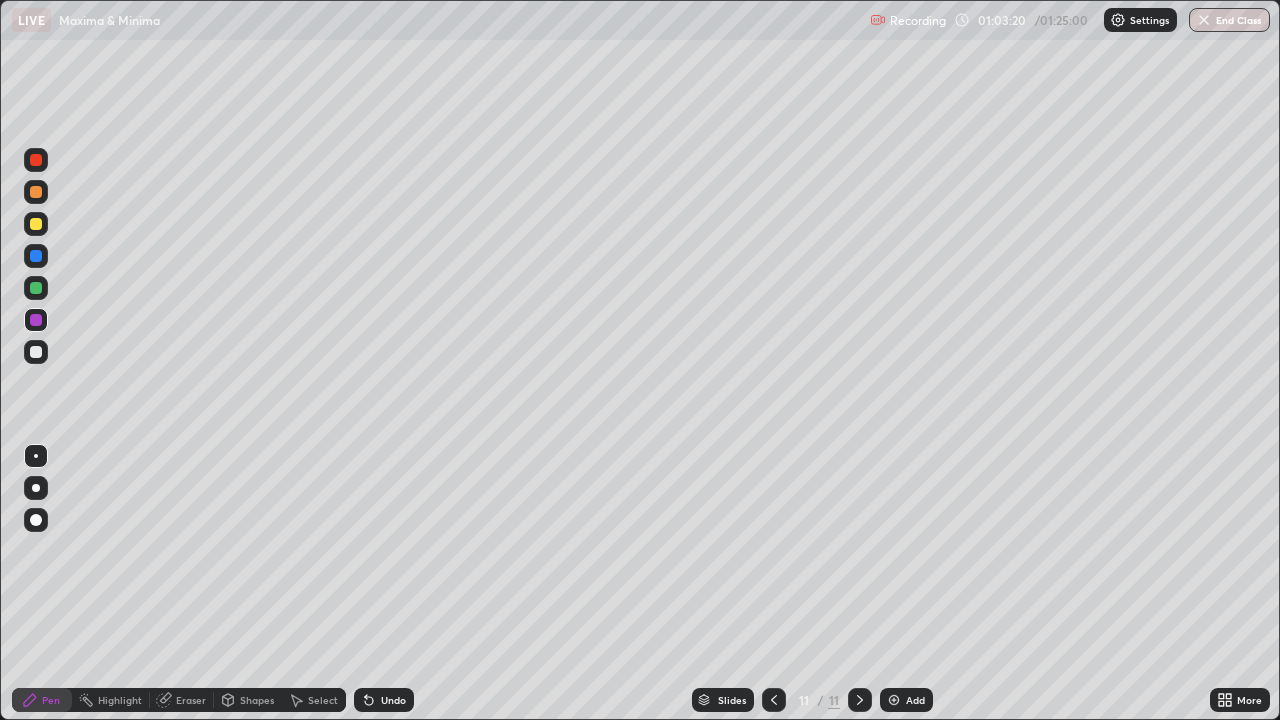 click at bounding box center [36, 352] 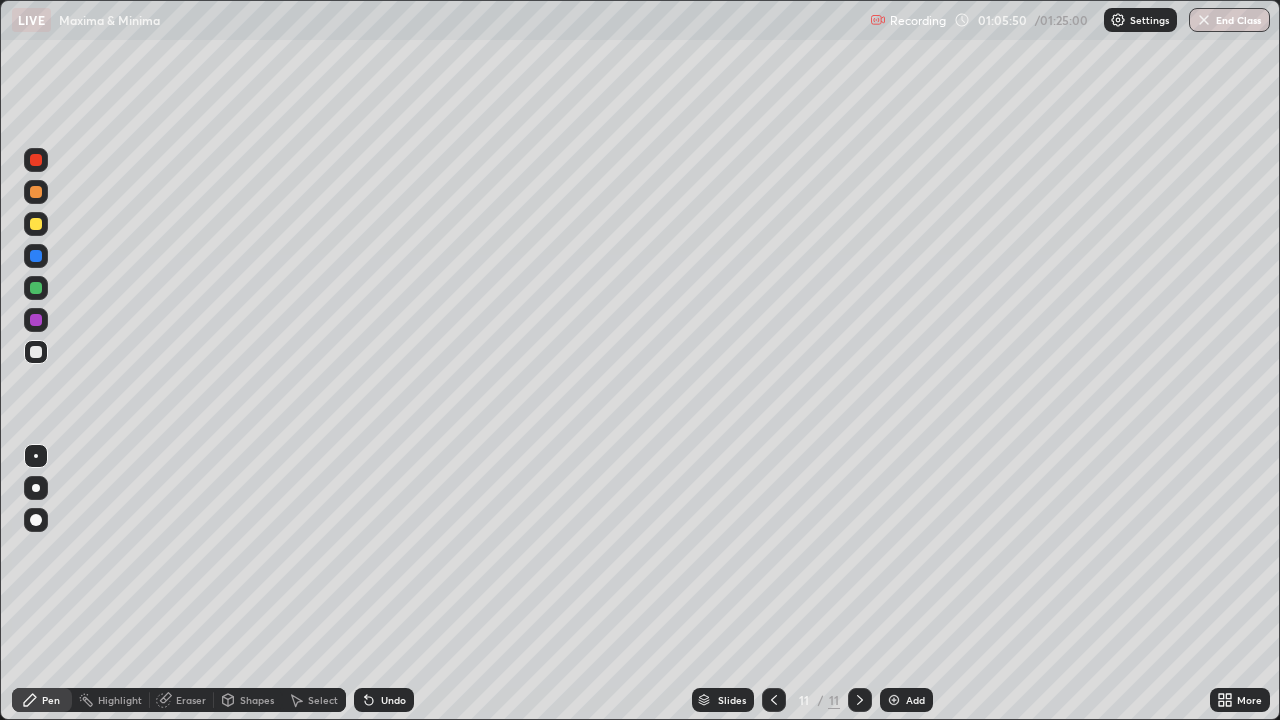 click on "Select" at bounding box center (323, 700) 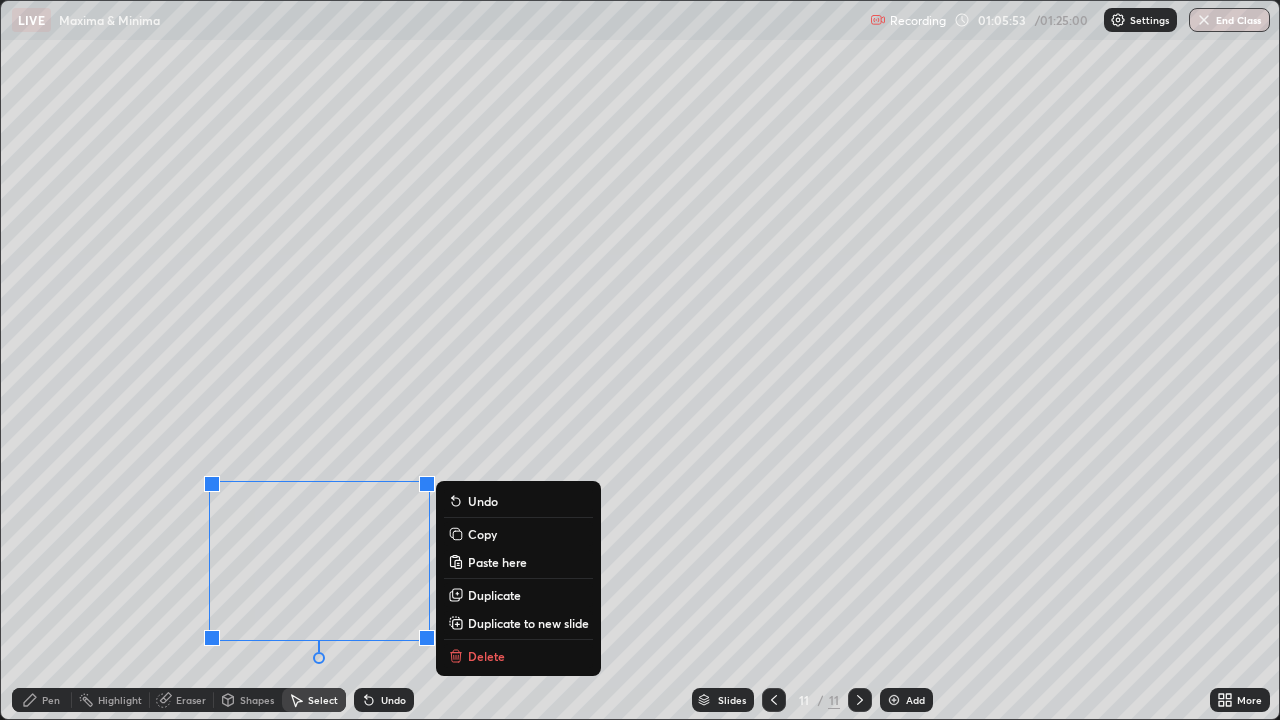 click on "Copy" at bounding box center (482, 534) 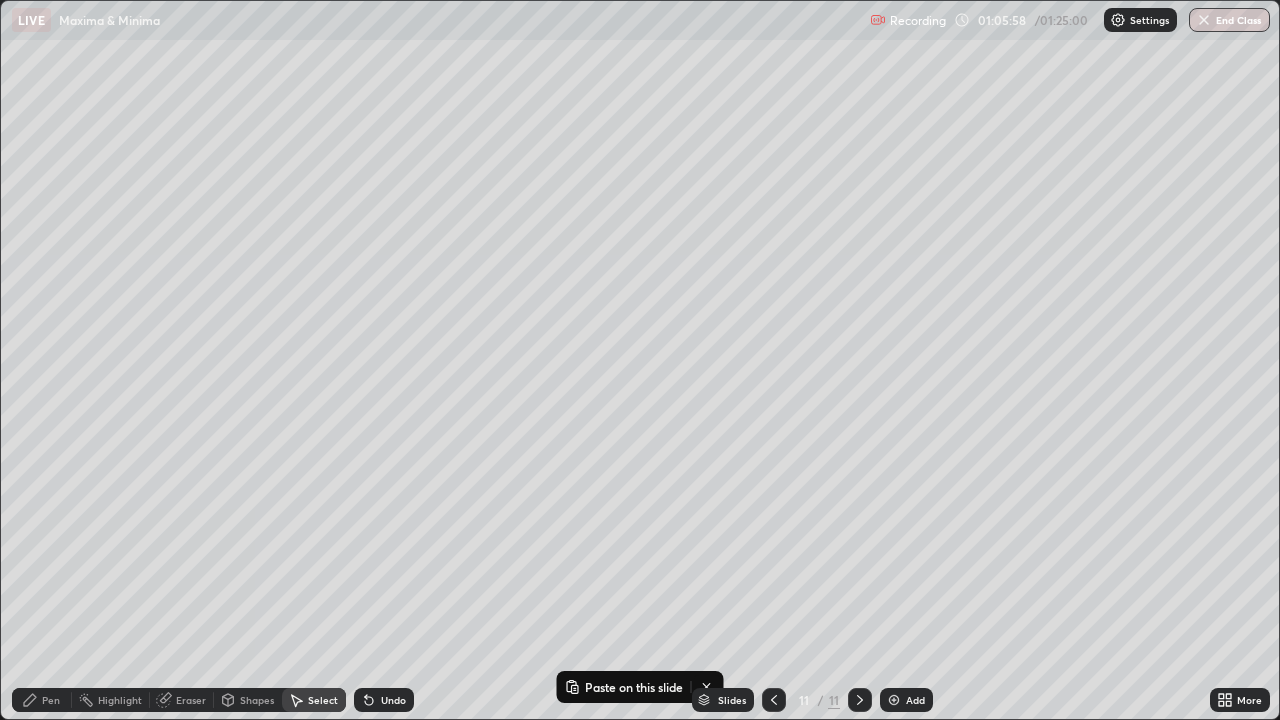 click on "Add" at bounding box center (906, 700) 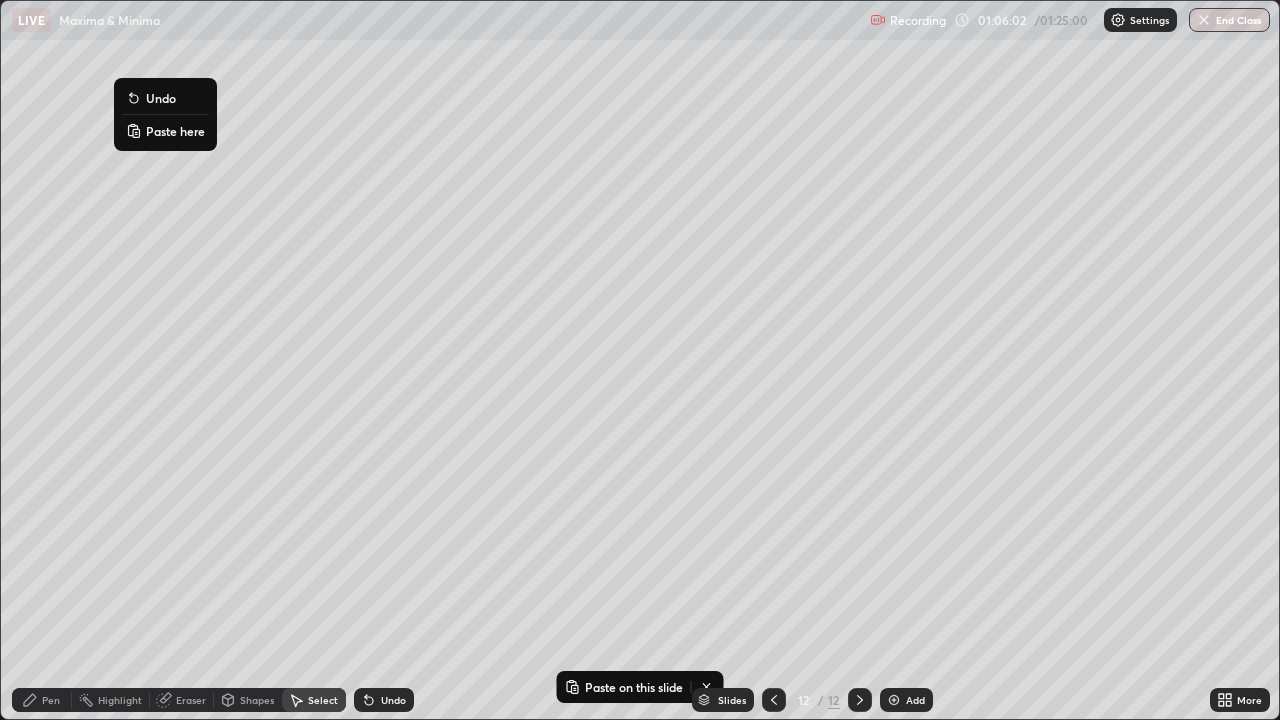 click on "Paste here" at bounding box center (175, 131) 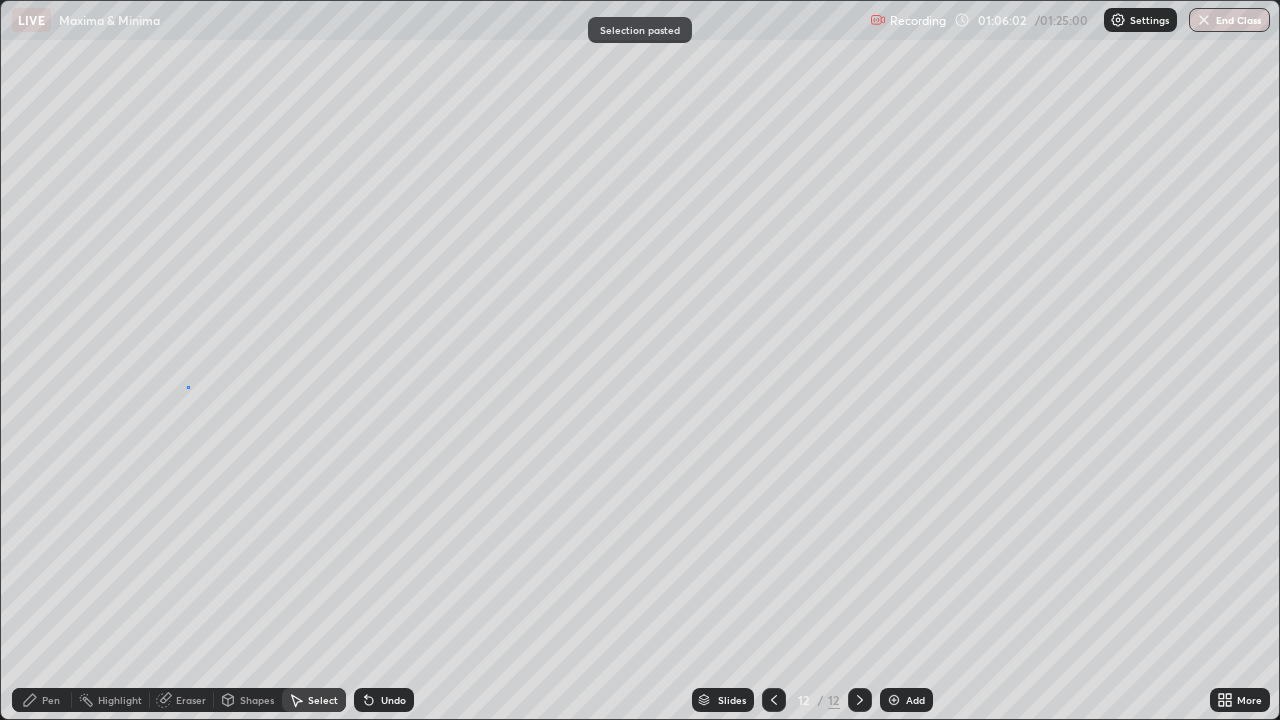 click on "0 ° Undo Copy Paste here Duplicate Duplicate to new slide Delete" at bounding box center [640, 360] 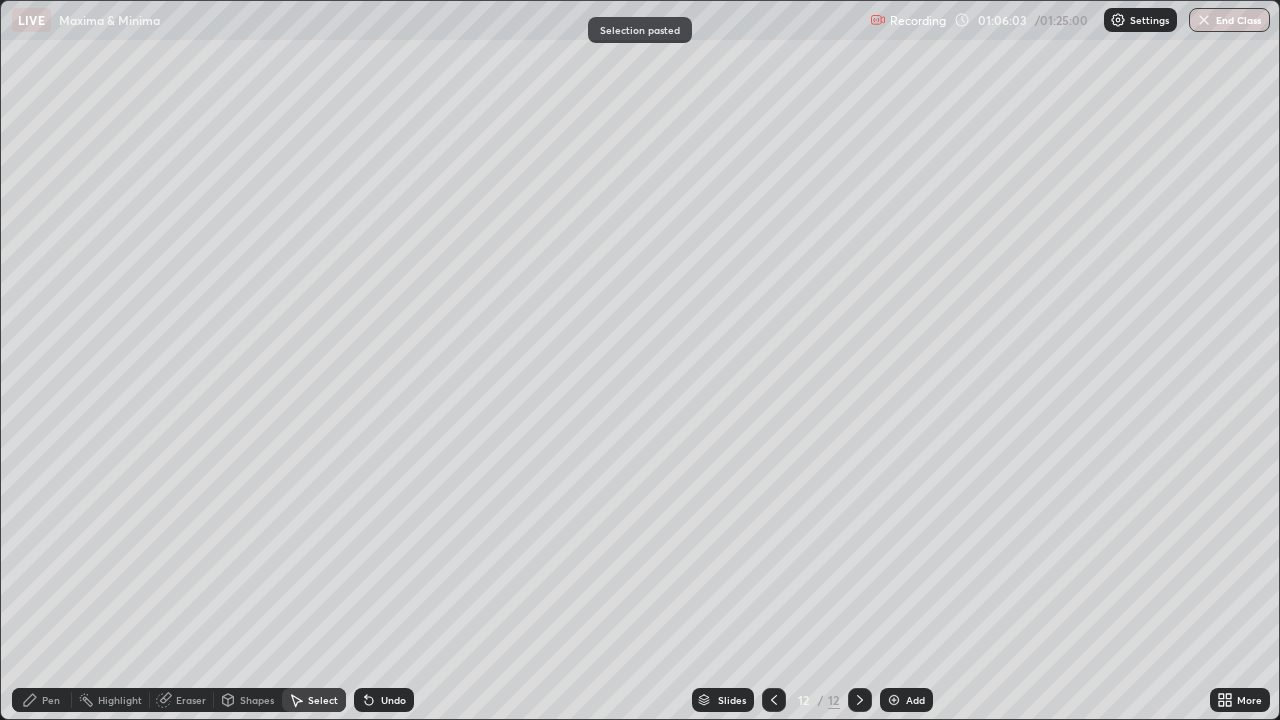 click on "Pen" at bounding box center (51, 700) 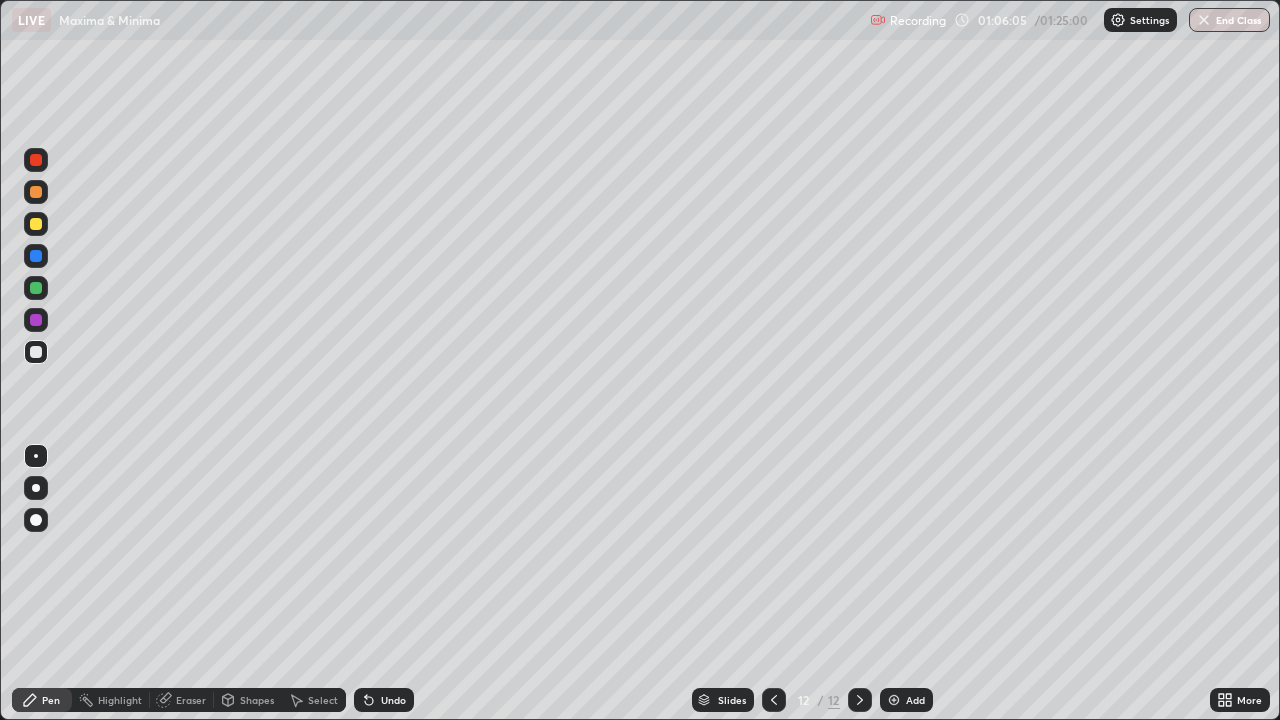 click at bounding box center [36, 288] 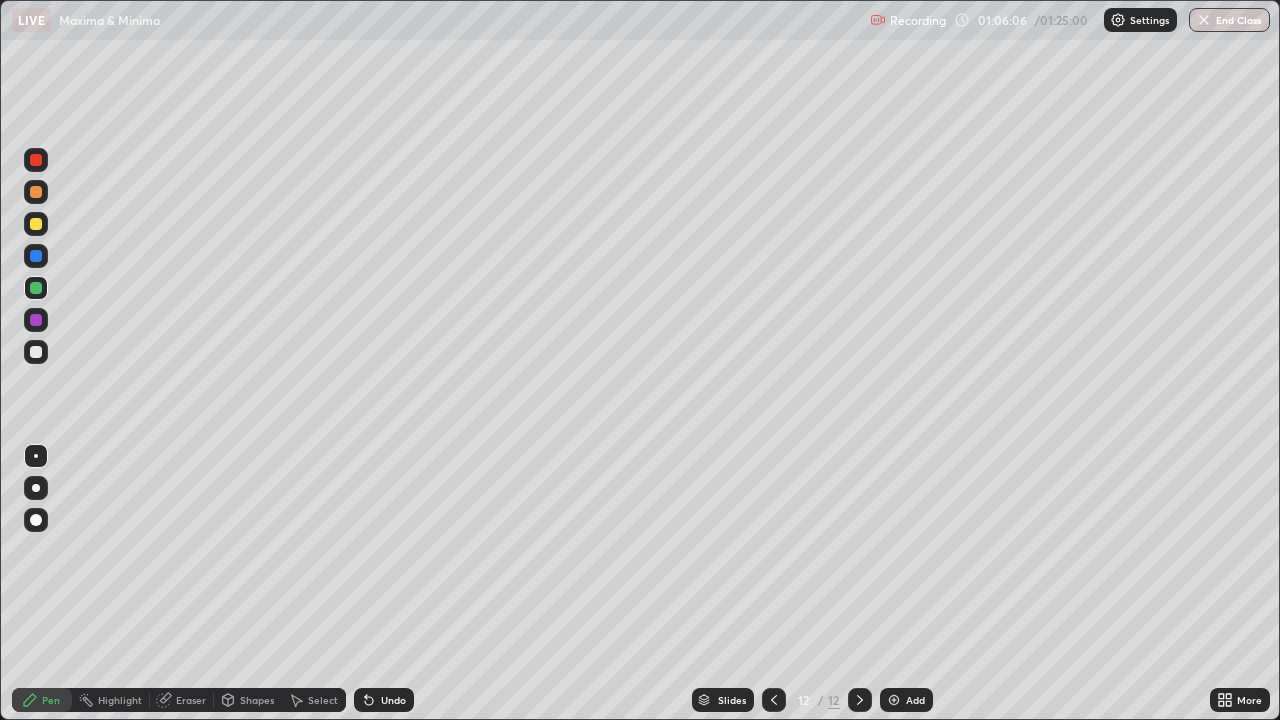 click at bounding box center [36, 224] 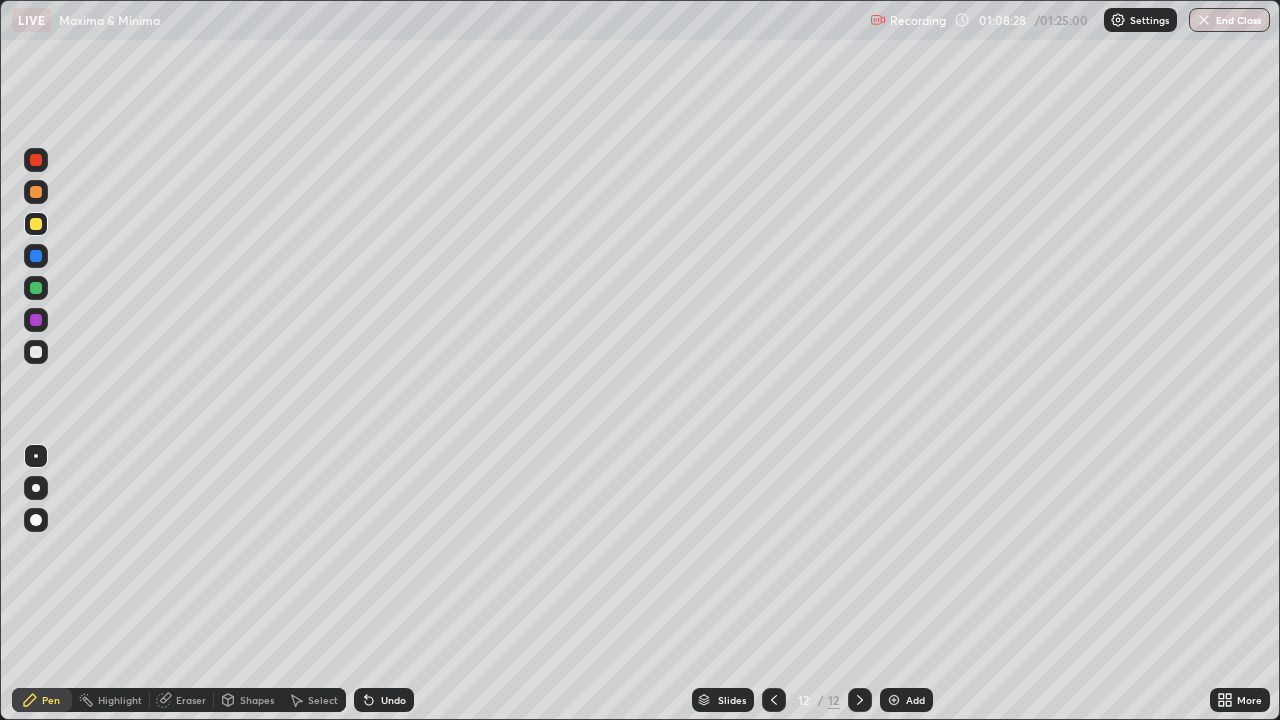click on "Undo" at bounding box center (393, 700) 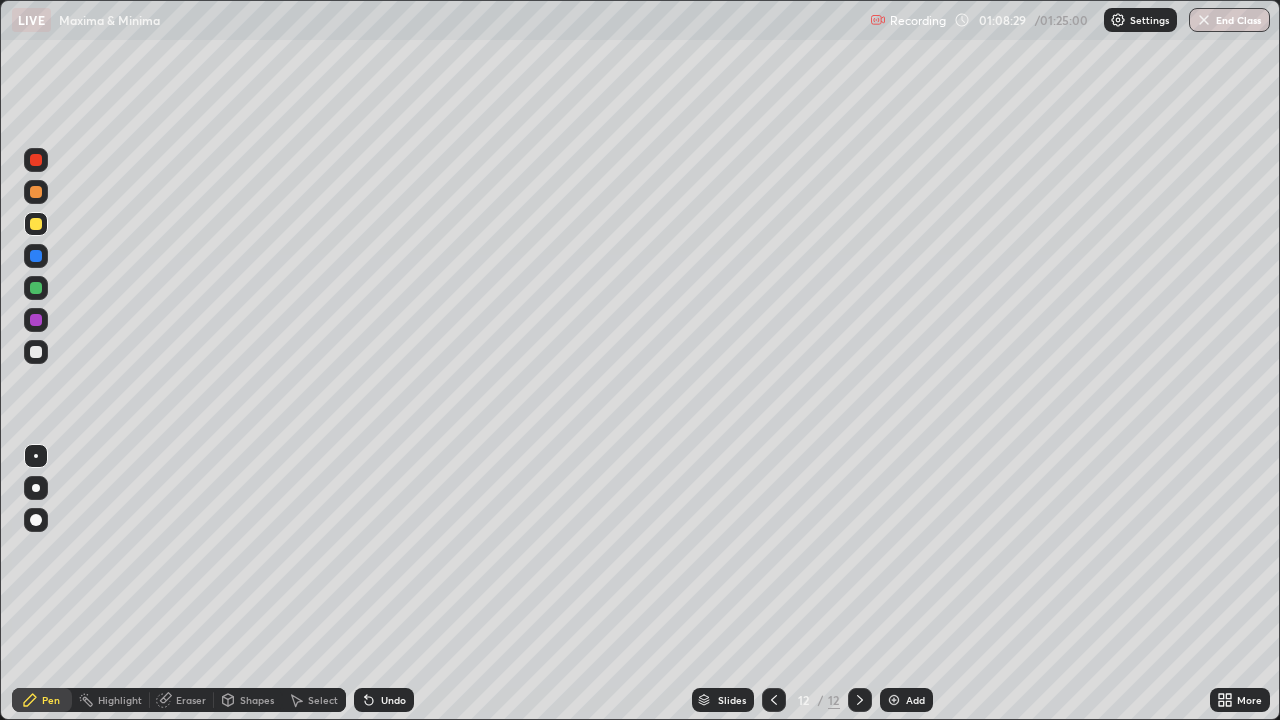 click on "Undo" at bounding box center (393, 700) 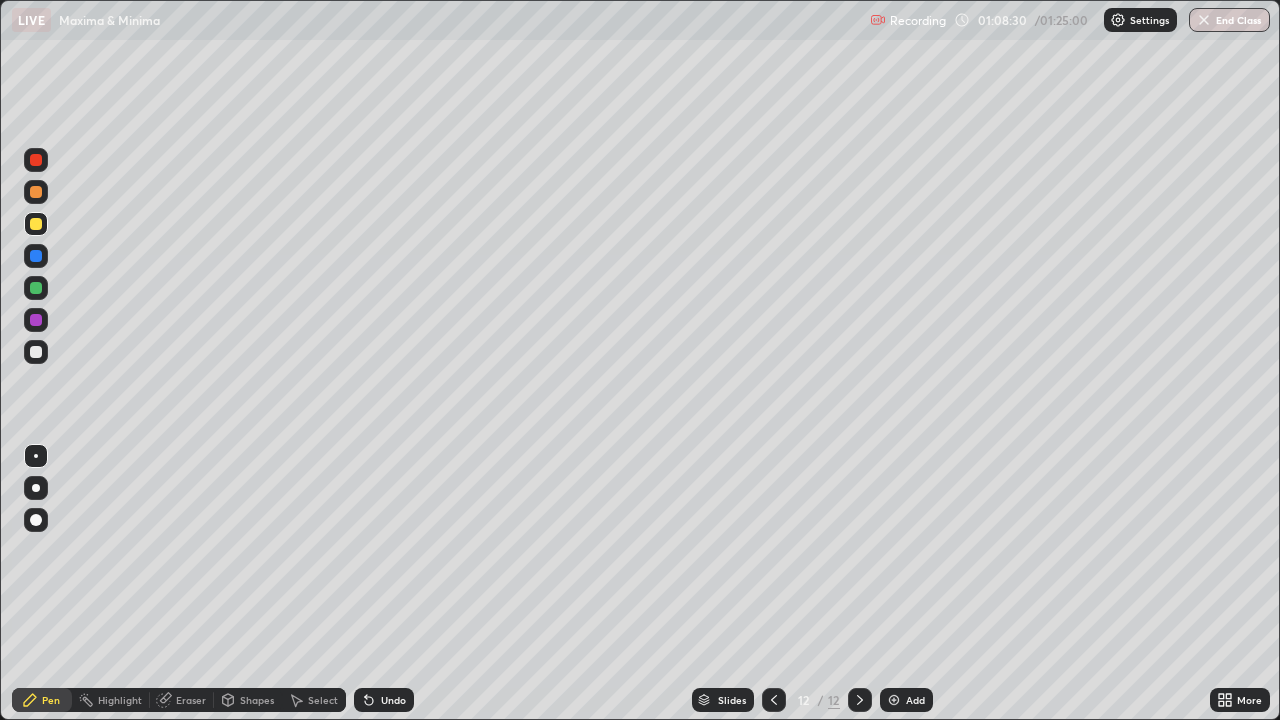 click on "Undo" at bounding box center (393, 700) 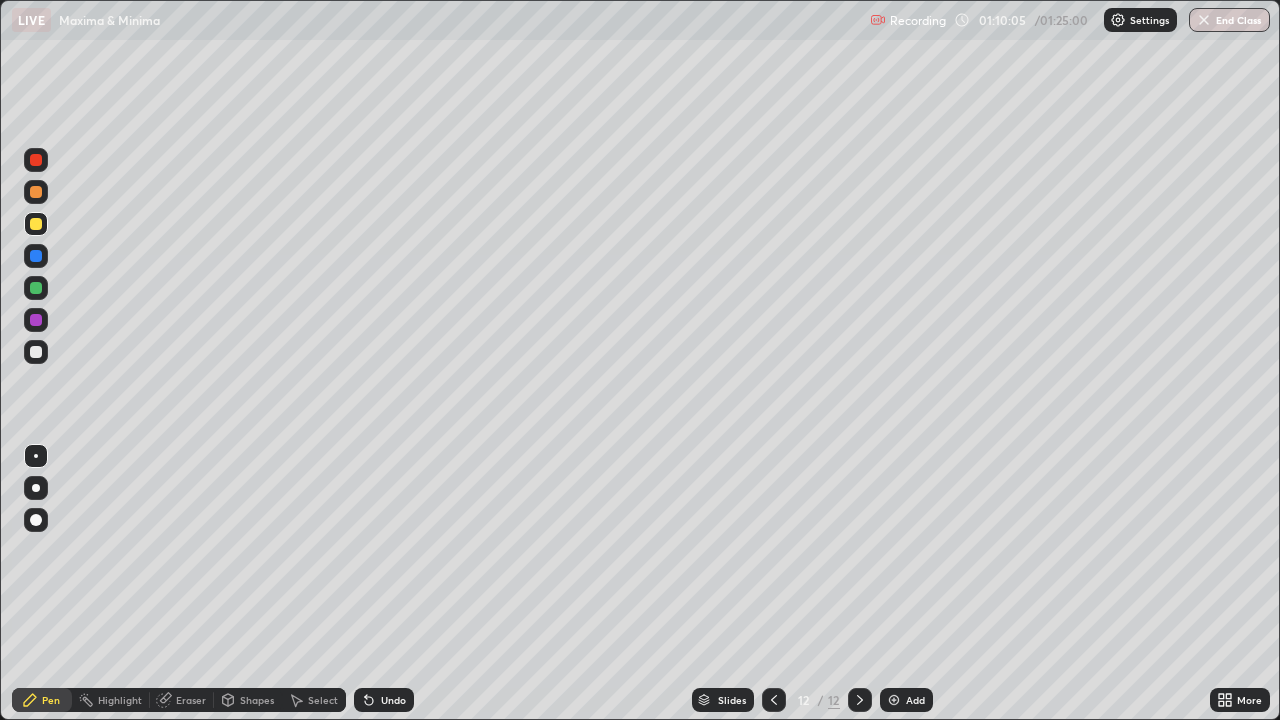click on "Select" at bounding box center [323, 700] 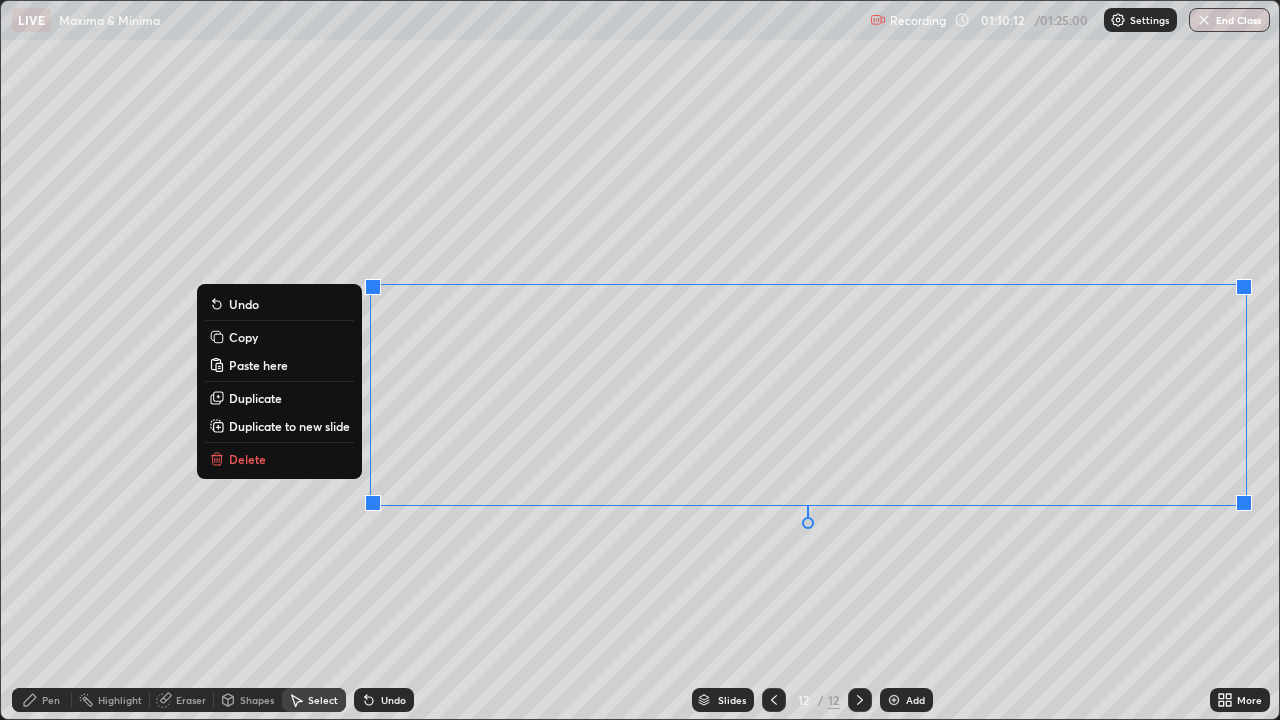 click on "Copy" at bounding box center [279, 337] 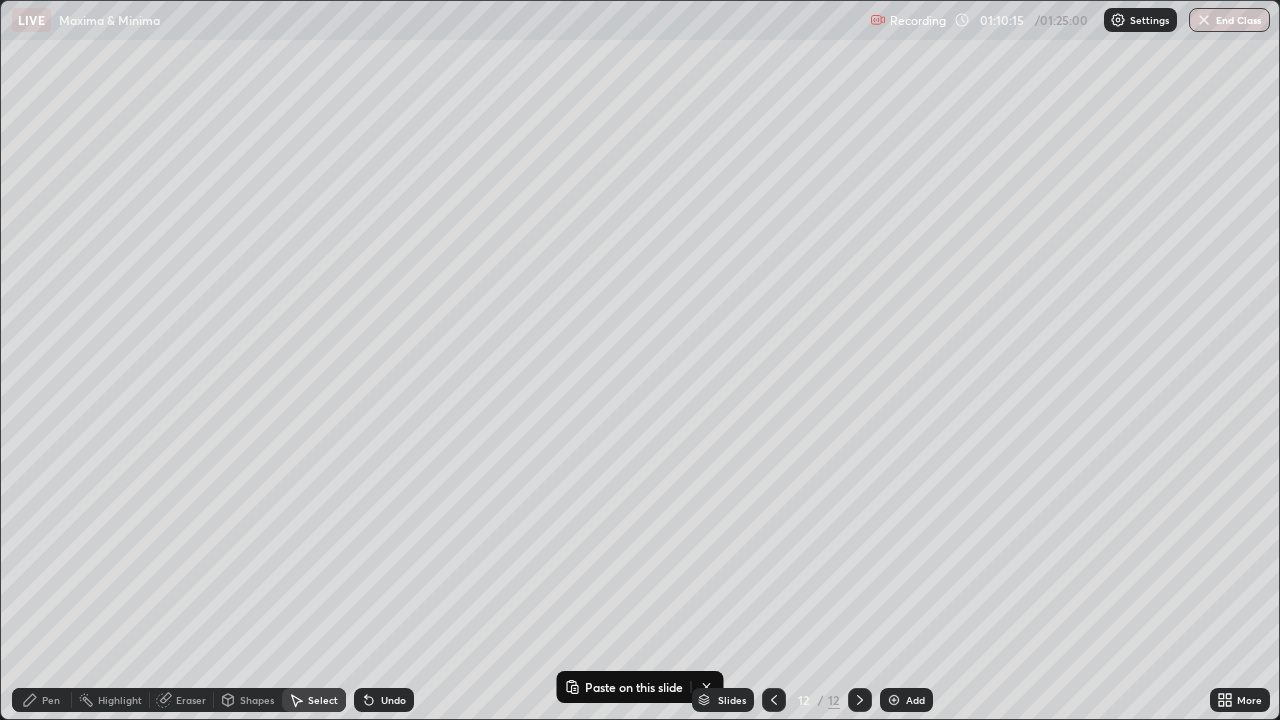 click on "Add" at bounding box center [906, 700] 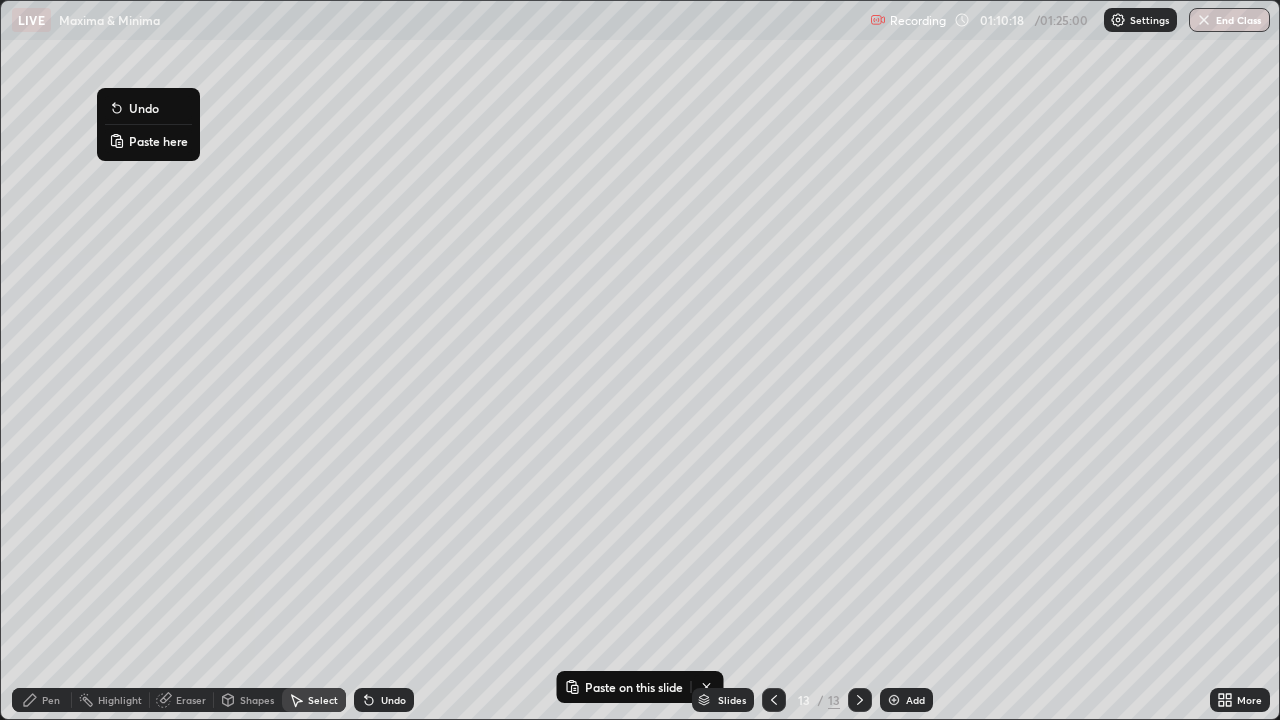 click on "Paste here" at bounding box center [148, 141] 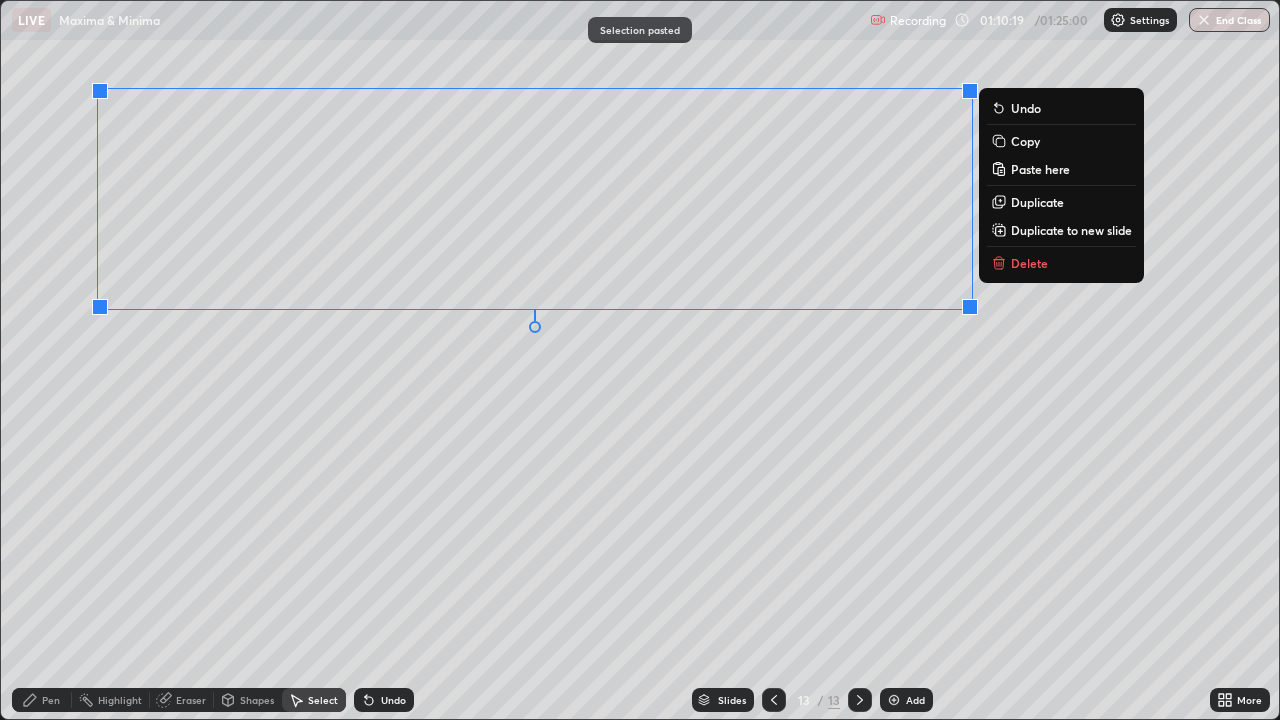 click on "0 ° Undo Copy Paste here Duplicate Duplicate to new slide Delete" at bounding box center (640, 360) 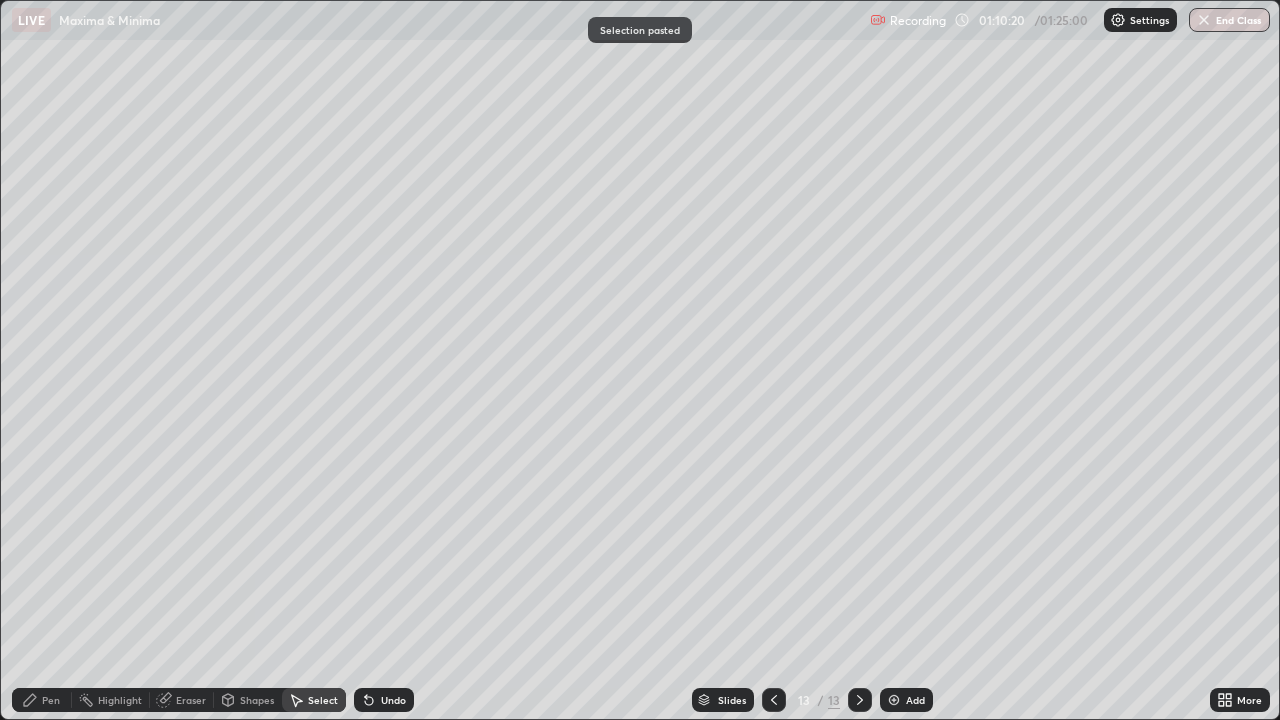 click on "Pen" at bounding box center (51, 700) 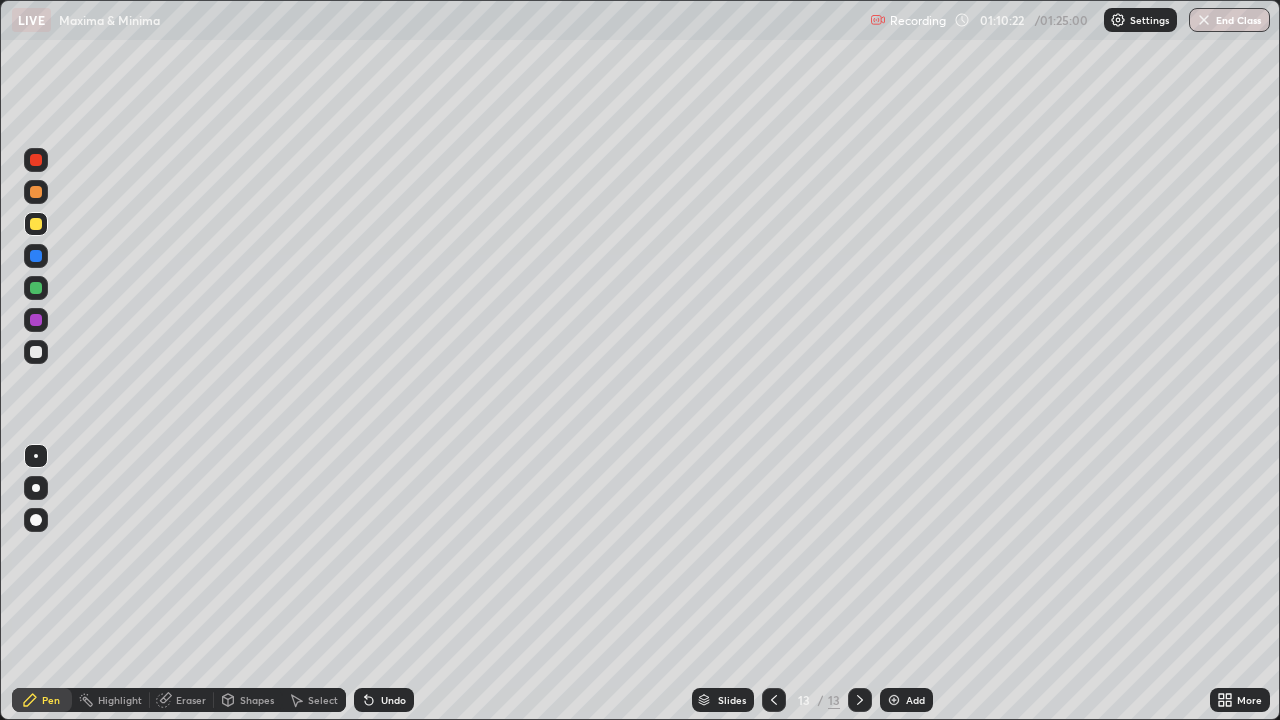 click on "Eraser" at bounding box center [182, 700] 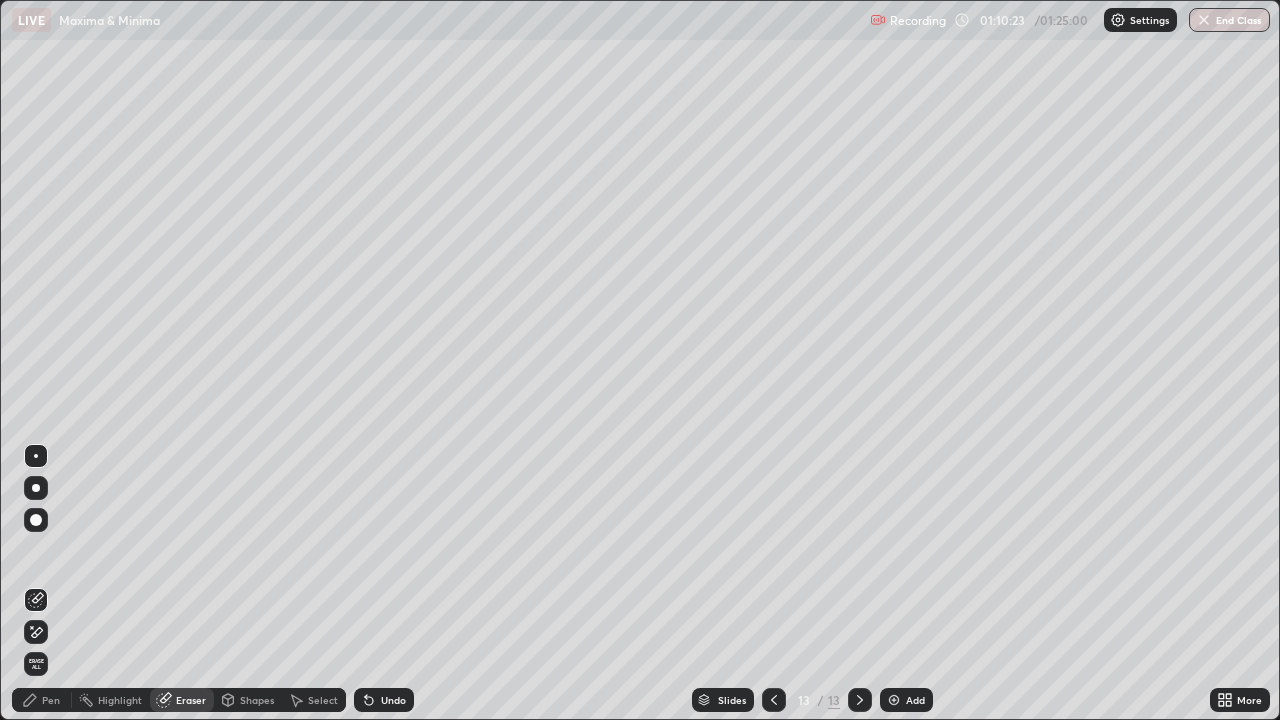 click 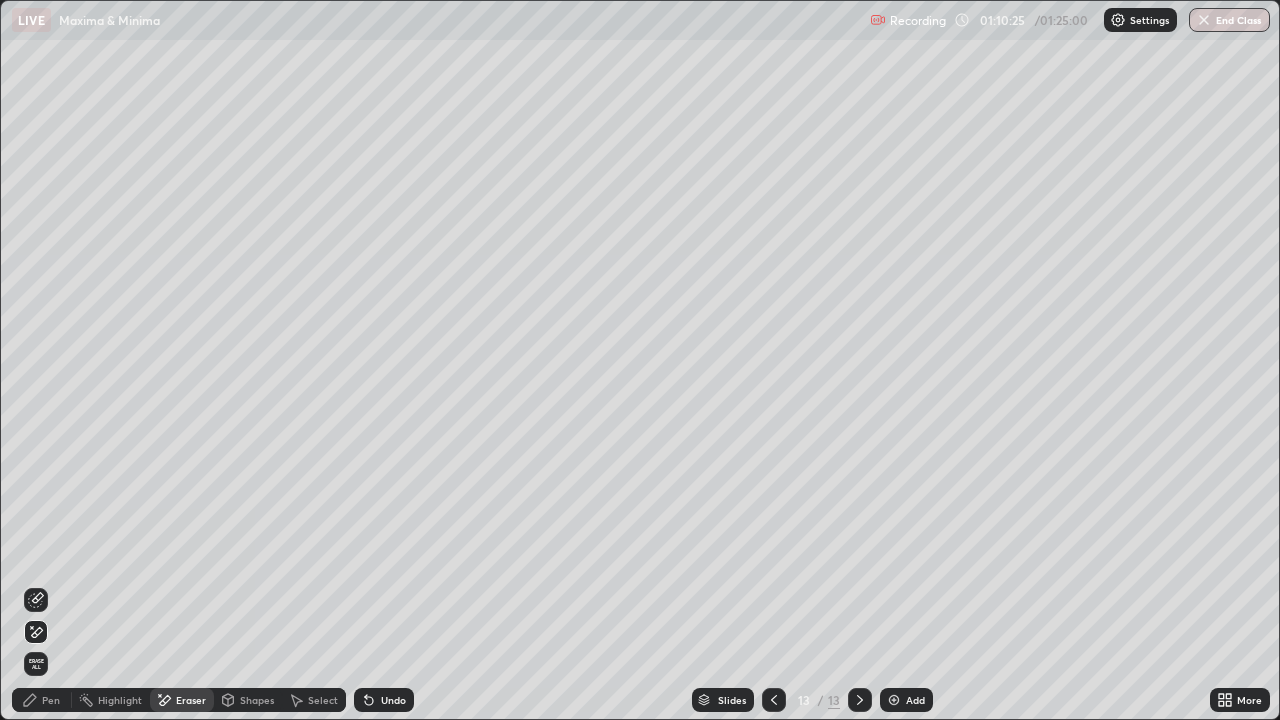 click on "Pen" at bounding box center (51, 700) 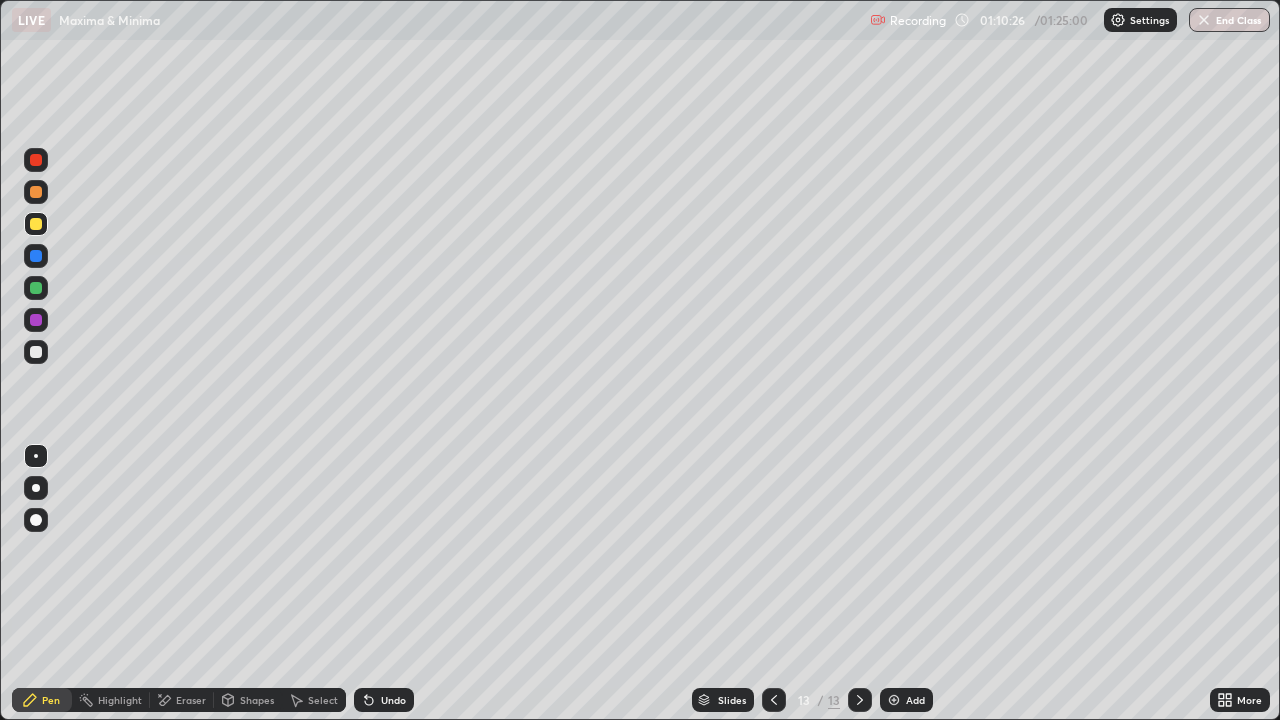 click on "Select" at bounding box center (314, 700) 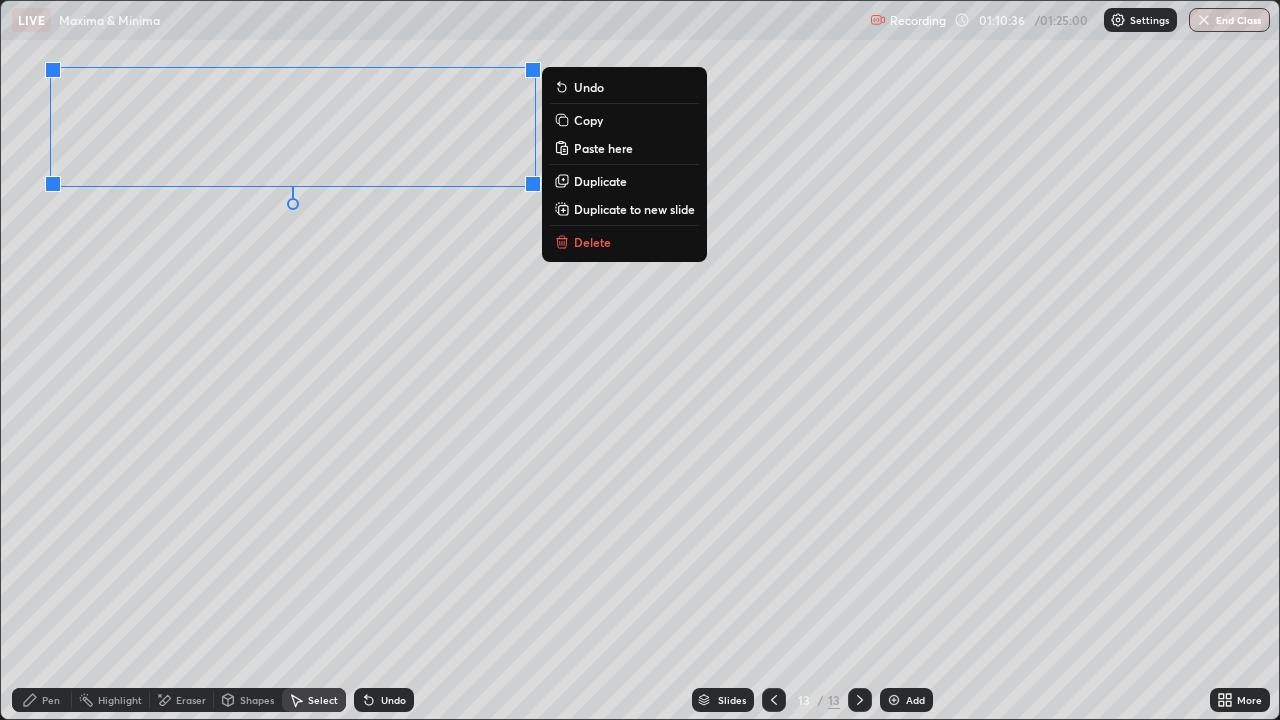 click on "0 ° Undo Copy Paste here Duplicate Duplicate to new slide Delete" at bounding box center [640, 360] 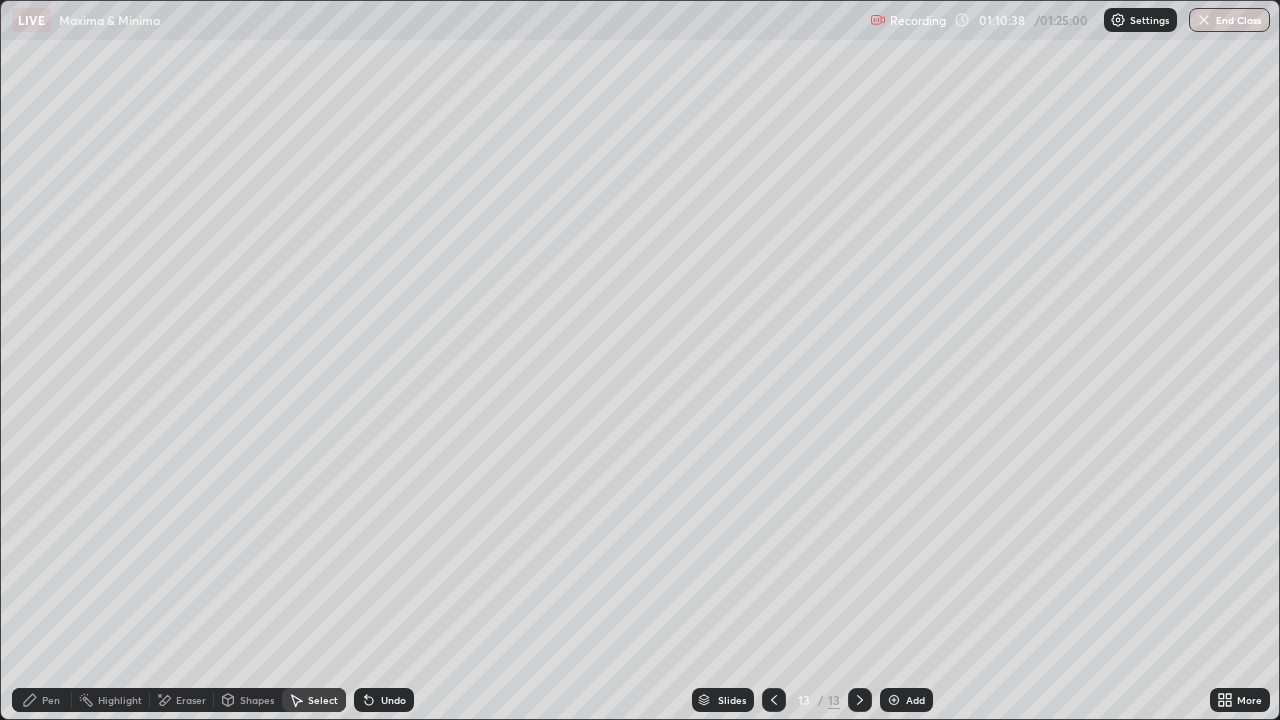 click on "Pen" at bounding box center (51, 700) 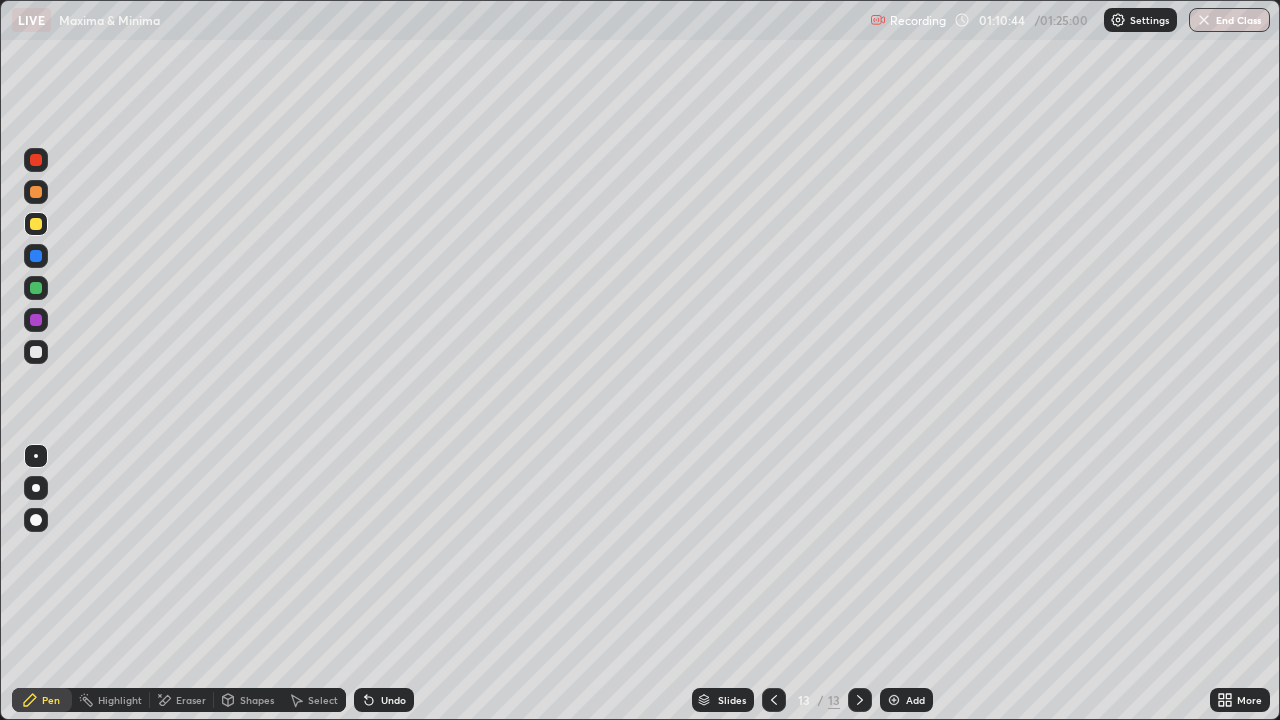 click at bounding box center (36, 256) 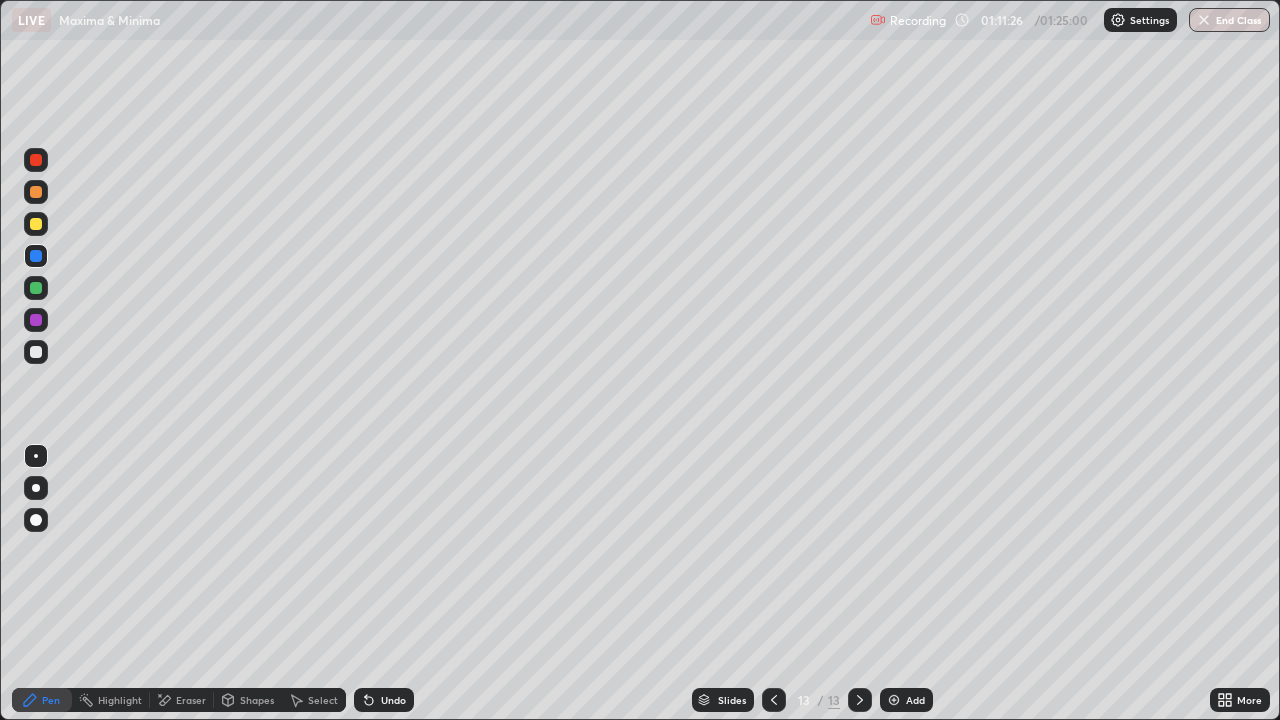 click at bounding box center (36, 352) 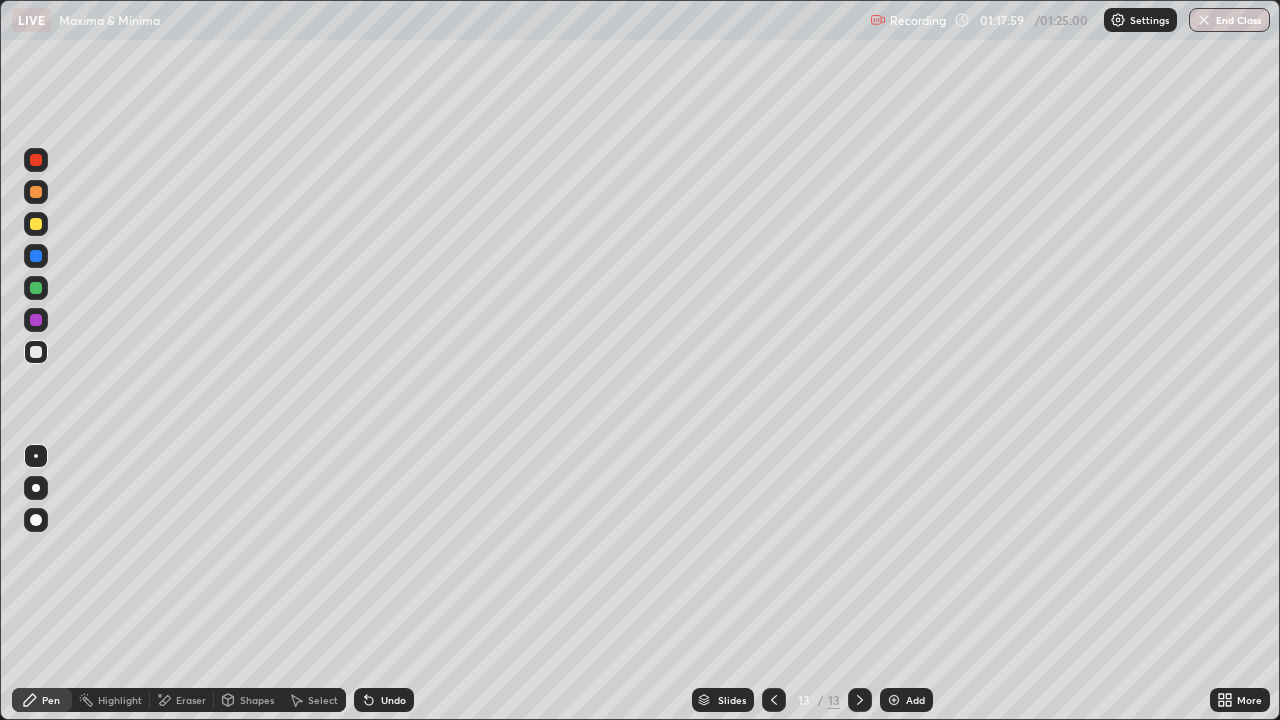 click on "End Class" at bounding box center (1229, 20) 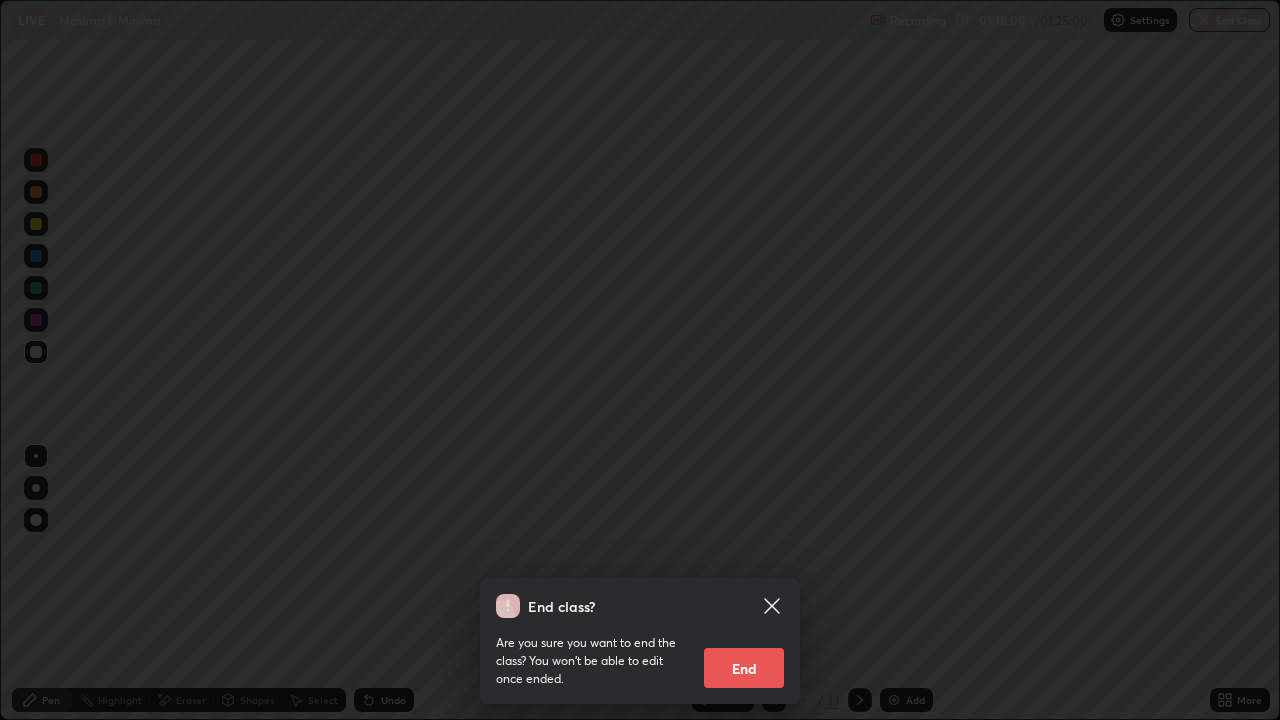 click on "End" at bounding box center [744, 668] 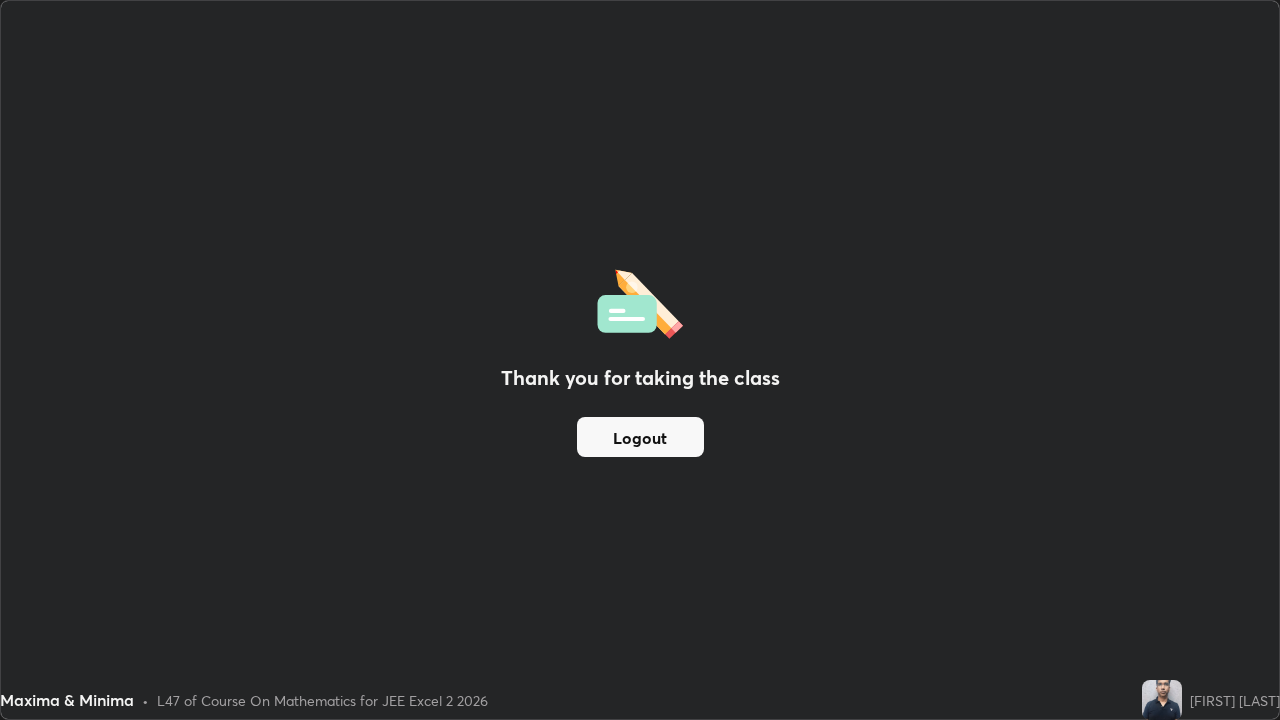 click on "Logout" at bounding box center [640, 437] 